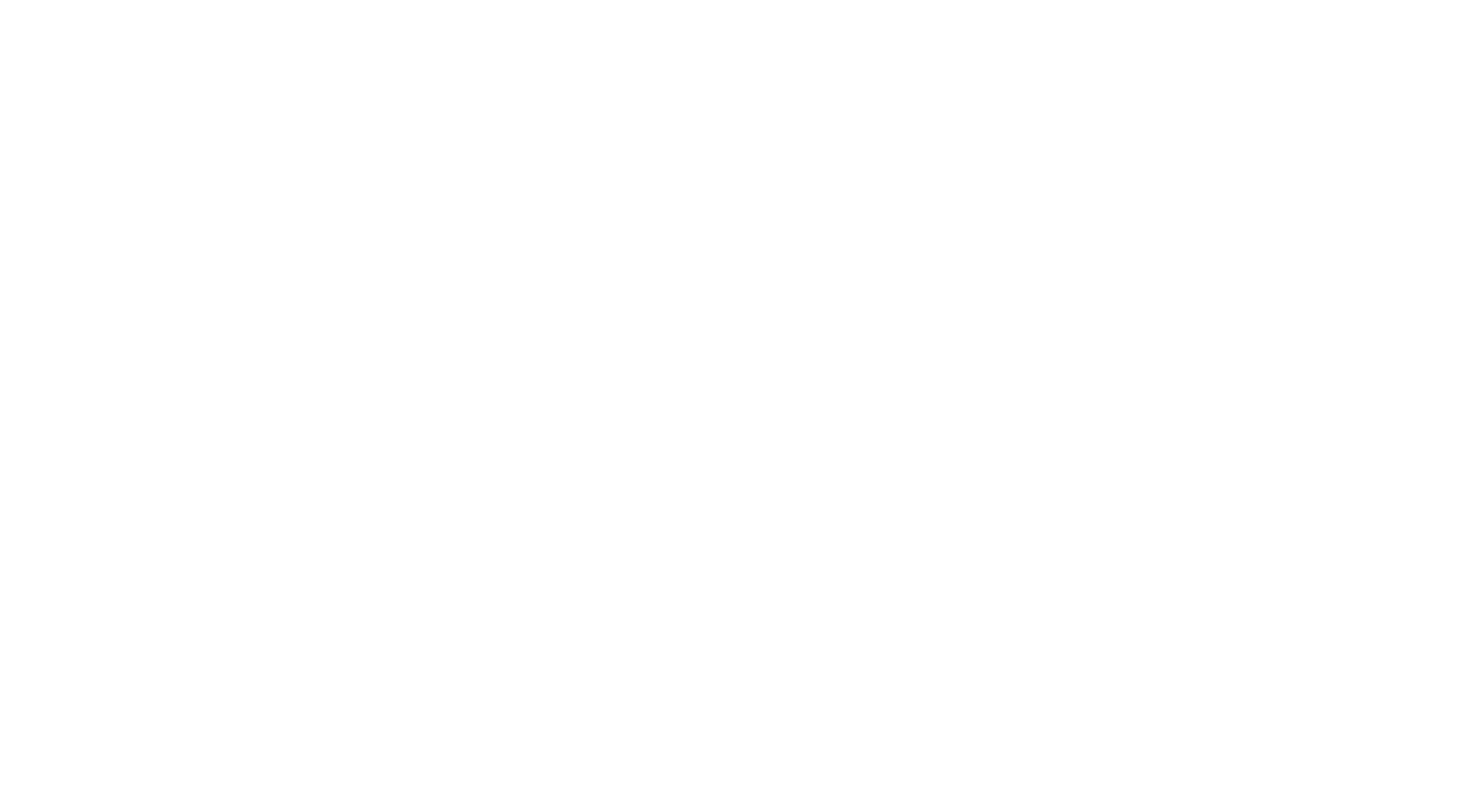 scroll, scrollTop: 0, scrollLeft: 0, axis: both 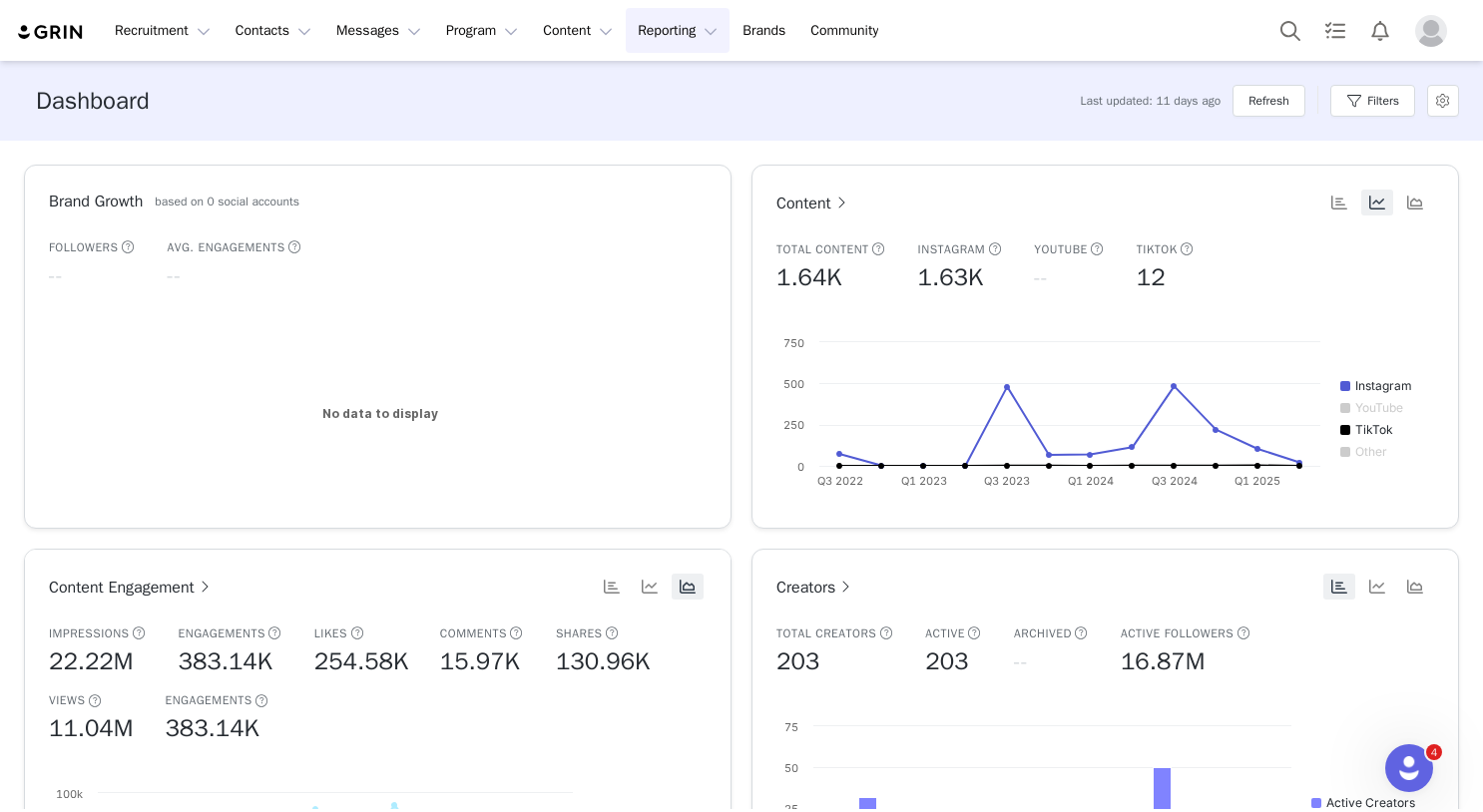 click at bounding box center [1431, 31] 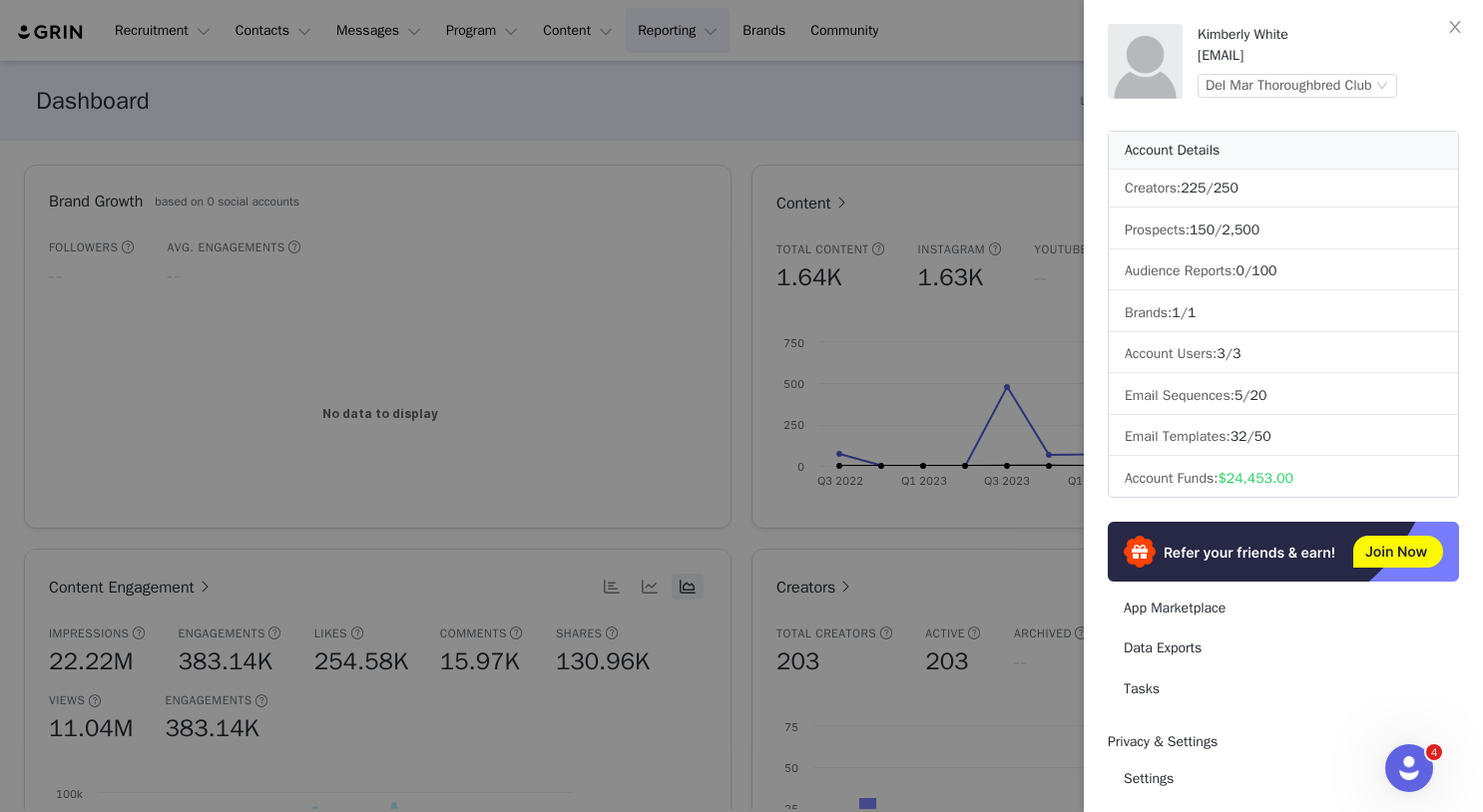 click at bounding box center (742, 406) 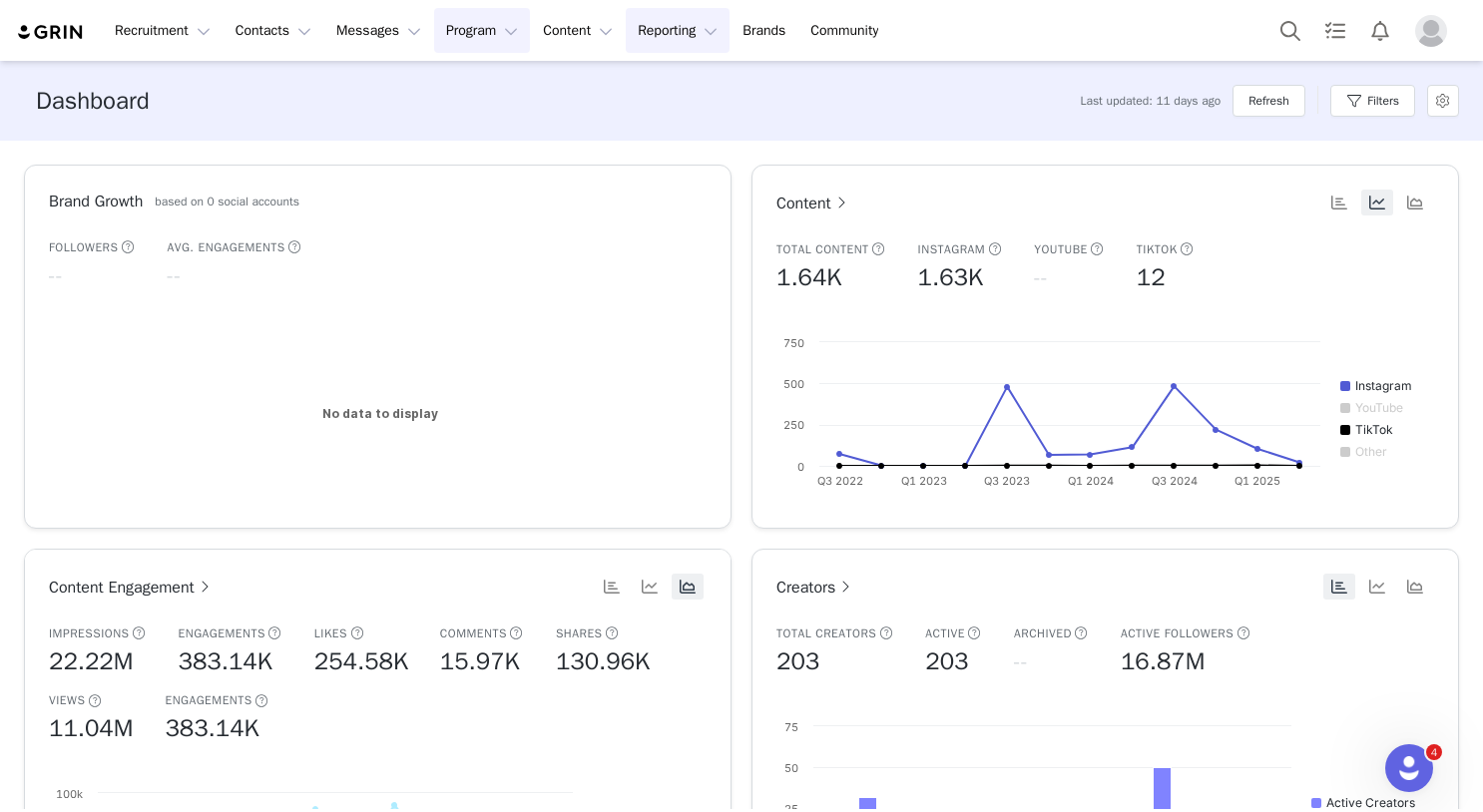 click on "Program Program" at bounding box center (482, 30) 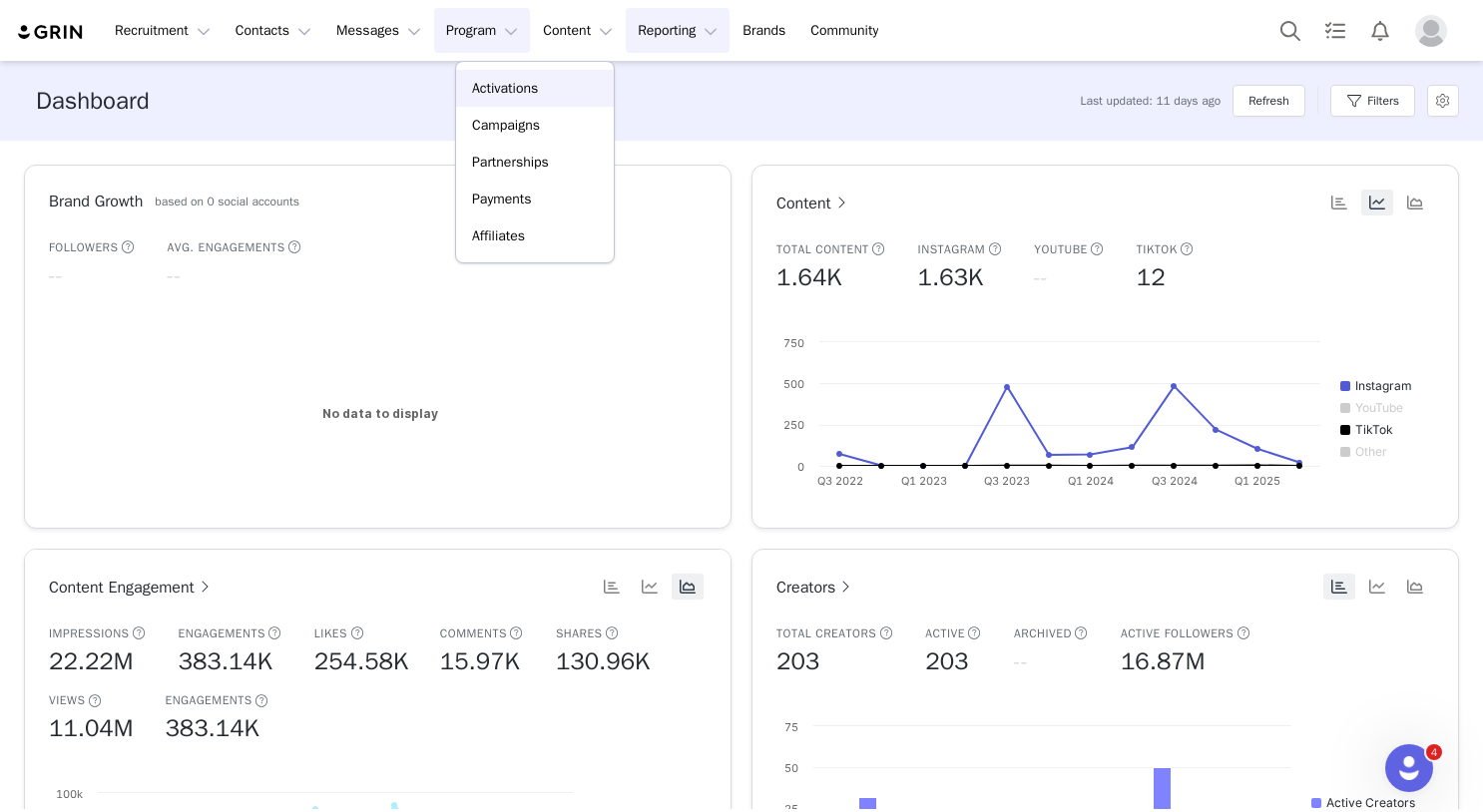 click on "Activations" at bounding box center [505, 88] 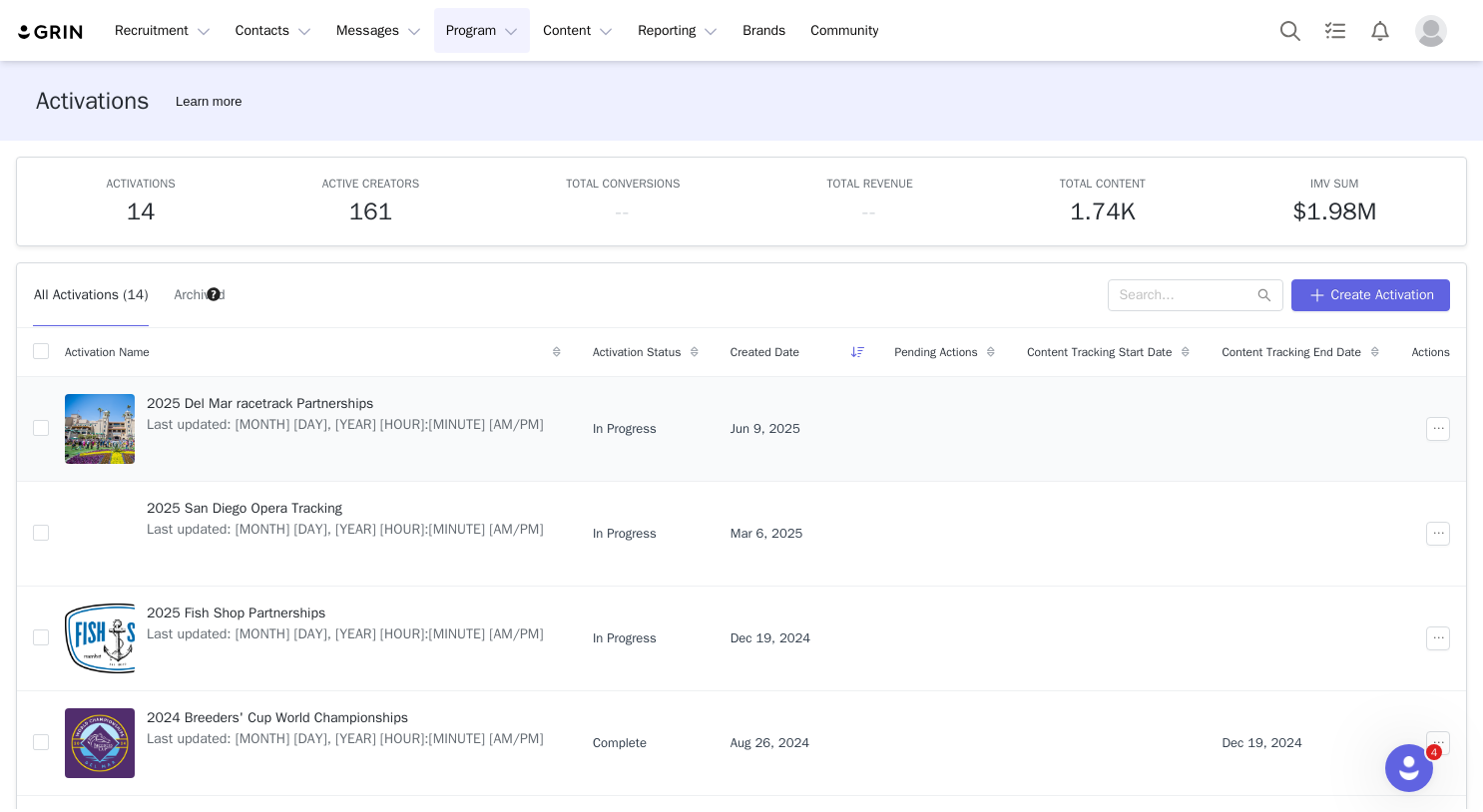 click on "Last updated: Aug 1, 2025 9:09 PM" at bounding box center (345, 424) 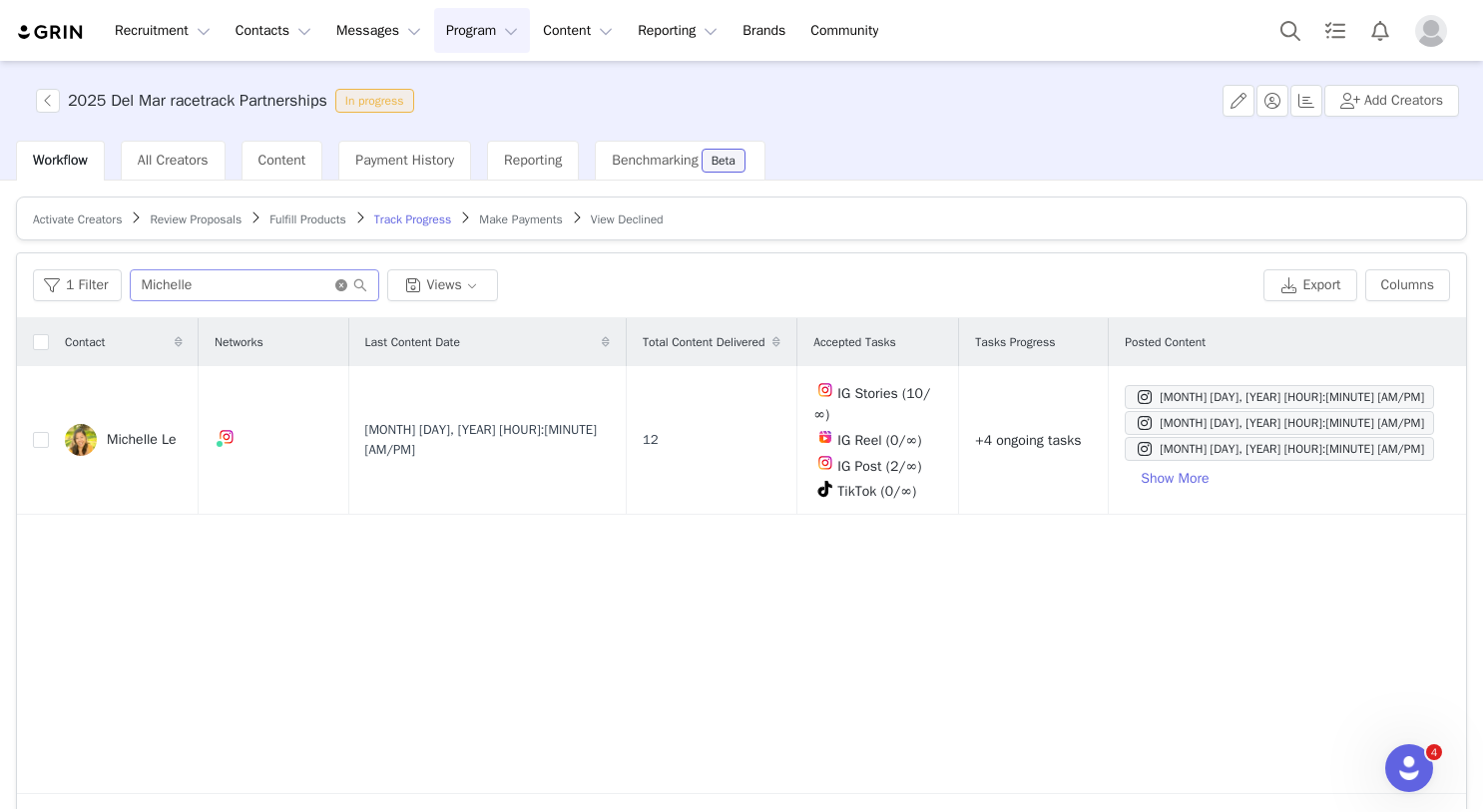 click 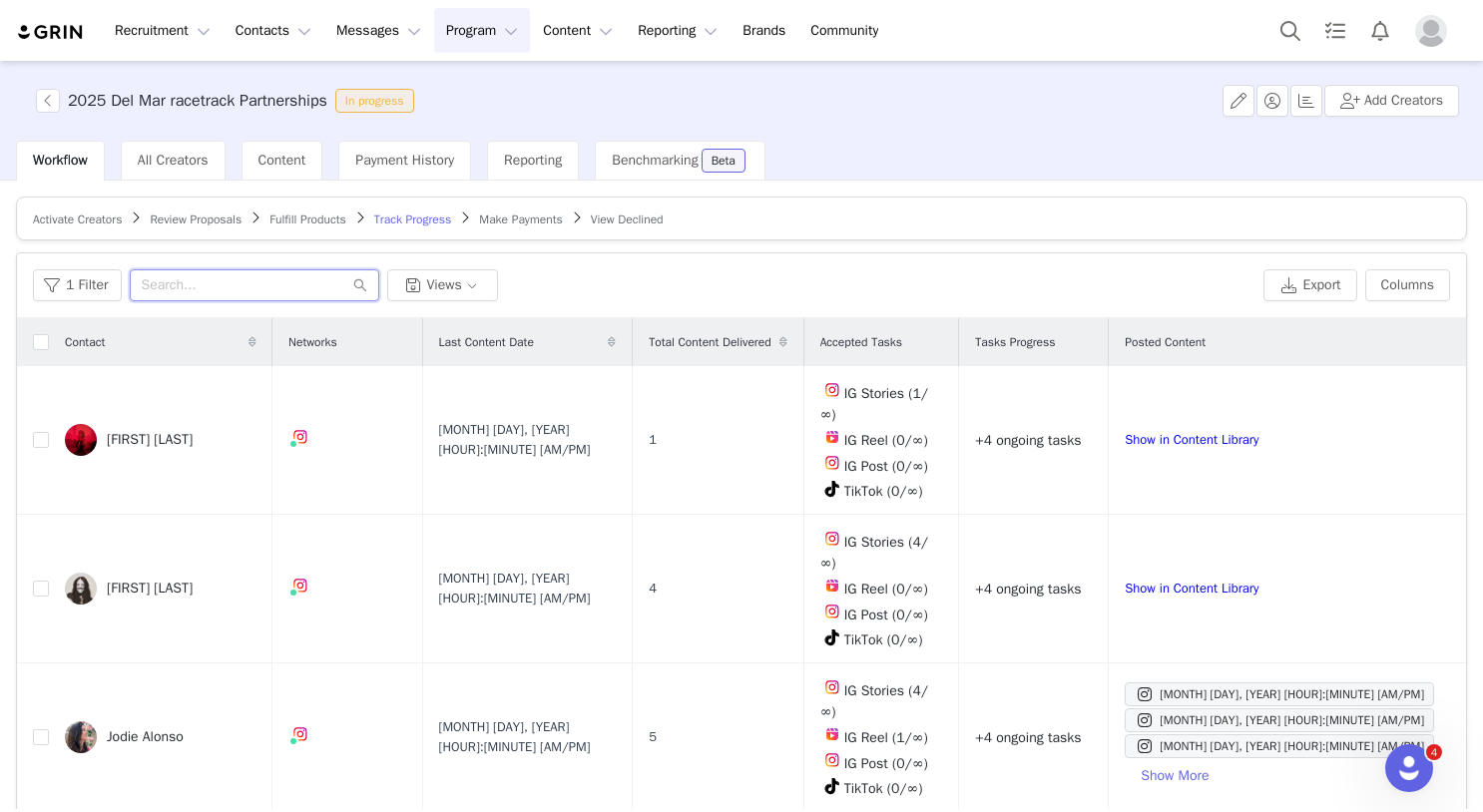 click at bounding box center (254, 285) 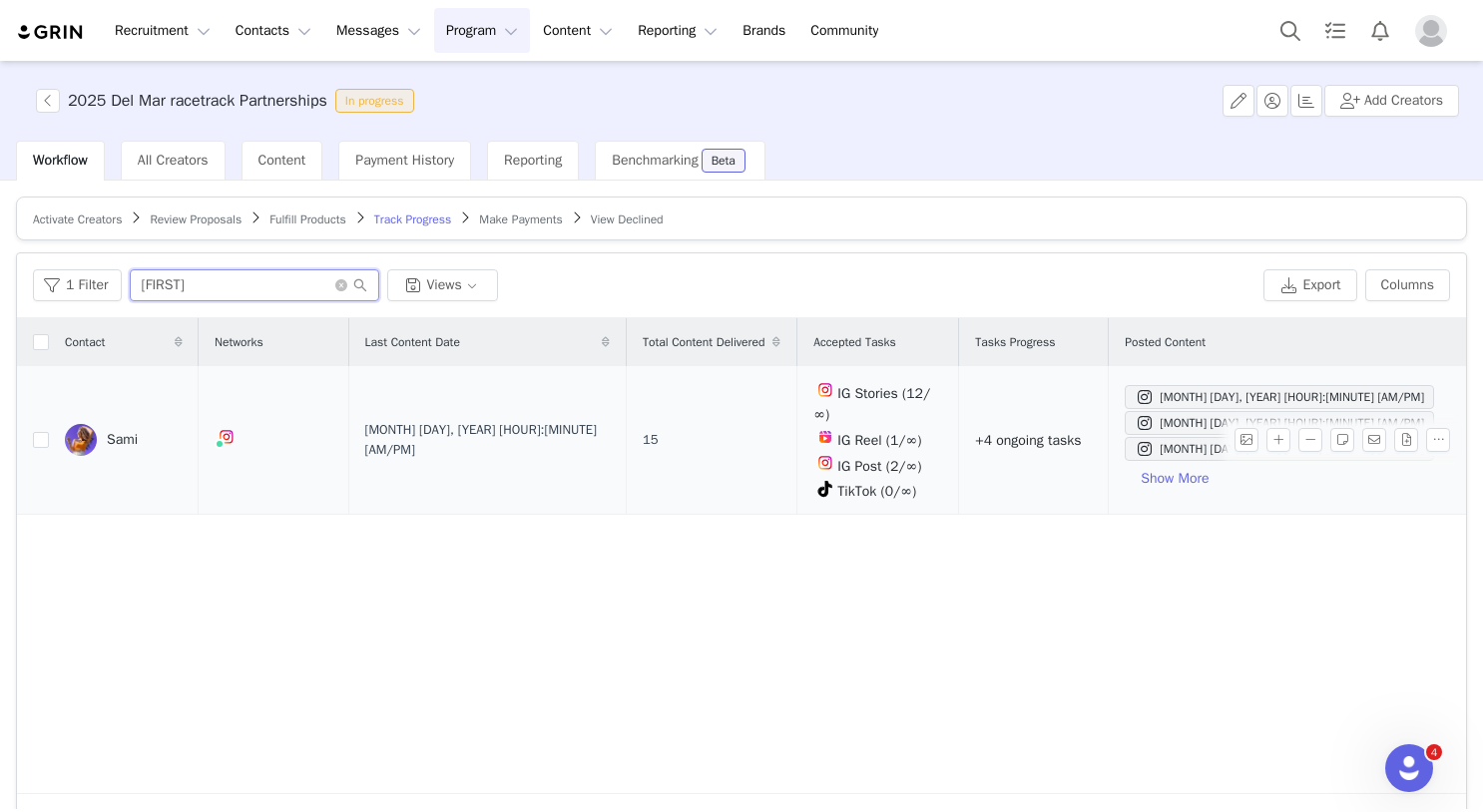 type on "sami" 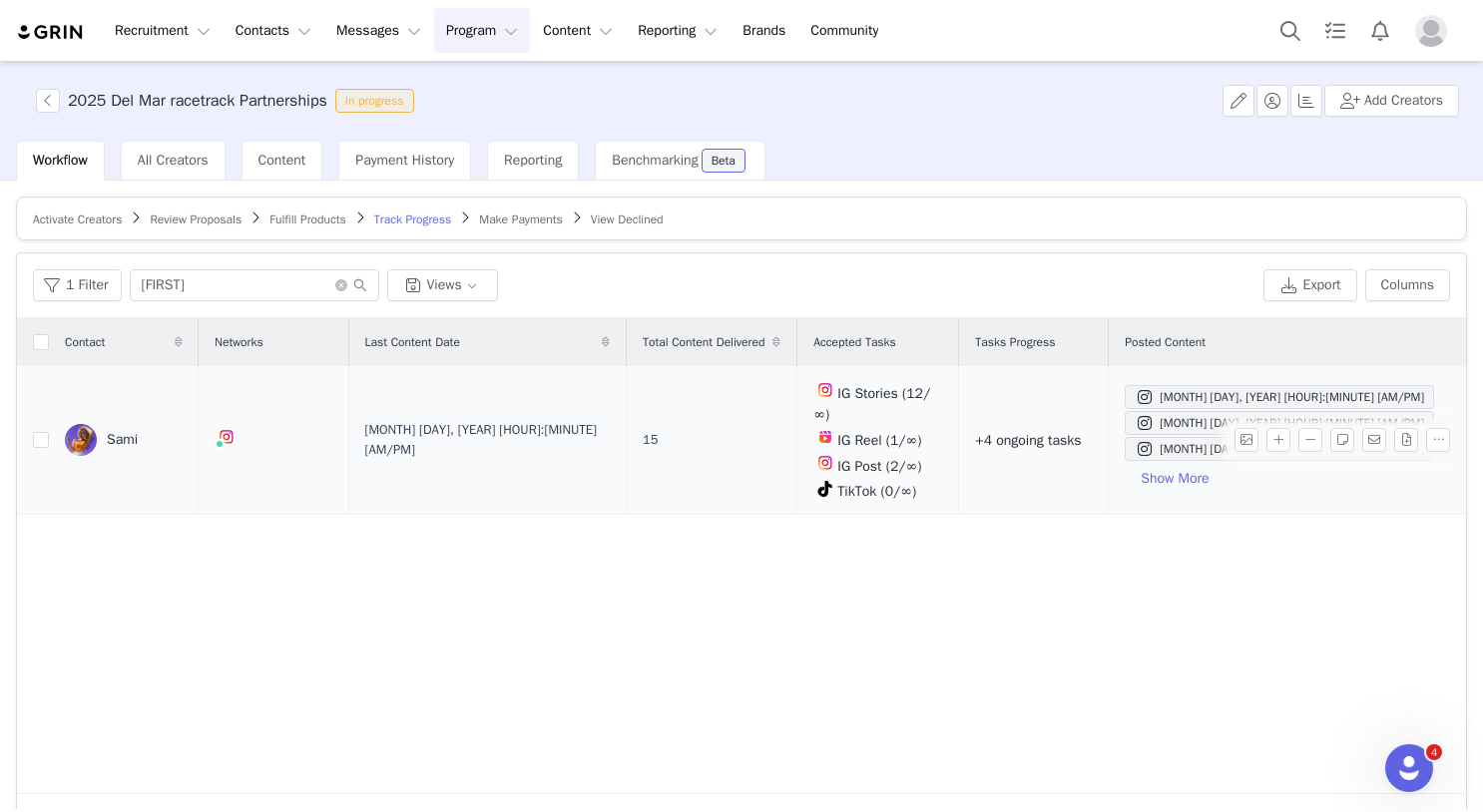 click on "Sami" at bounding box center [122, 440] 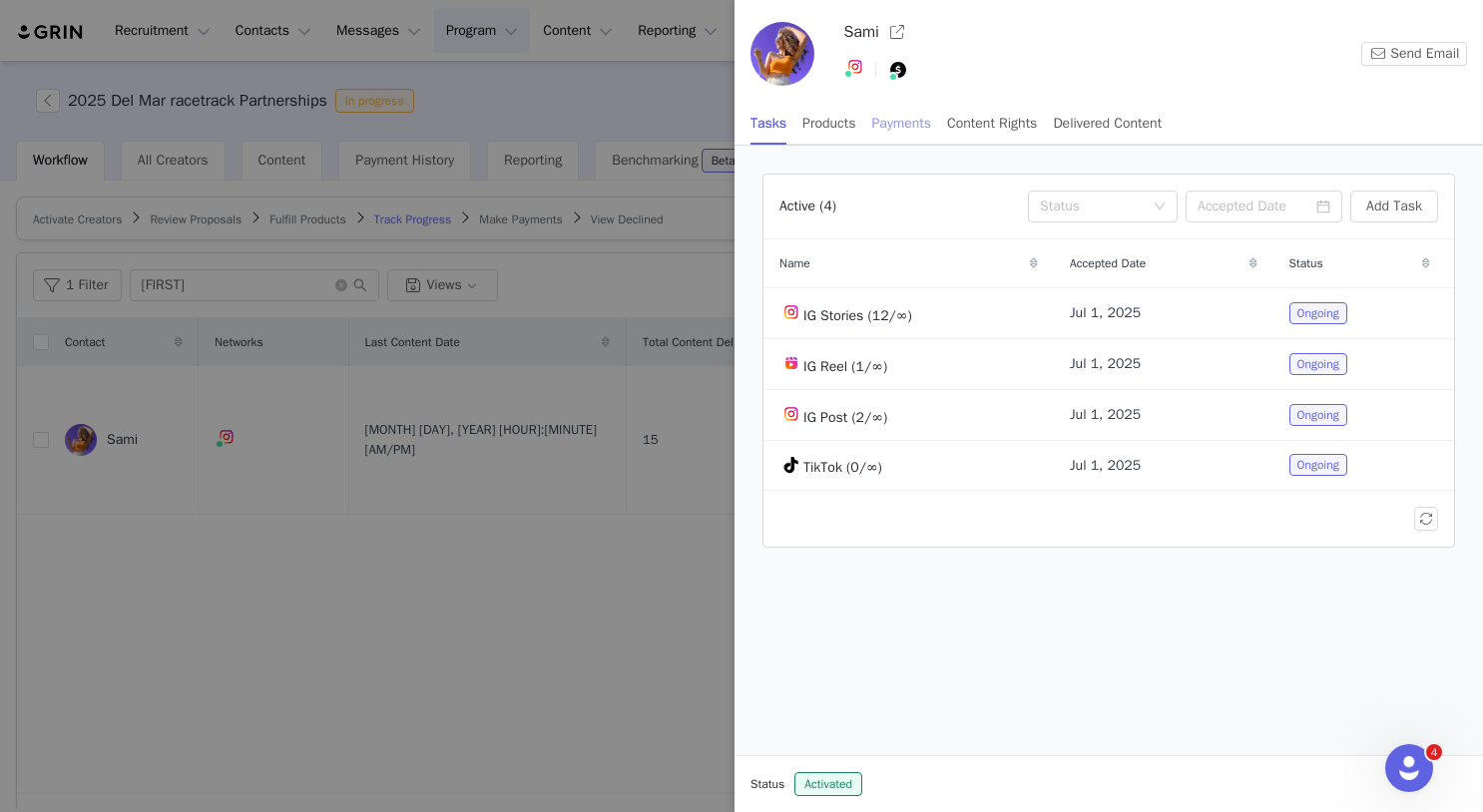 click on "Payments" at bounding box center (902, 123) 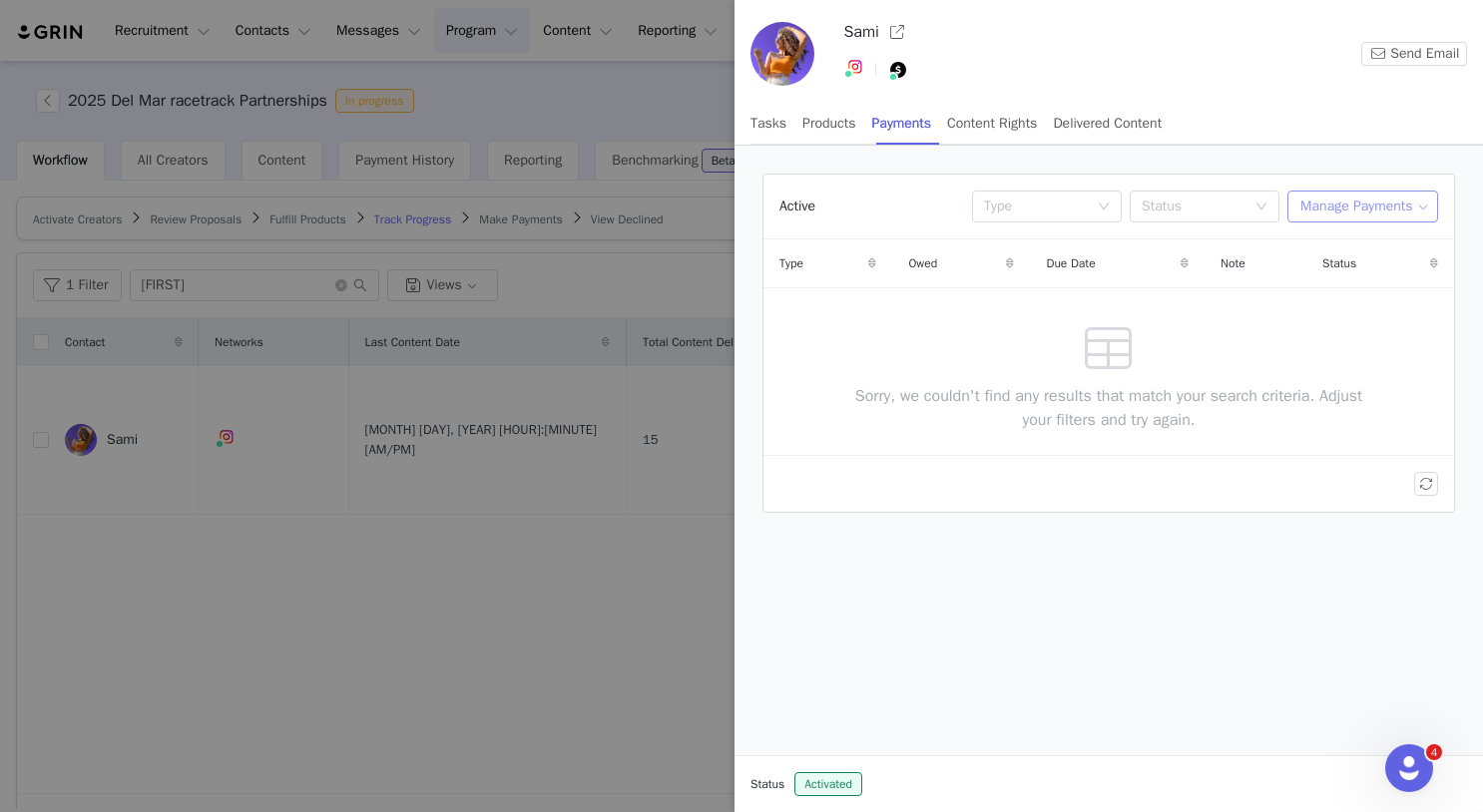 click on "Manage Payments" at bounding box center [1362, 206] 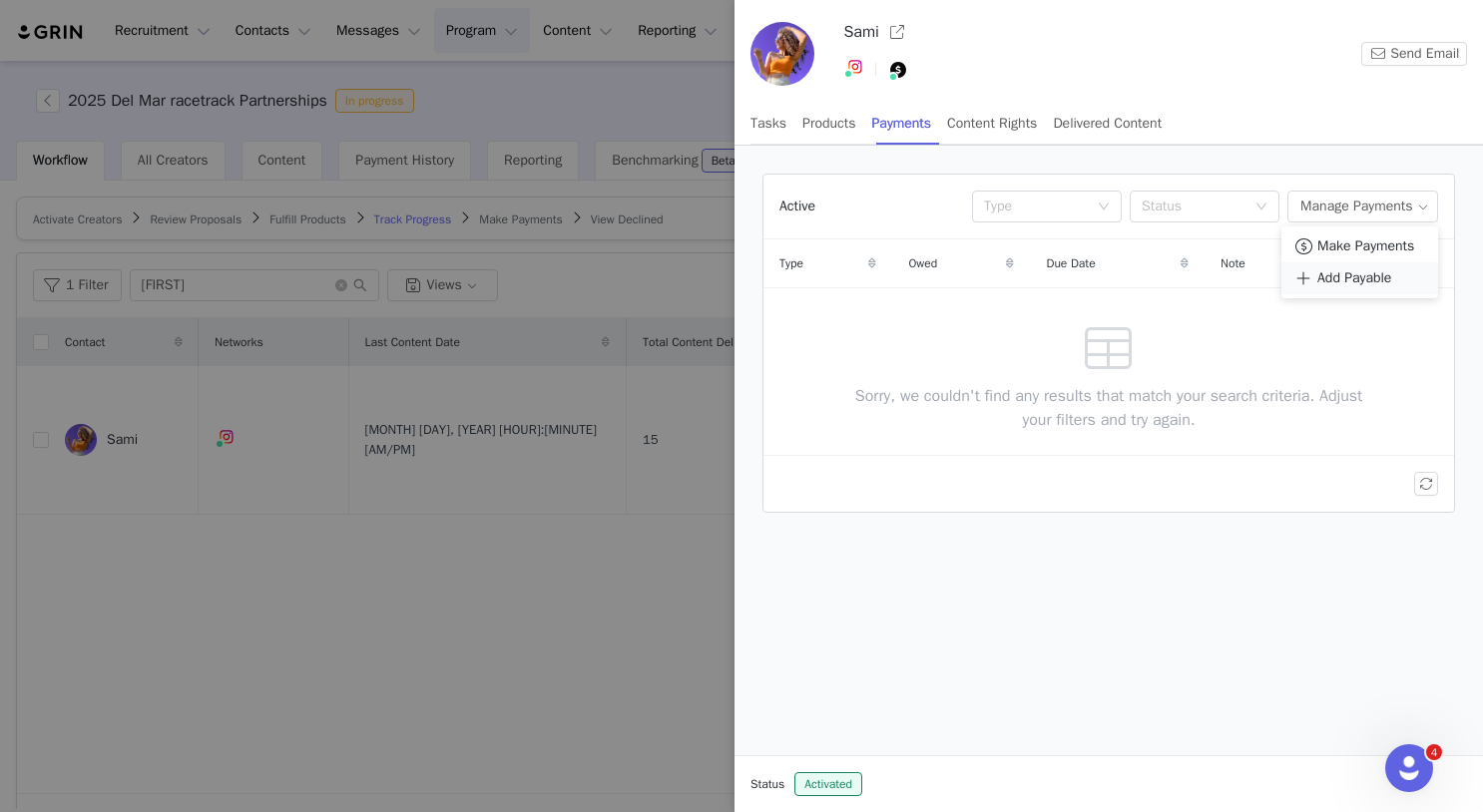 click on "Add Payable" at bounding box center (1354, 278) 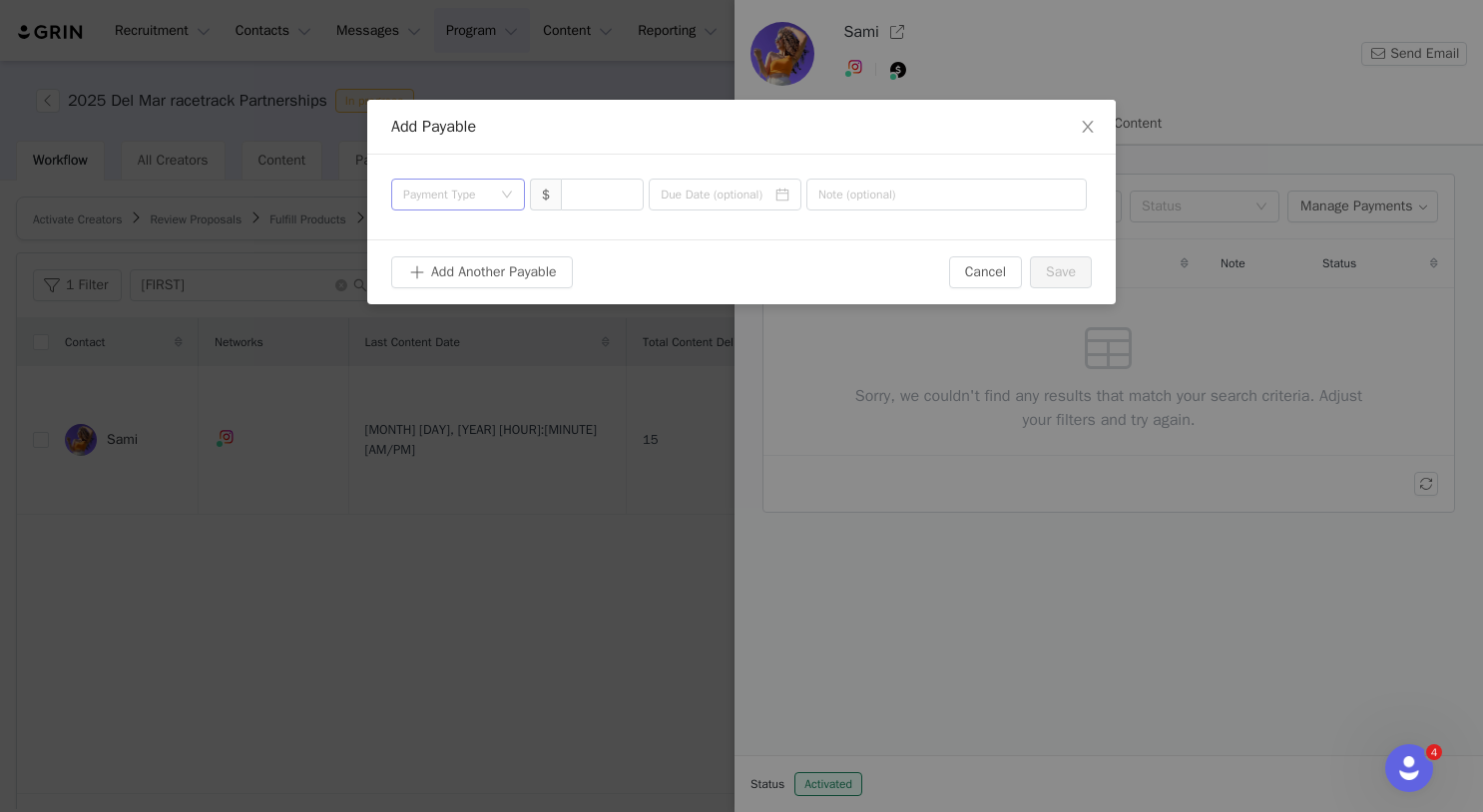 click on "Payment Type" at bounding box center (447, 195) 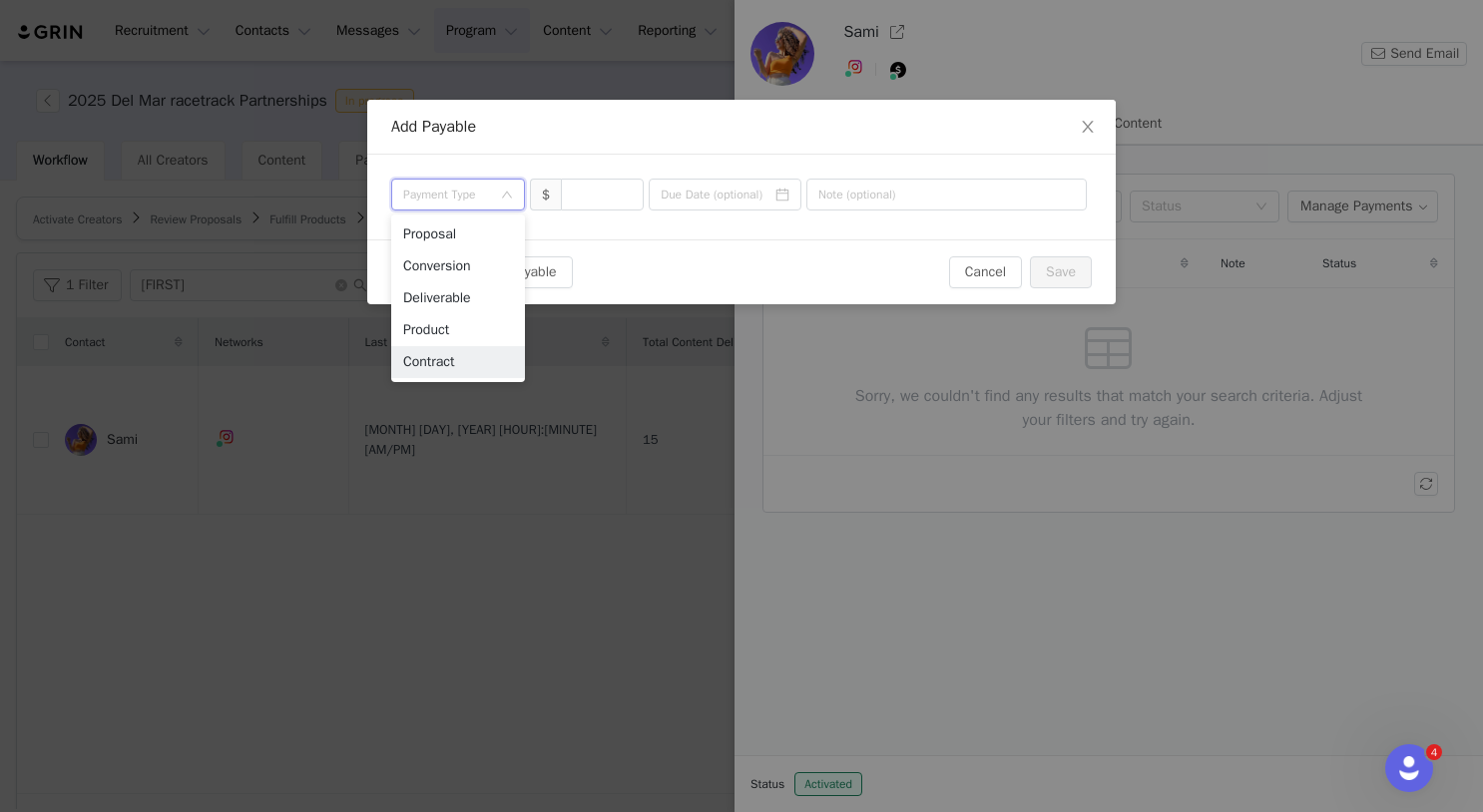 drag, startPoint x: 443, startPoint y: 363, endPoint x: 431, endPoint y: 87, distance: 276.2607 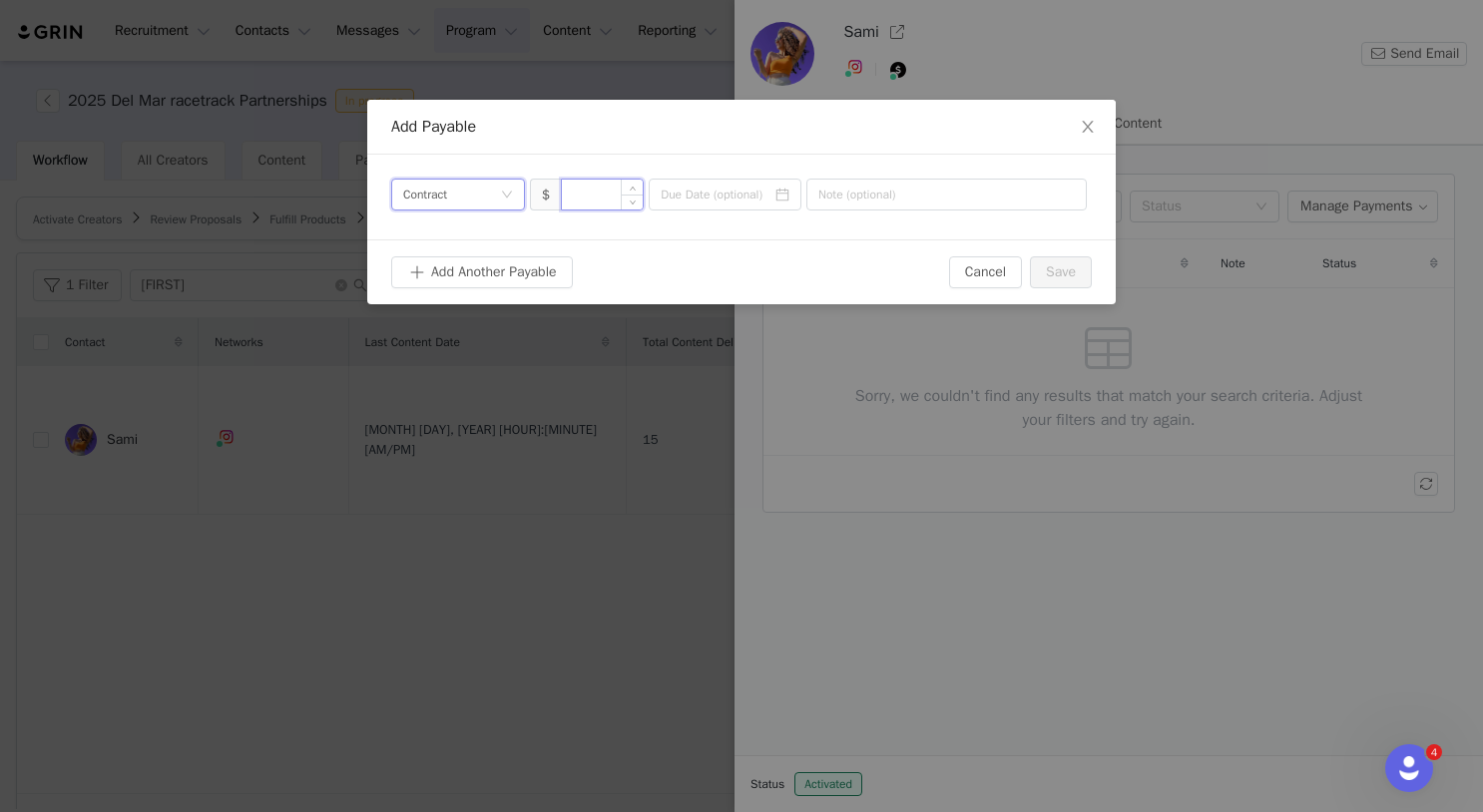 click at bounding box center [602, 195] 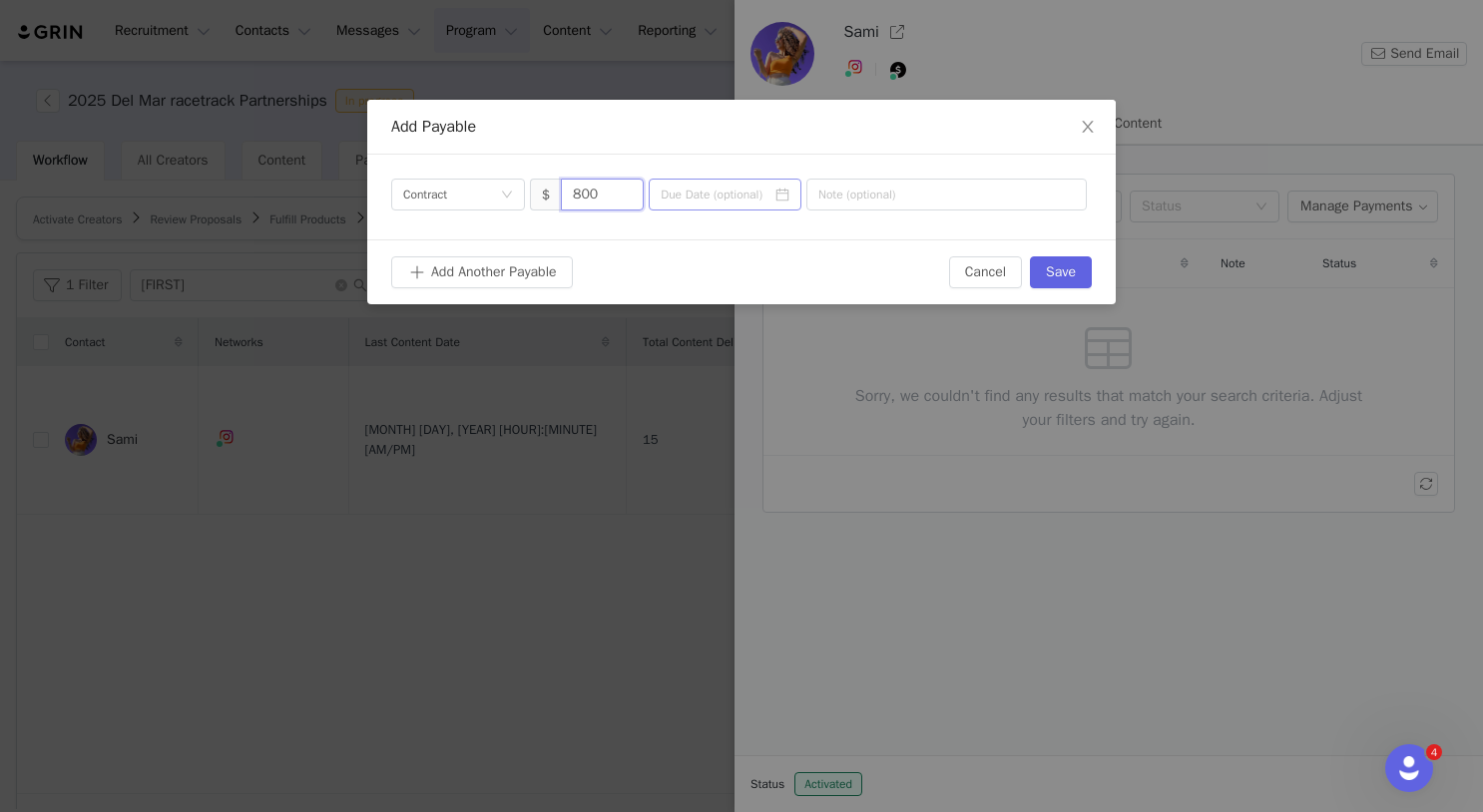 type on "800" 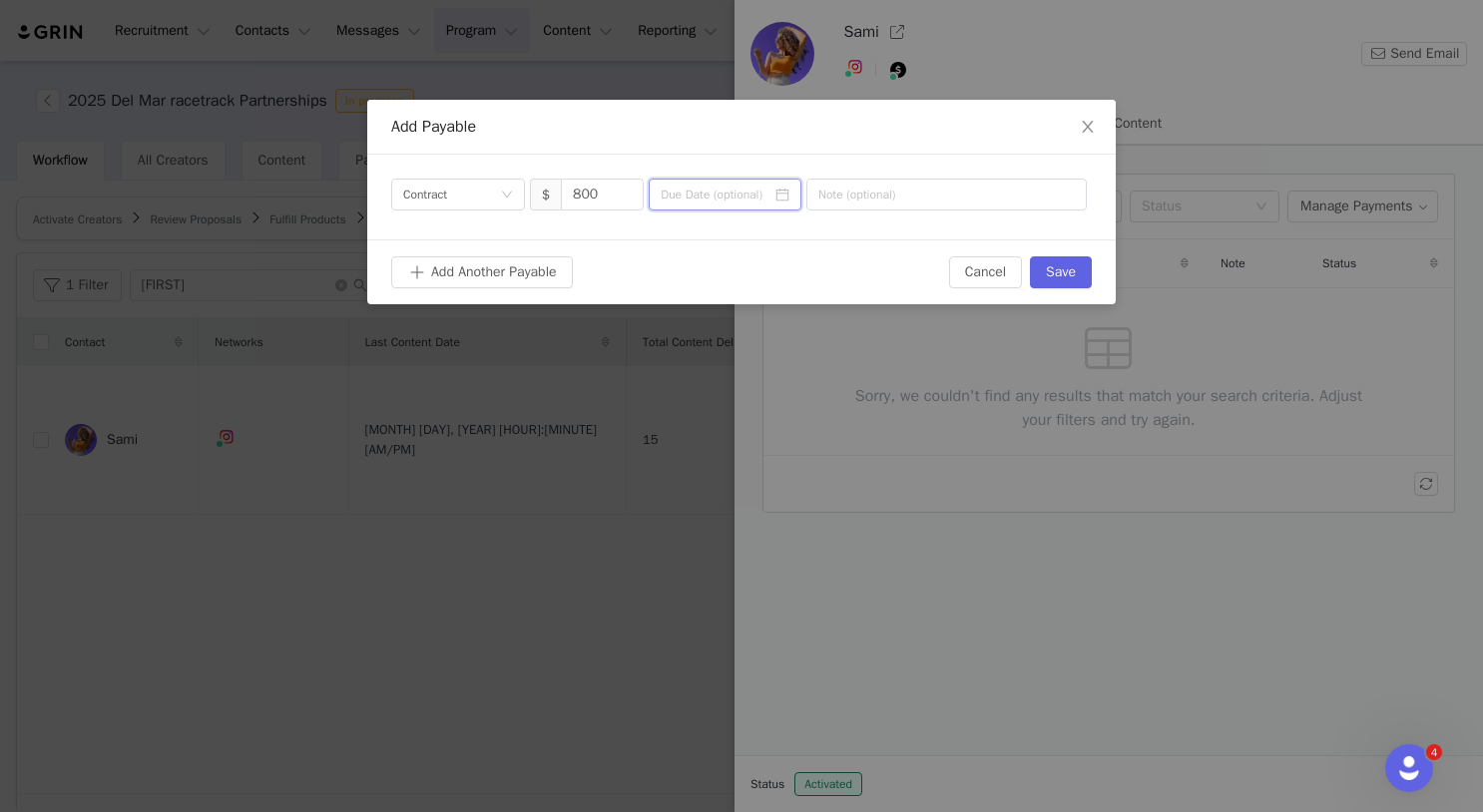 click at bounding box center (725, 195) 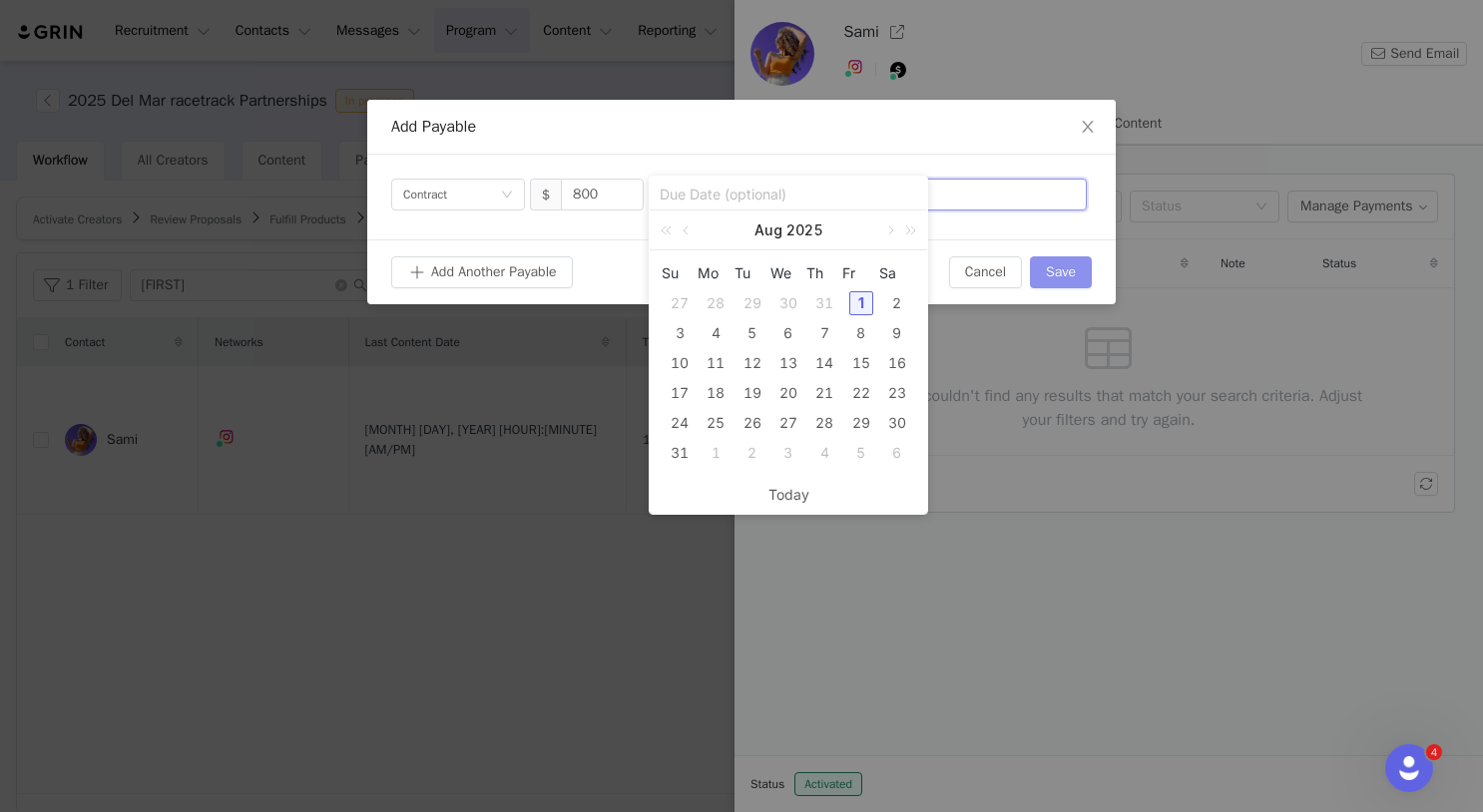 drag, startPoint x: 1012, startPoint y: 201, endPoint x: 1085, endPoint y: 269, distance: 99.76472 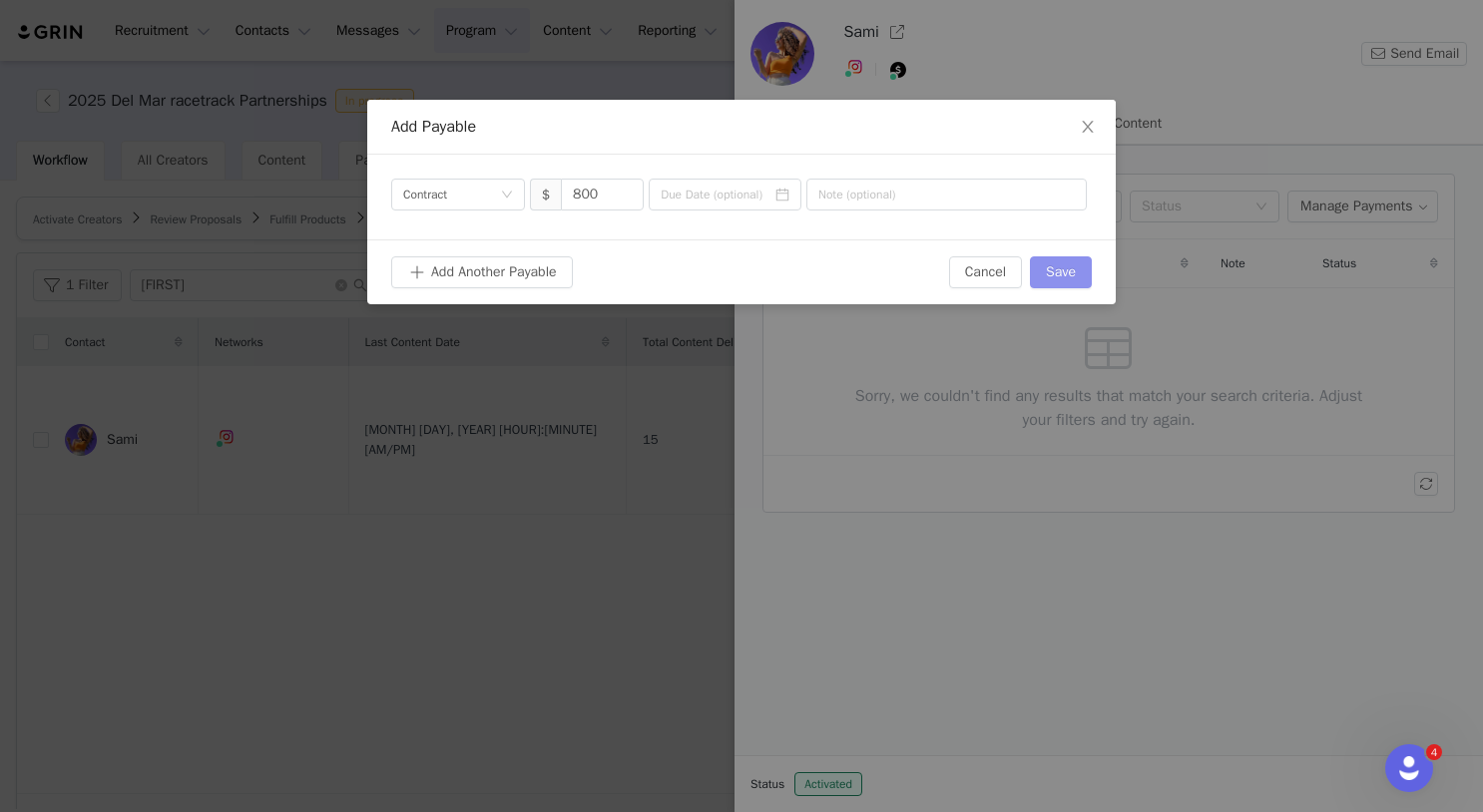 click on "Save" at bounding box center [1061, 272] 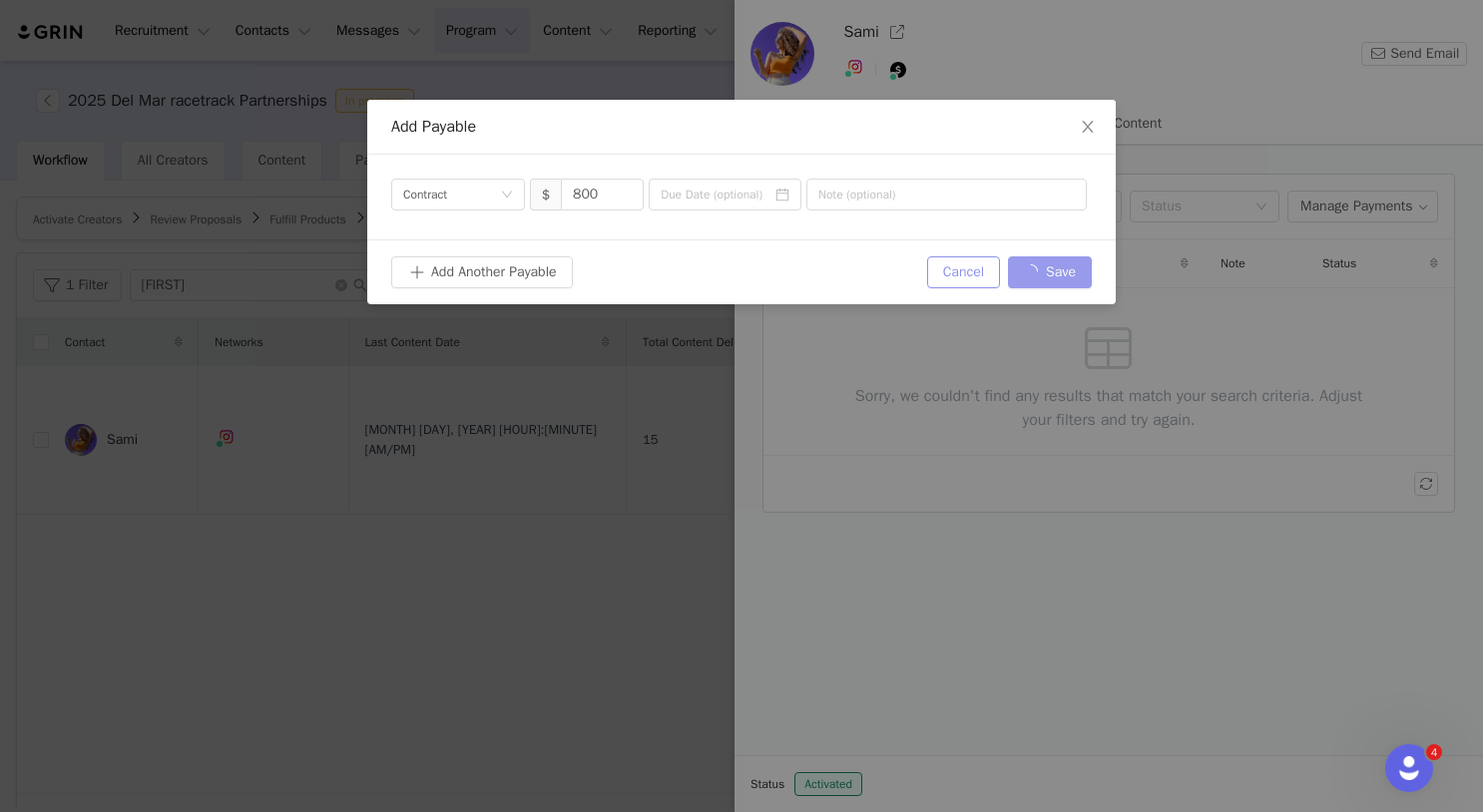 type 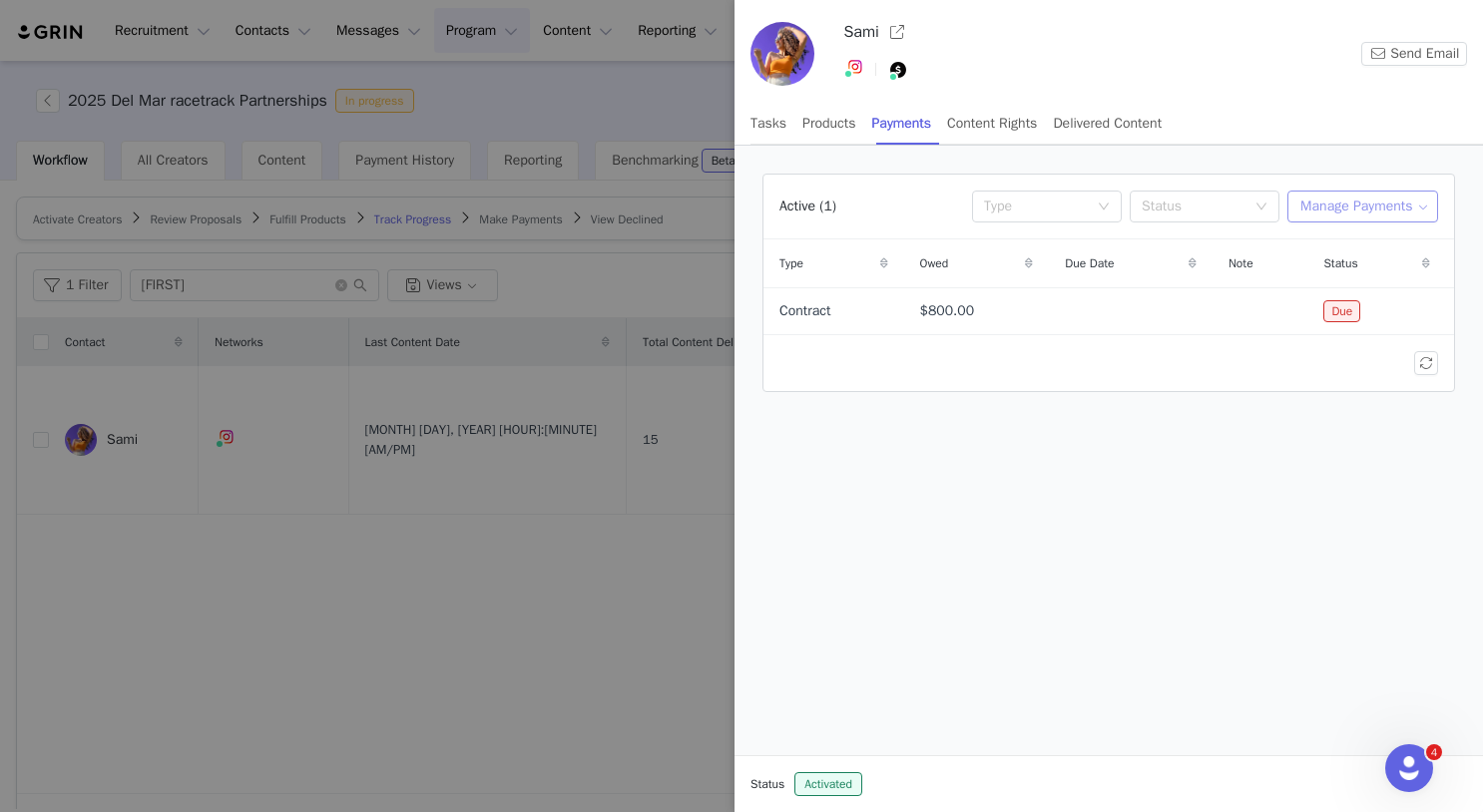 click on "Manage Payments" at bounding box center [1362, 206] 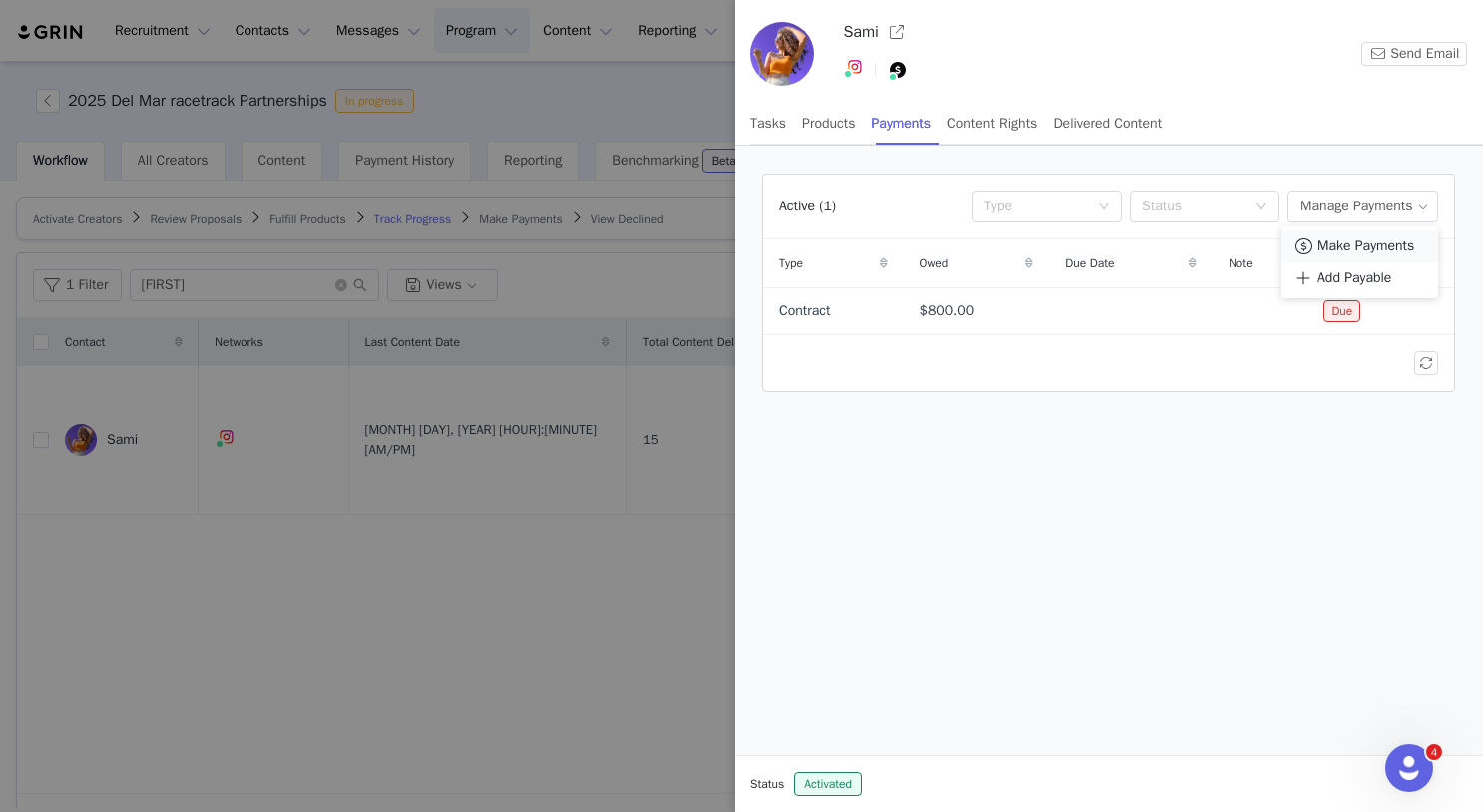 click on "Make Payments" at bounding box center [1365, 246] 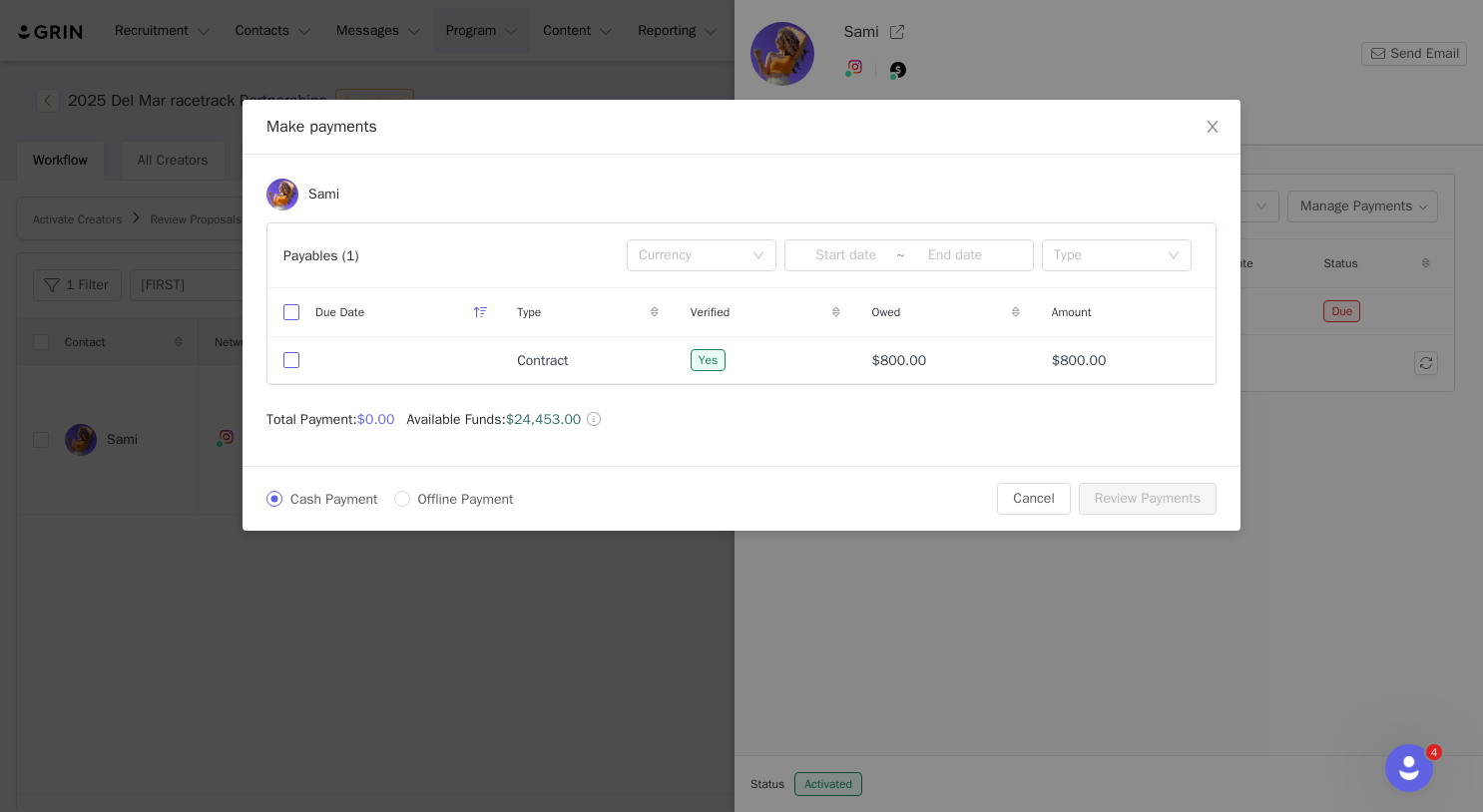 click at bounding box center (291, 360) 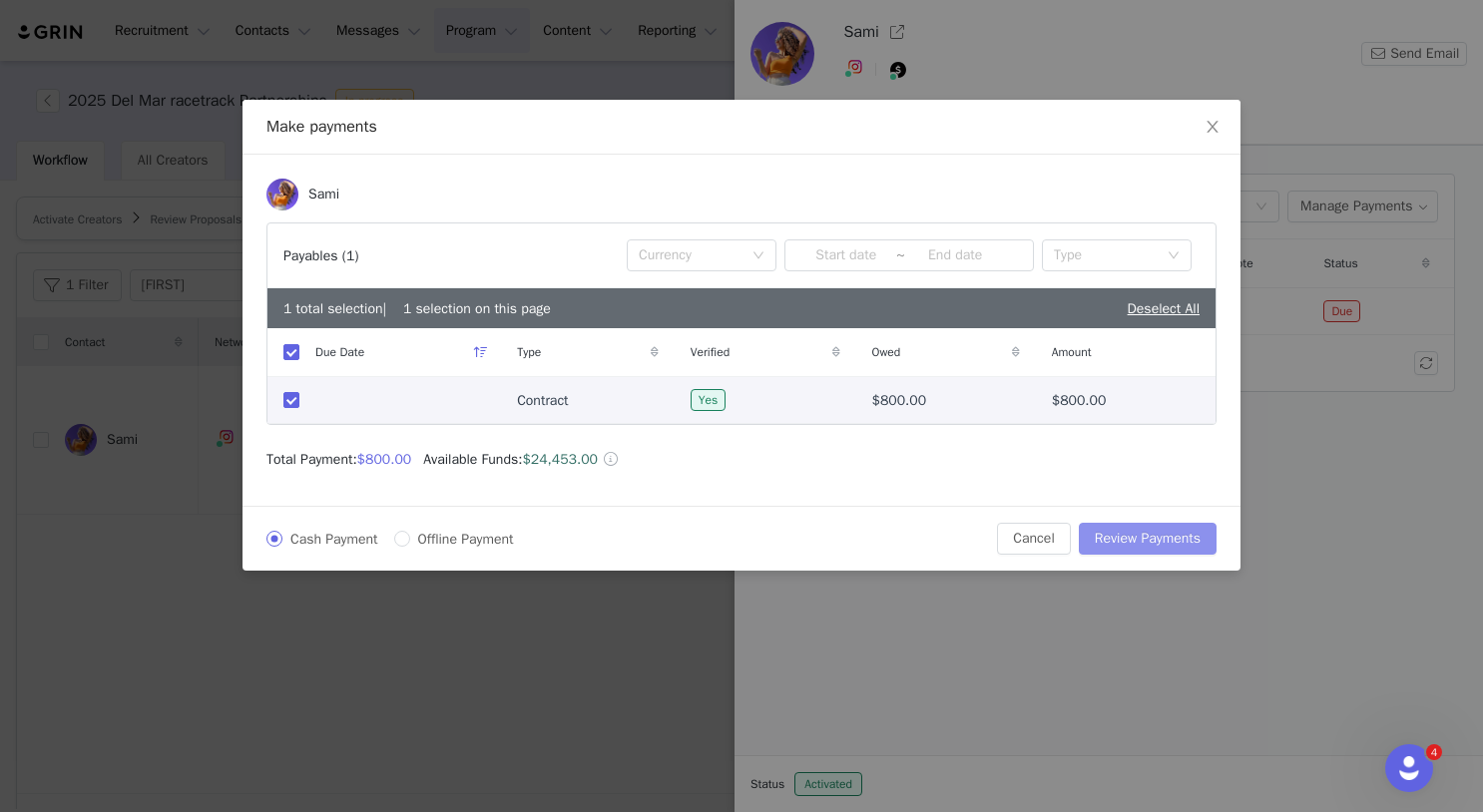 click on "Review Payments" at bounding box center [1148, 539] 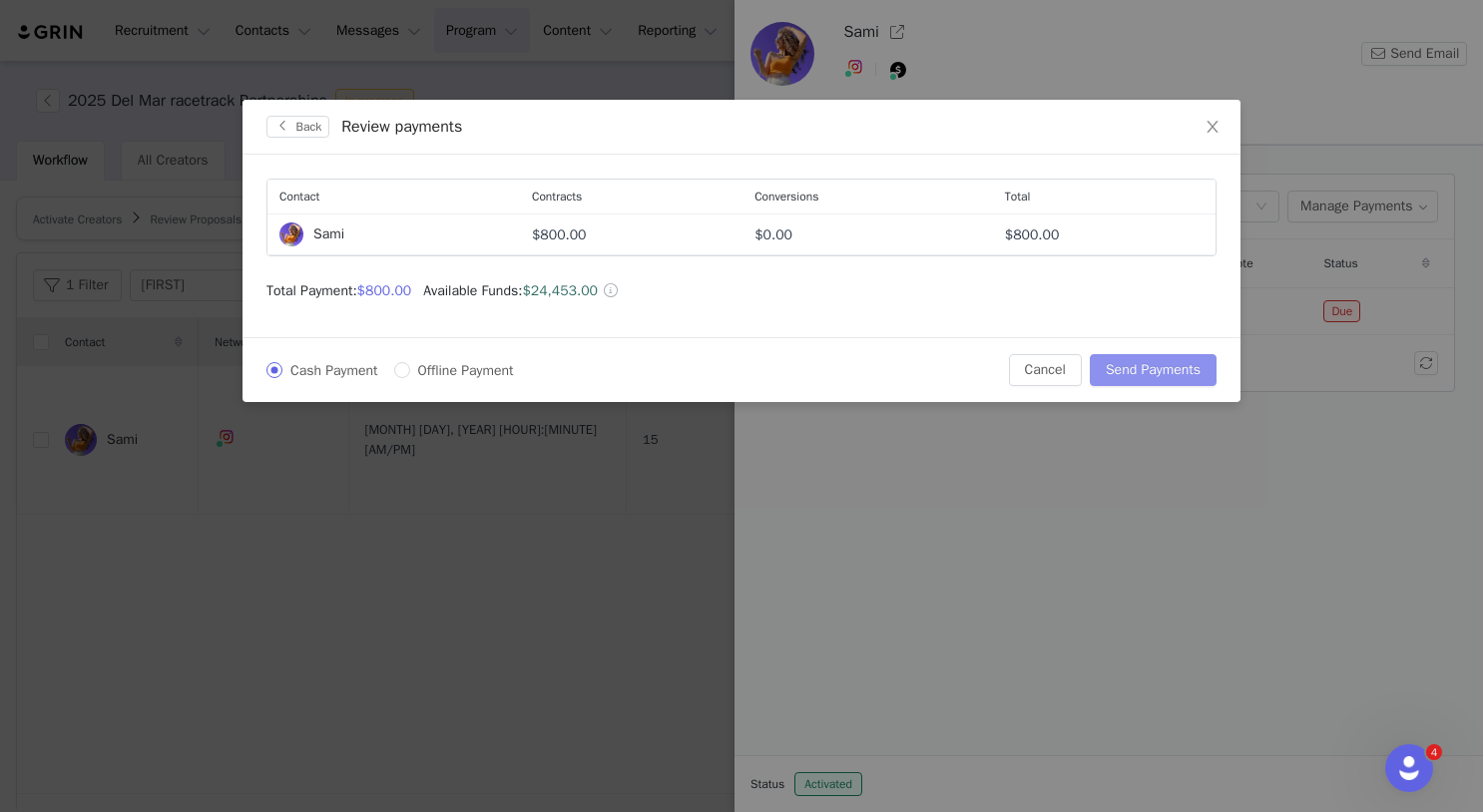 click on "Send Payments" at bounding box center [1153, 370] 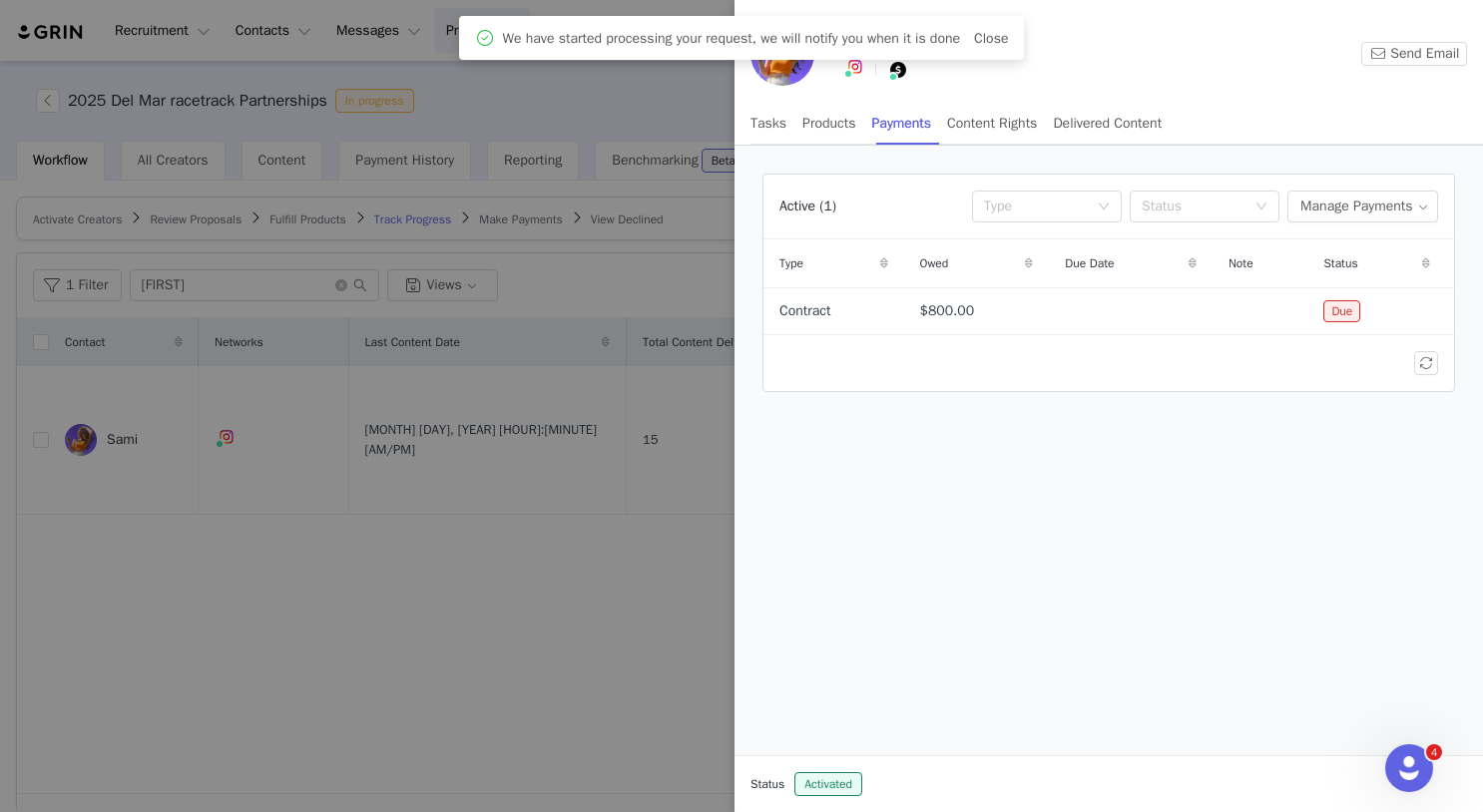 click at bounding box center (742, 406) 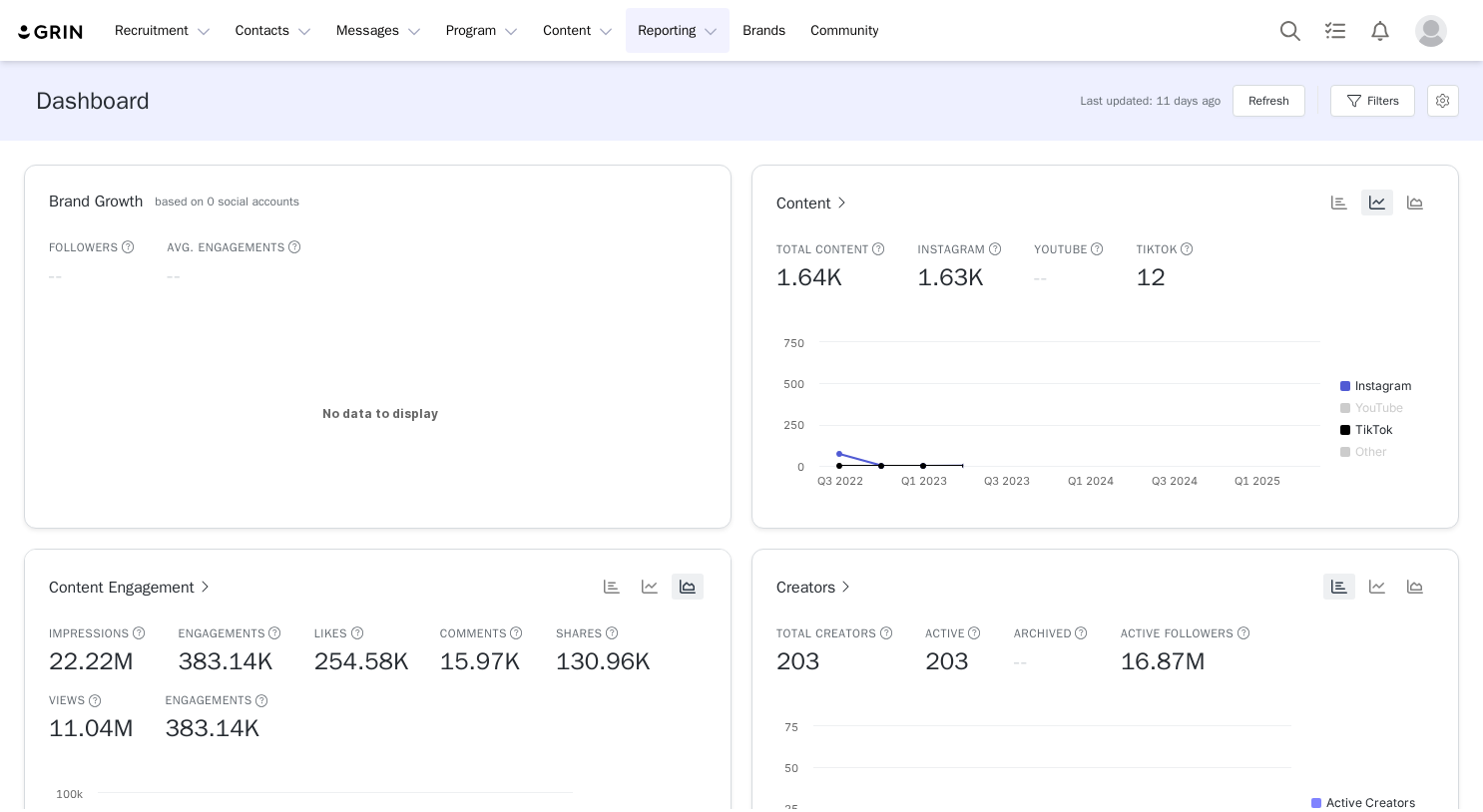scroll, scrollTop: 0, scrollLeft: 0, axis: both 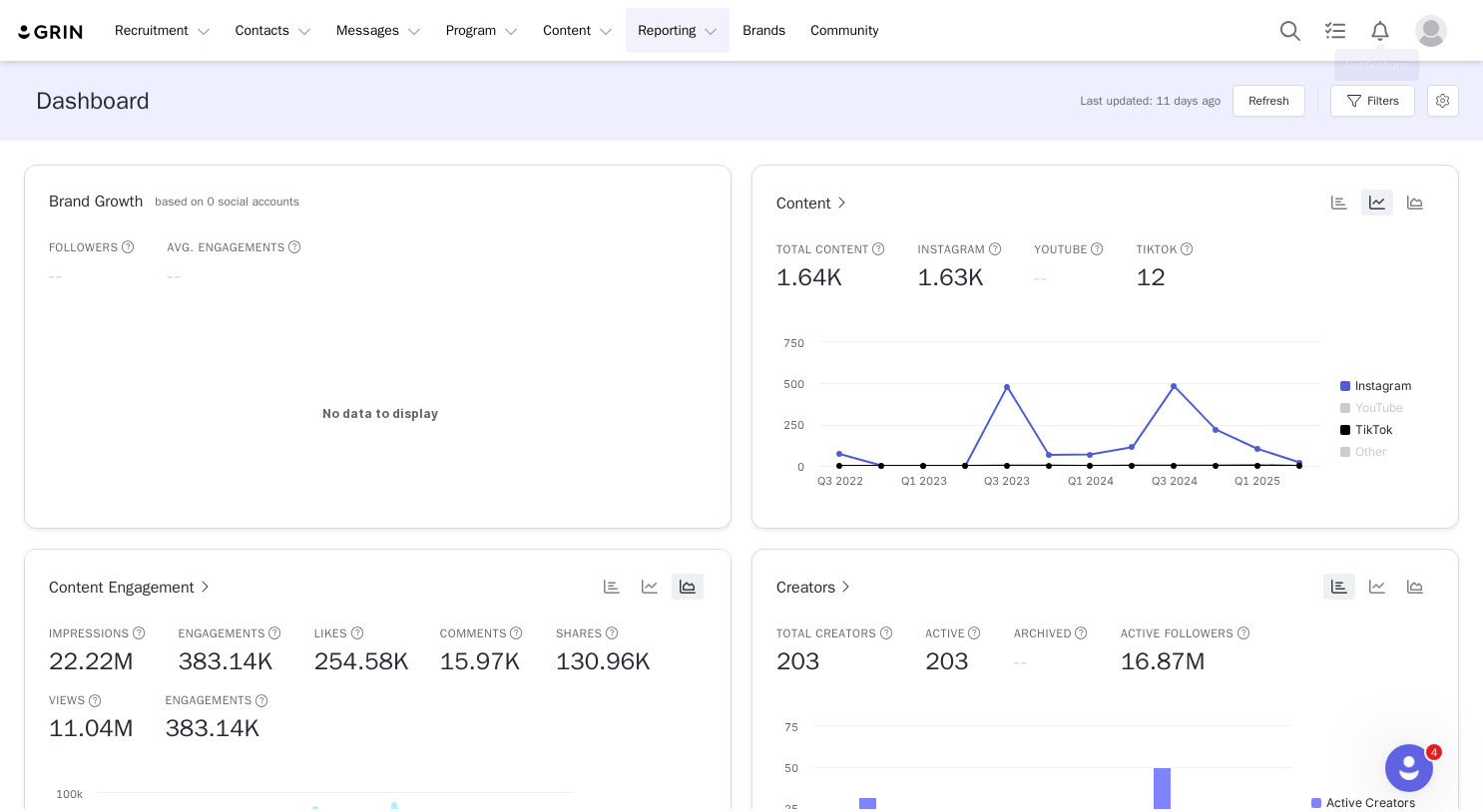 click at bounding box center [1431, 31] 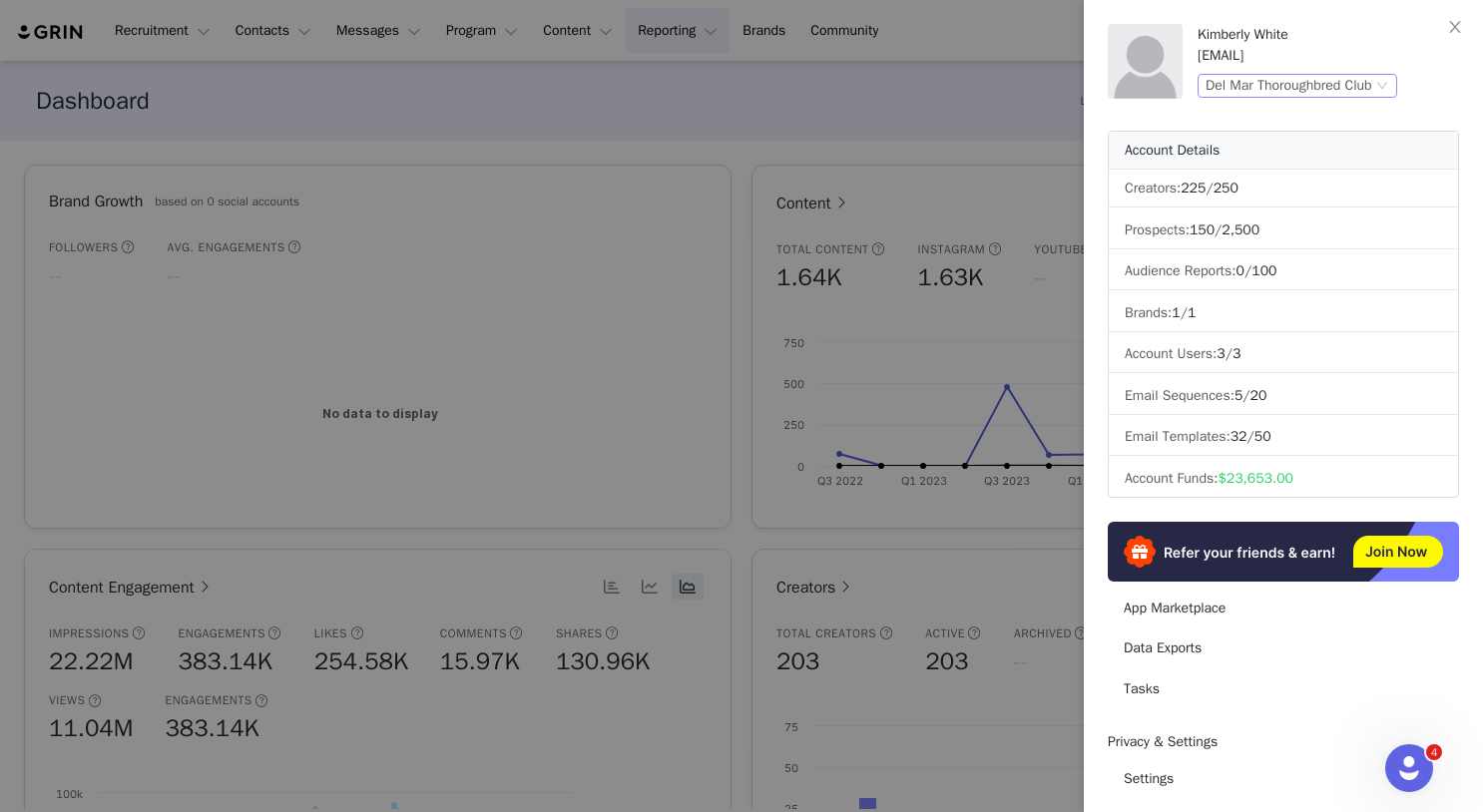 click on "Del Mar Thoroughbred Club" at bounding box center (1288, 86) 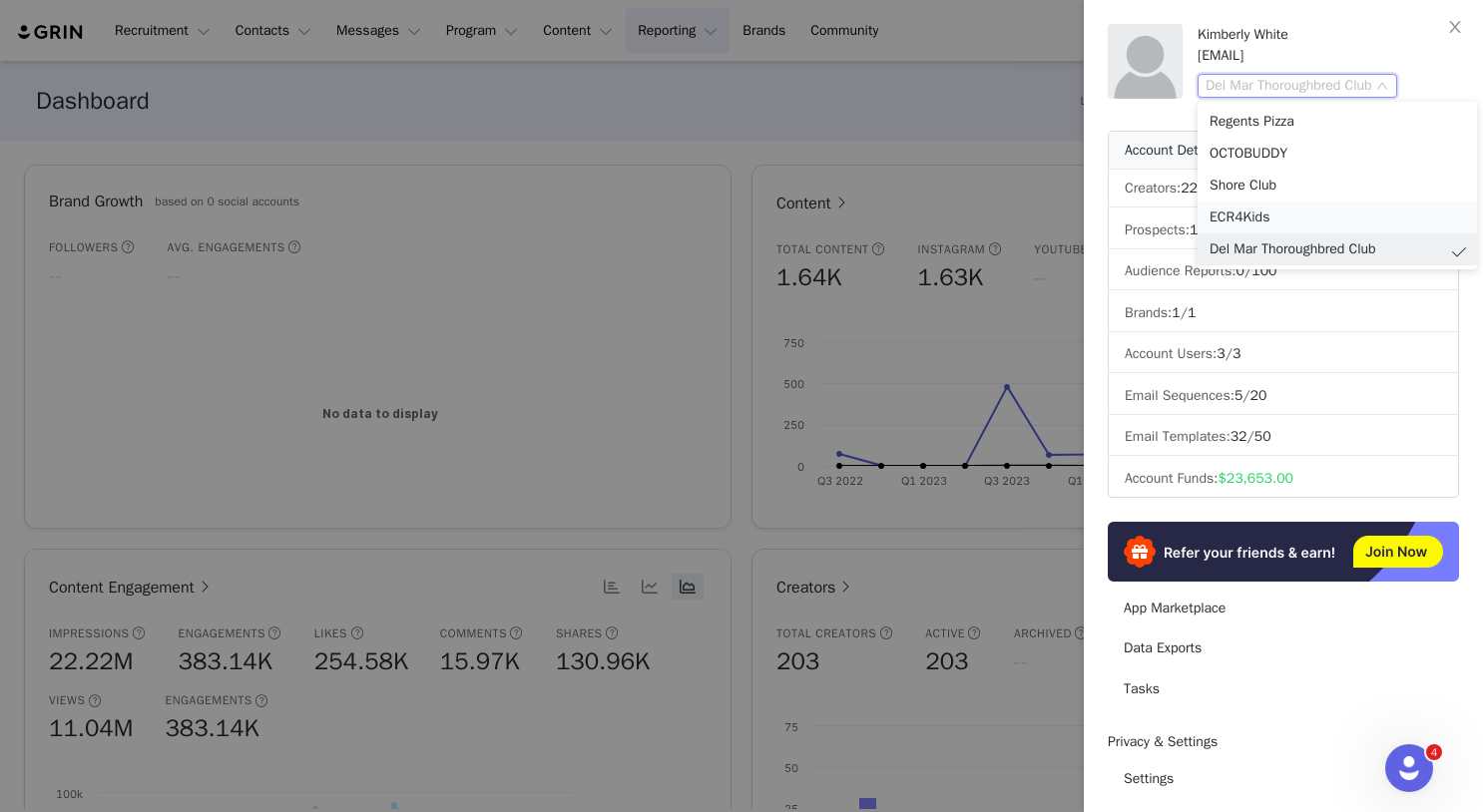 click on "ECR4Kids" at bounding box center [1337, 217] 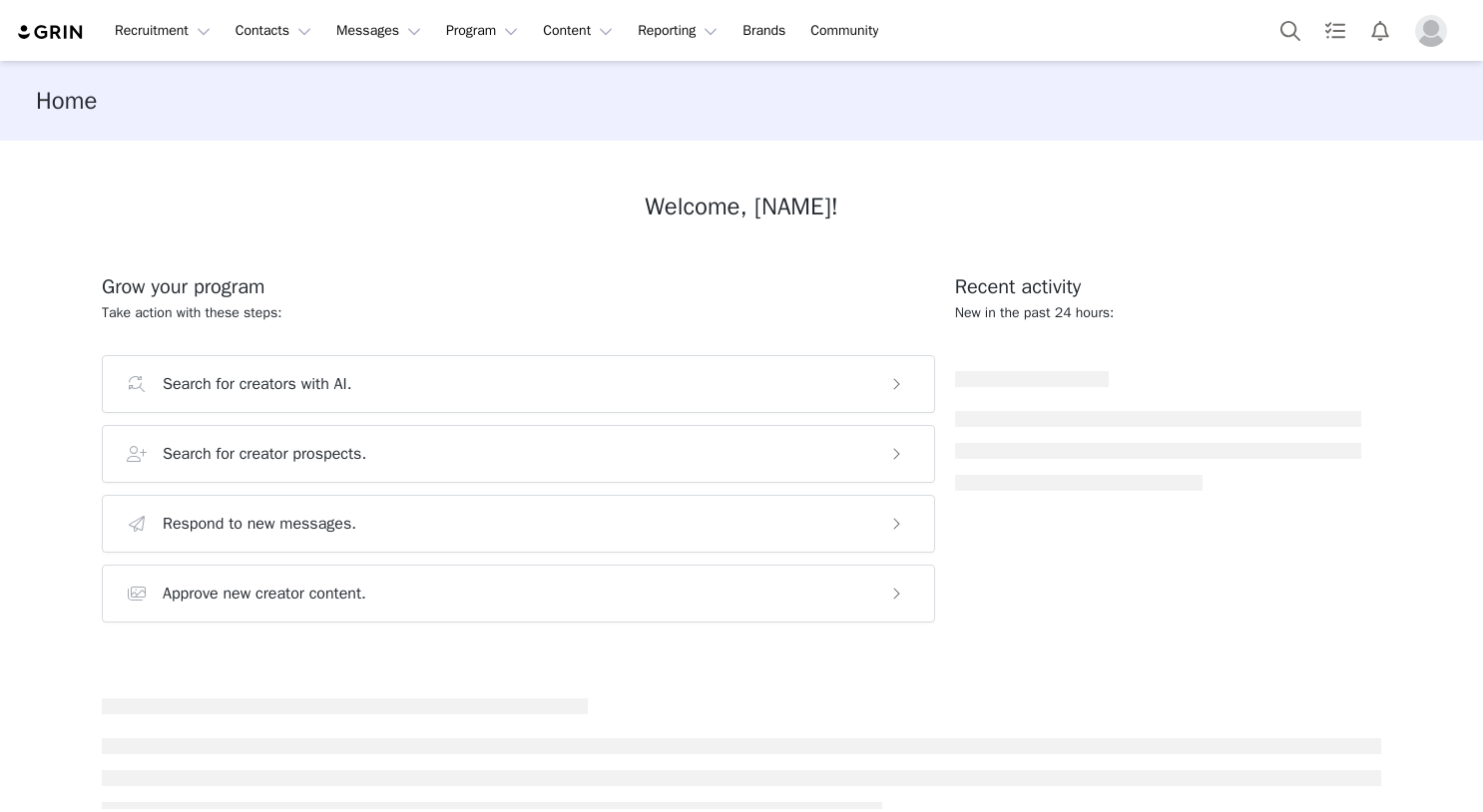 scroll, scrollTop: 0, scrollLeft: 0, axis: both 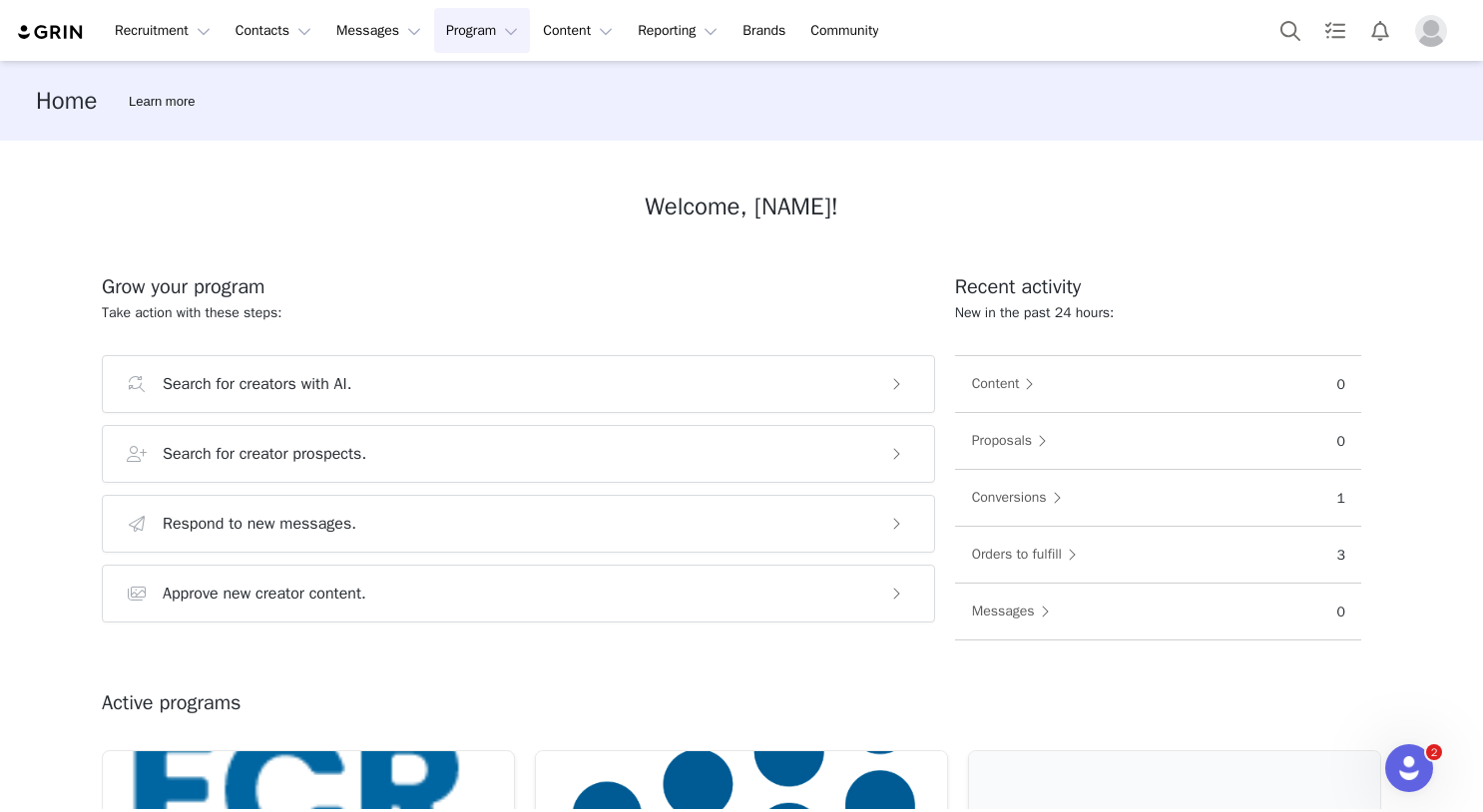 drag, startPoint x: 503, startPoint y: 38, endPoint x: 515, endPoint y: 78, distance: 41.761226 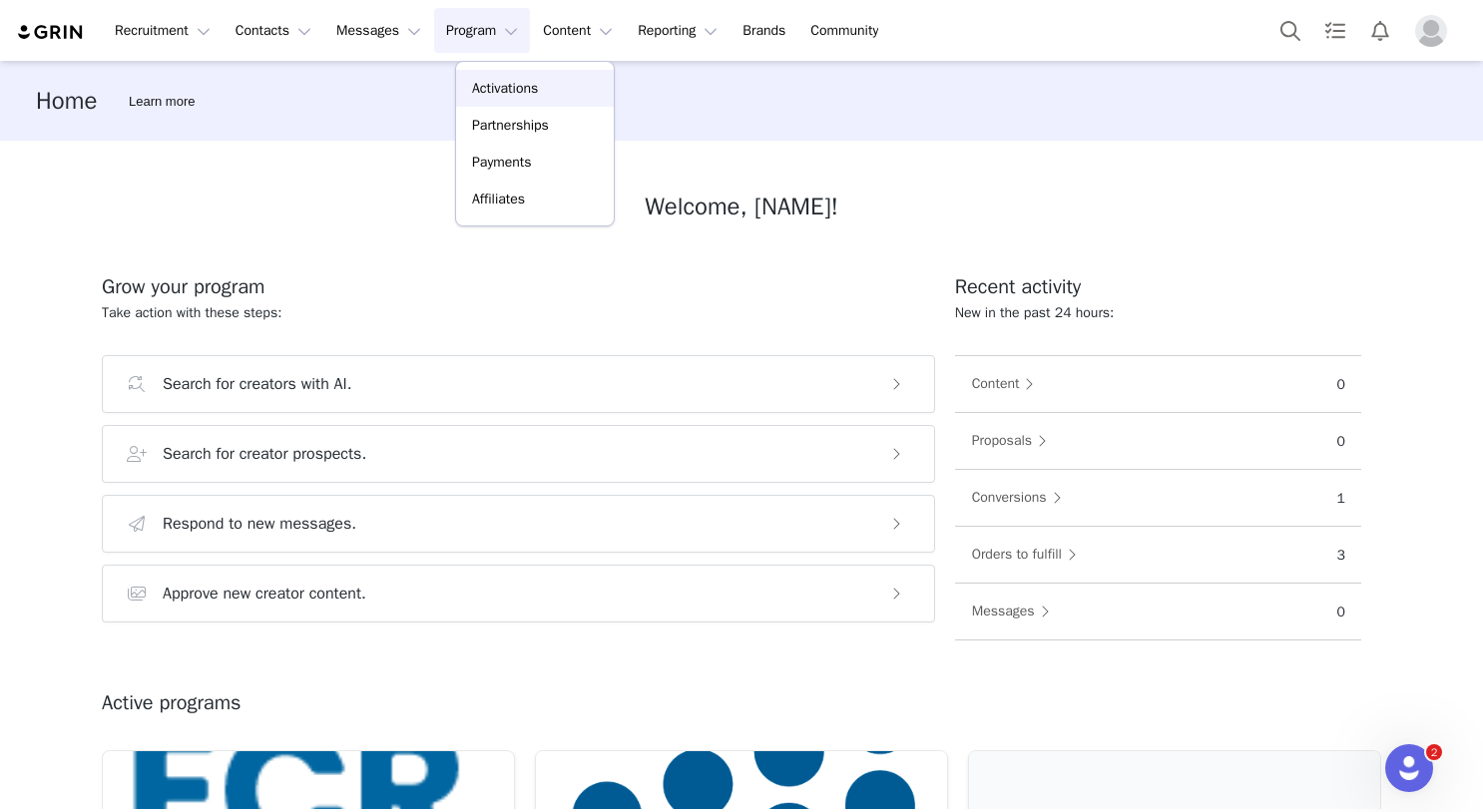 click on "Activations" at bounding box center (505, 88) 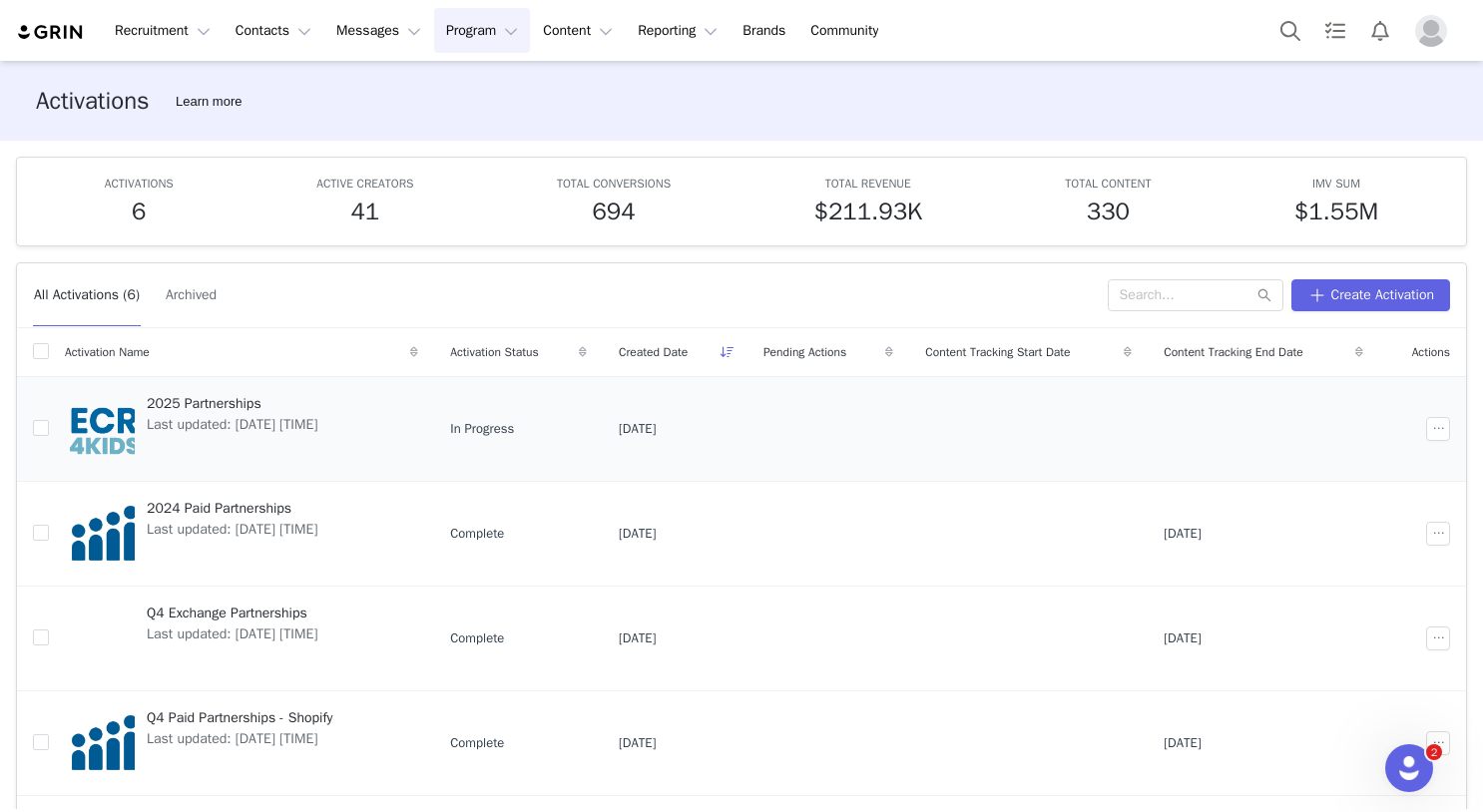 click on "2025 Partnerships" at bounding box center [232, 403] 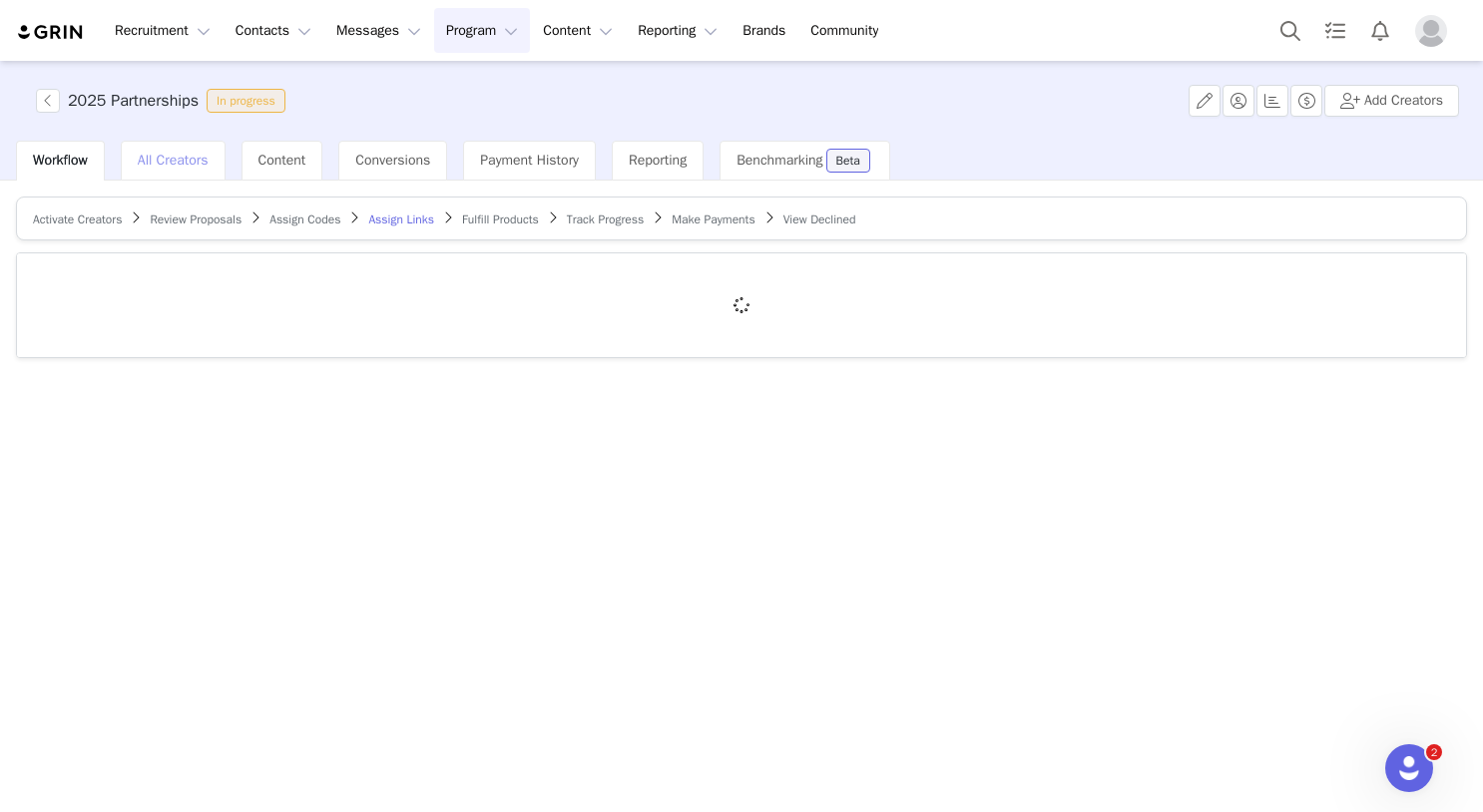 click on "All Creators" at bounding box center (173, 160) 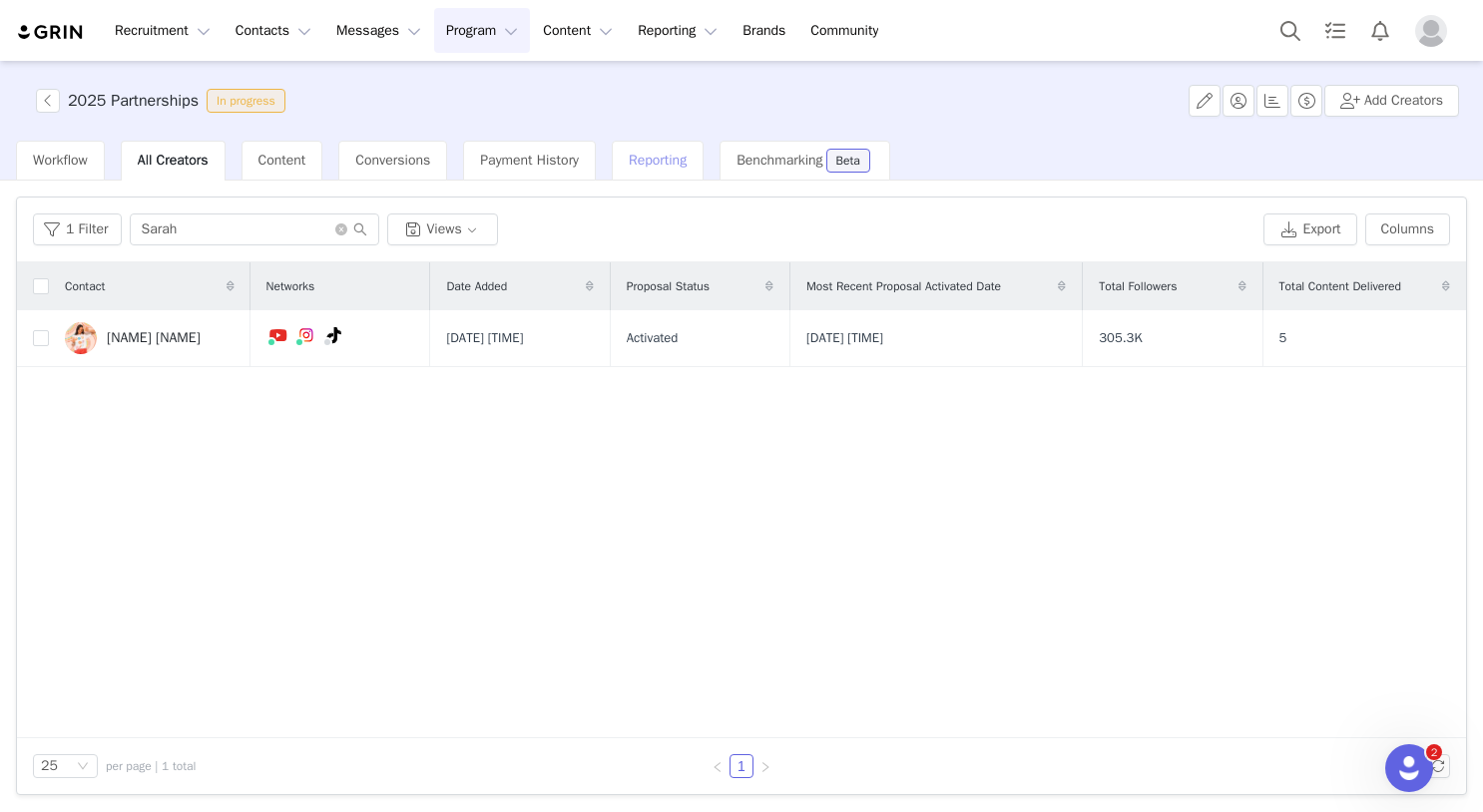 click on "Reporting" at bounding box center (658, 160) 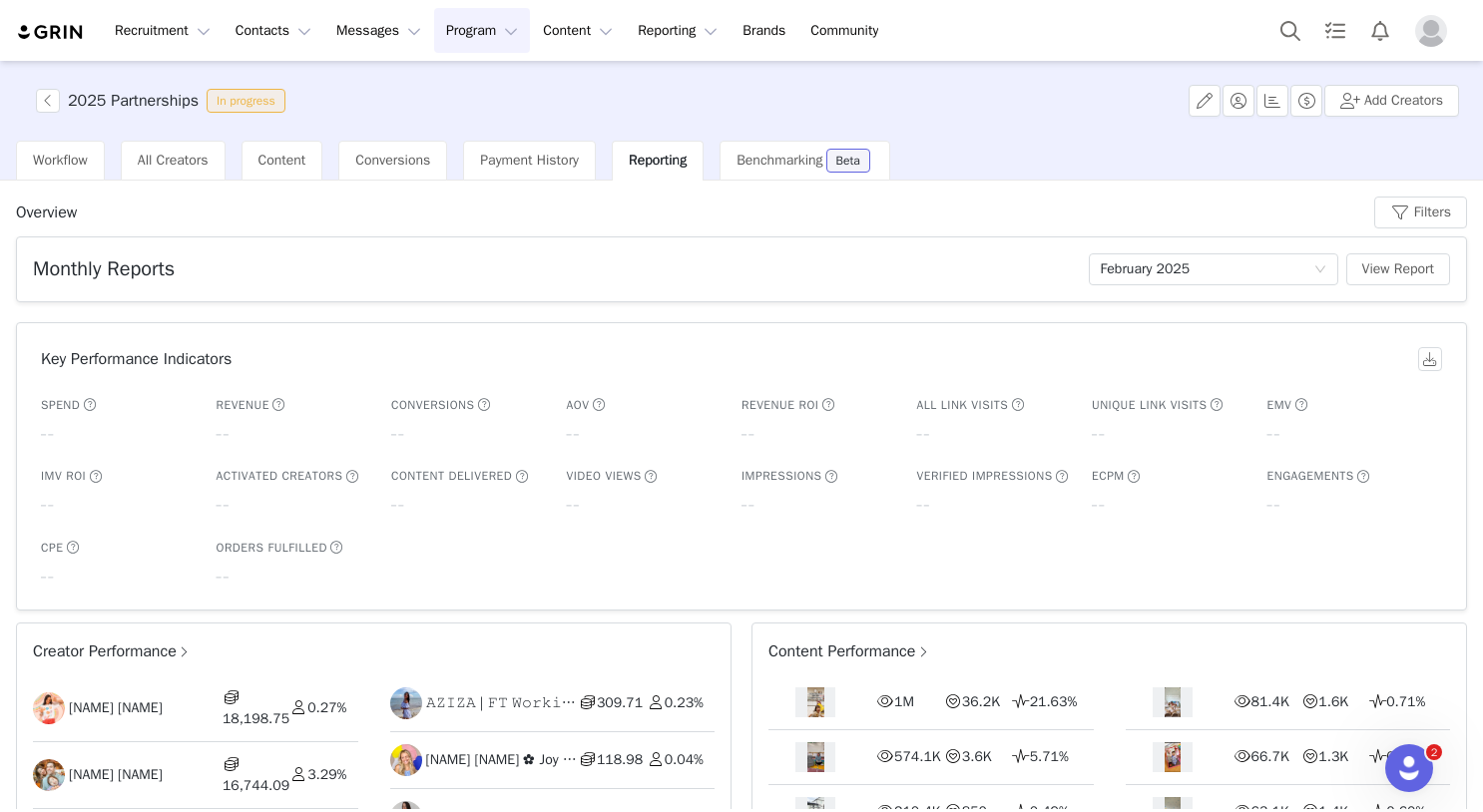click on "Content Performance" at bounding box center (849, 651) 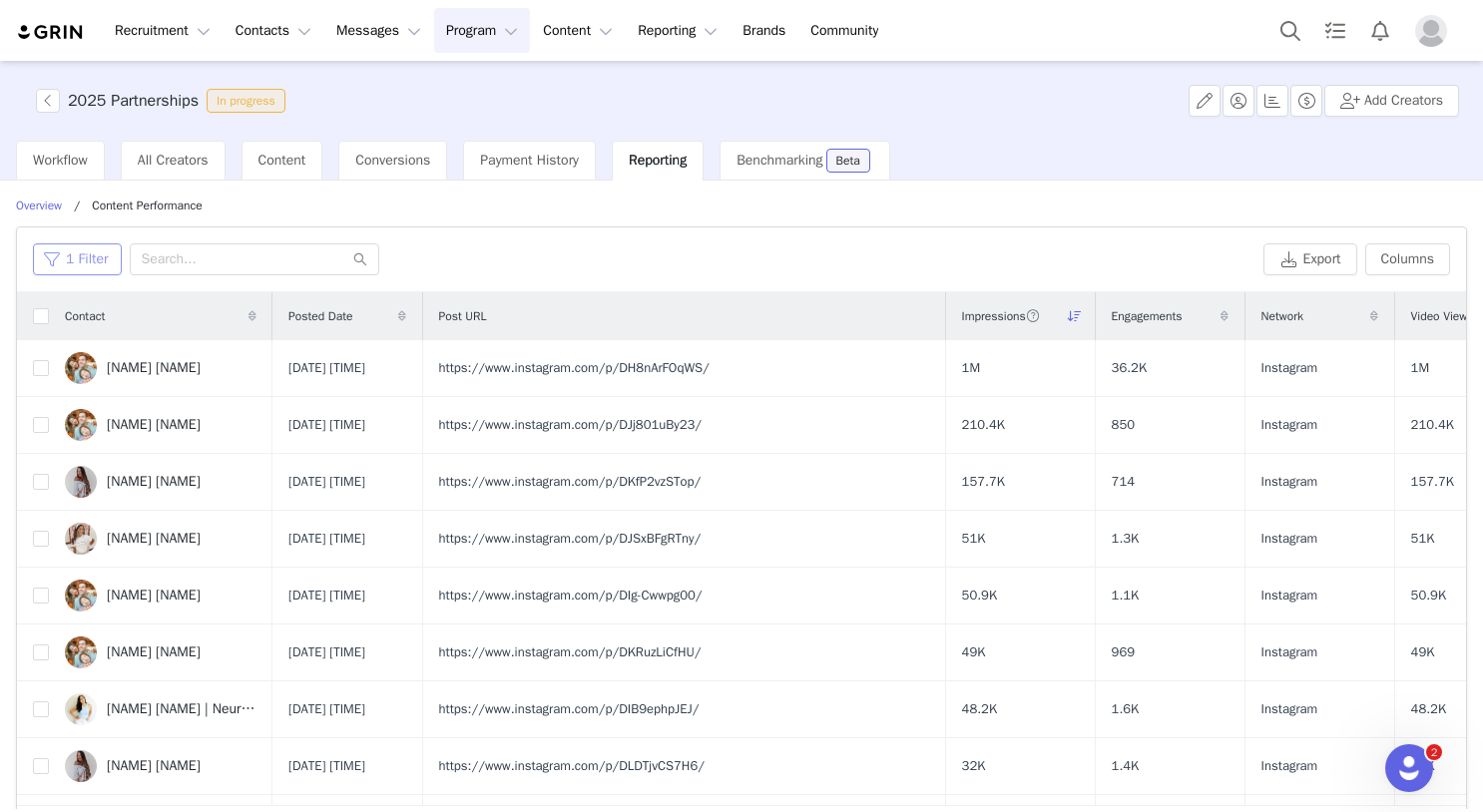 click on "1 Filter" at bounding box center [77, 259] 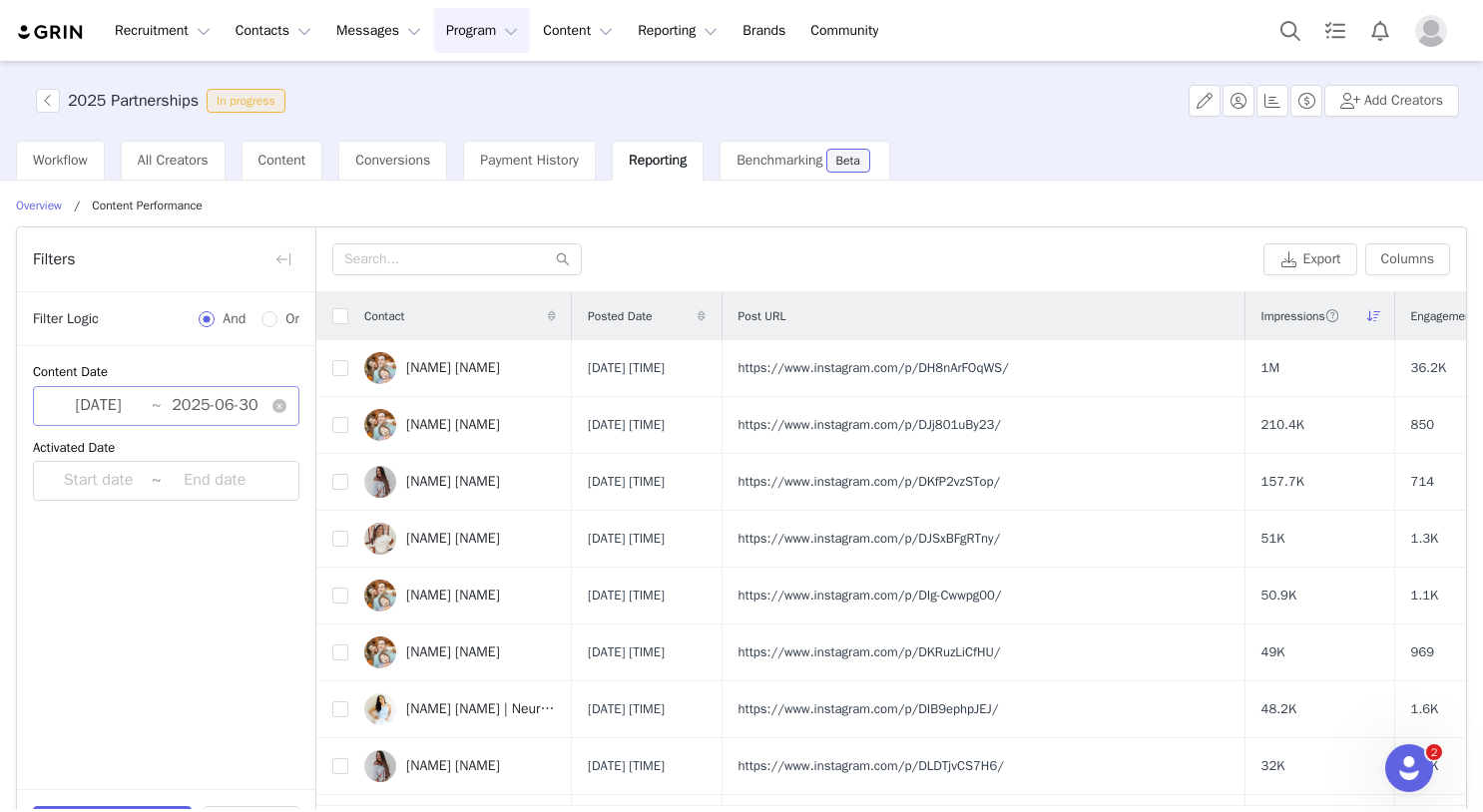click on "2025-04-01" at bounding box center (98, 406) 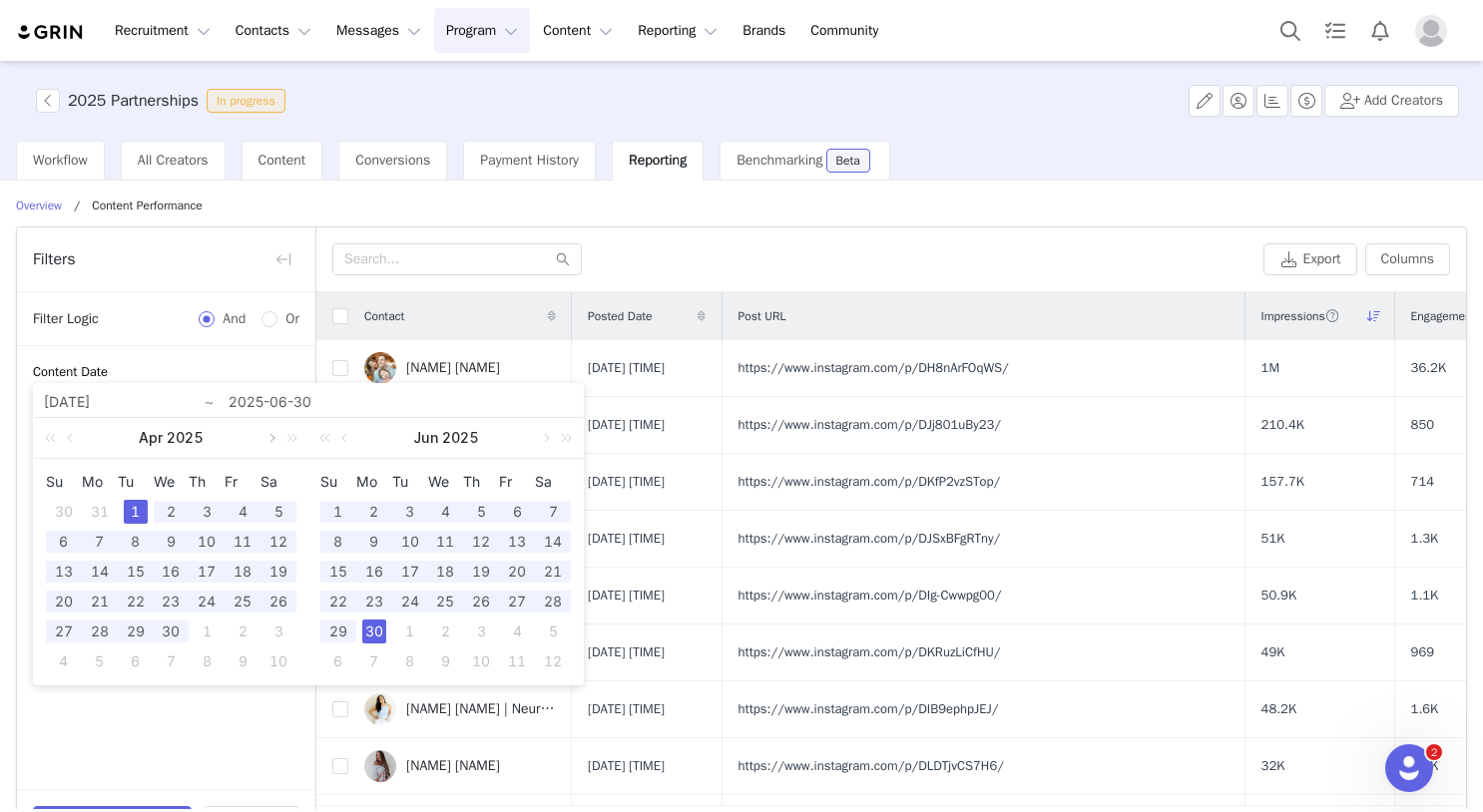 click at bounding box center [270, 438] 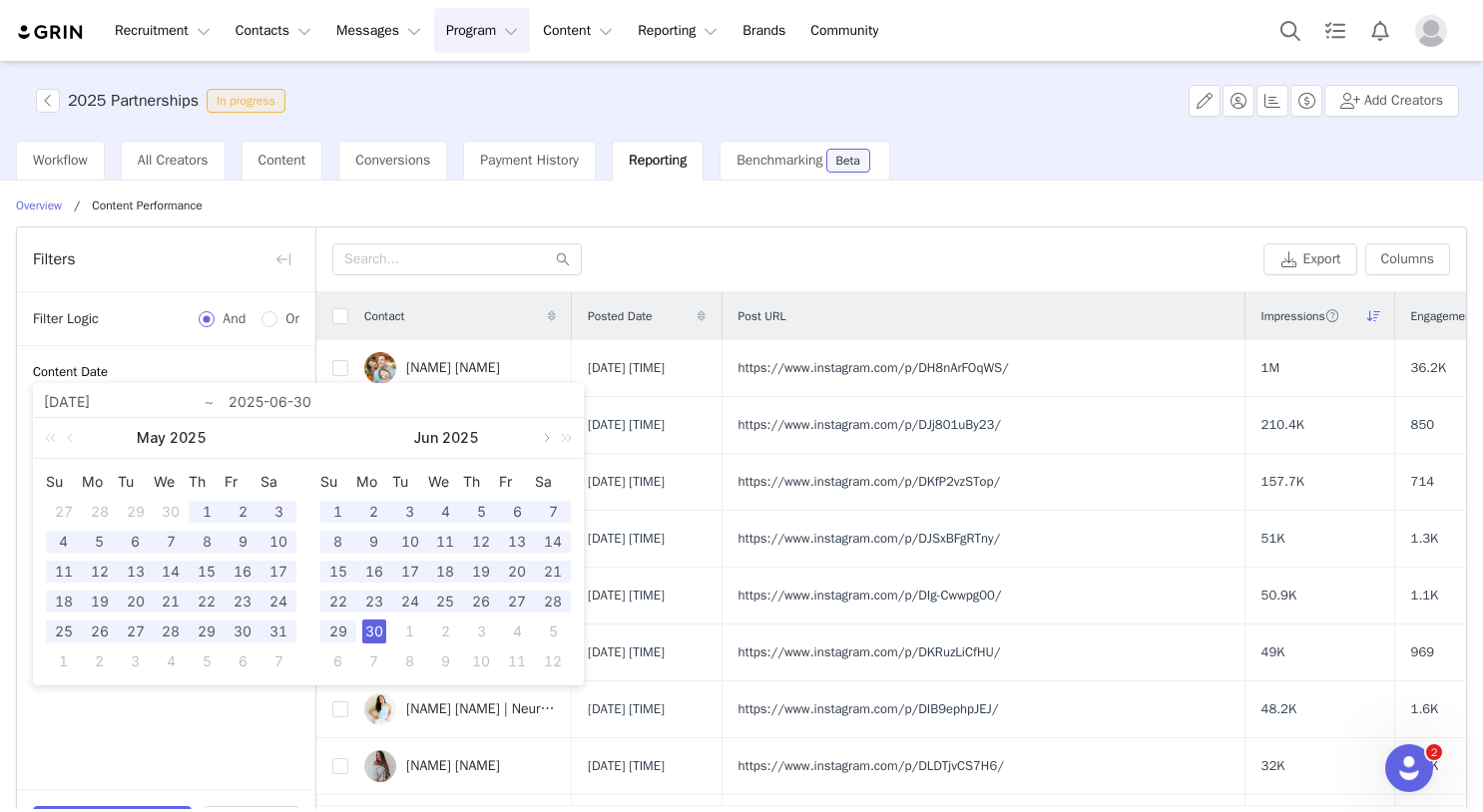 click at bounding box center (545, 438) 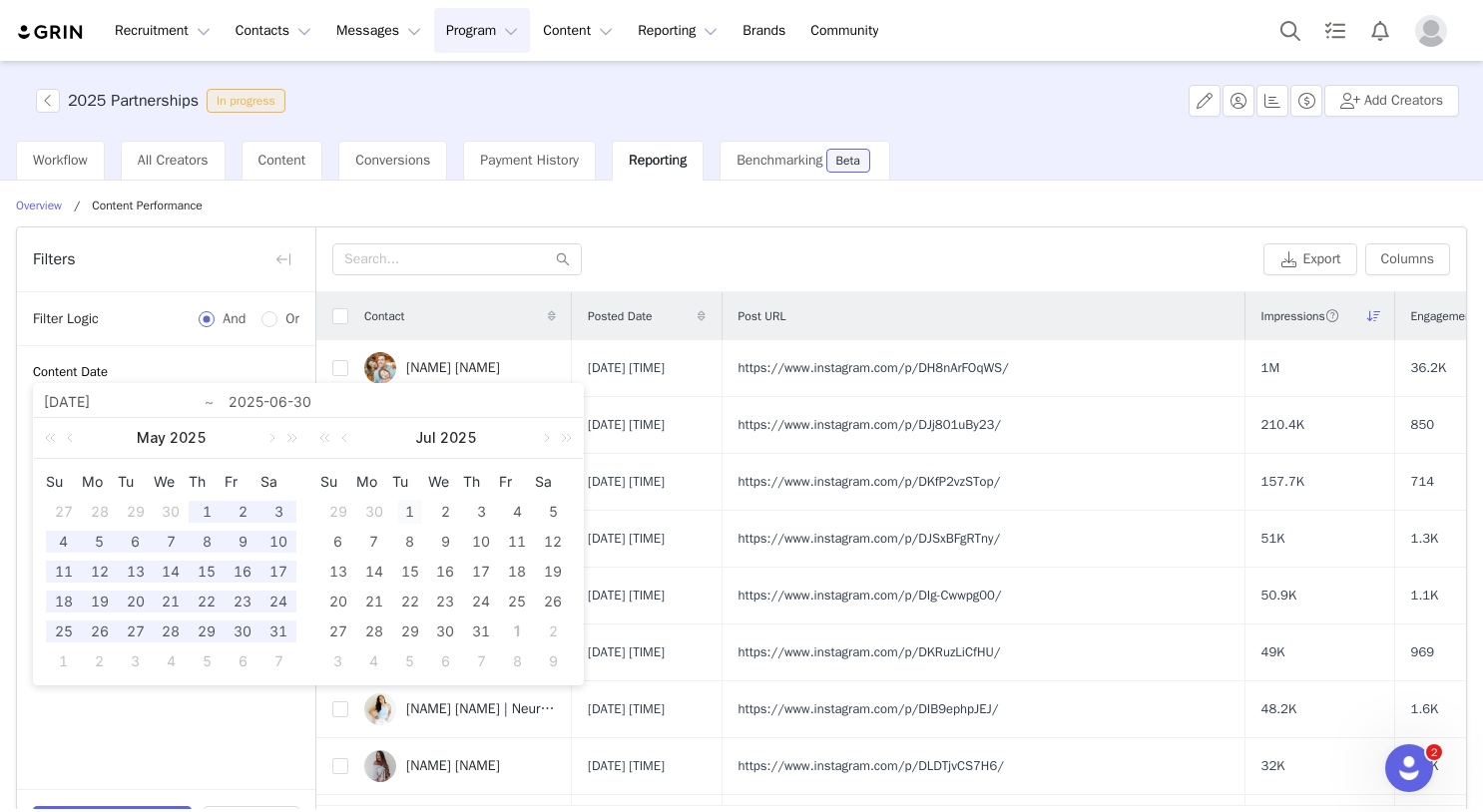 click on "1" at bounding box center [410, 512] 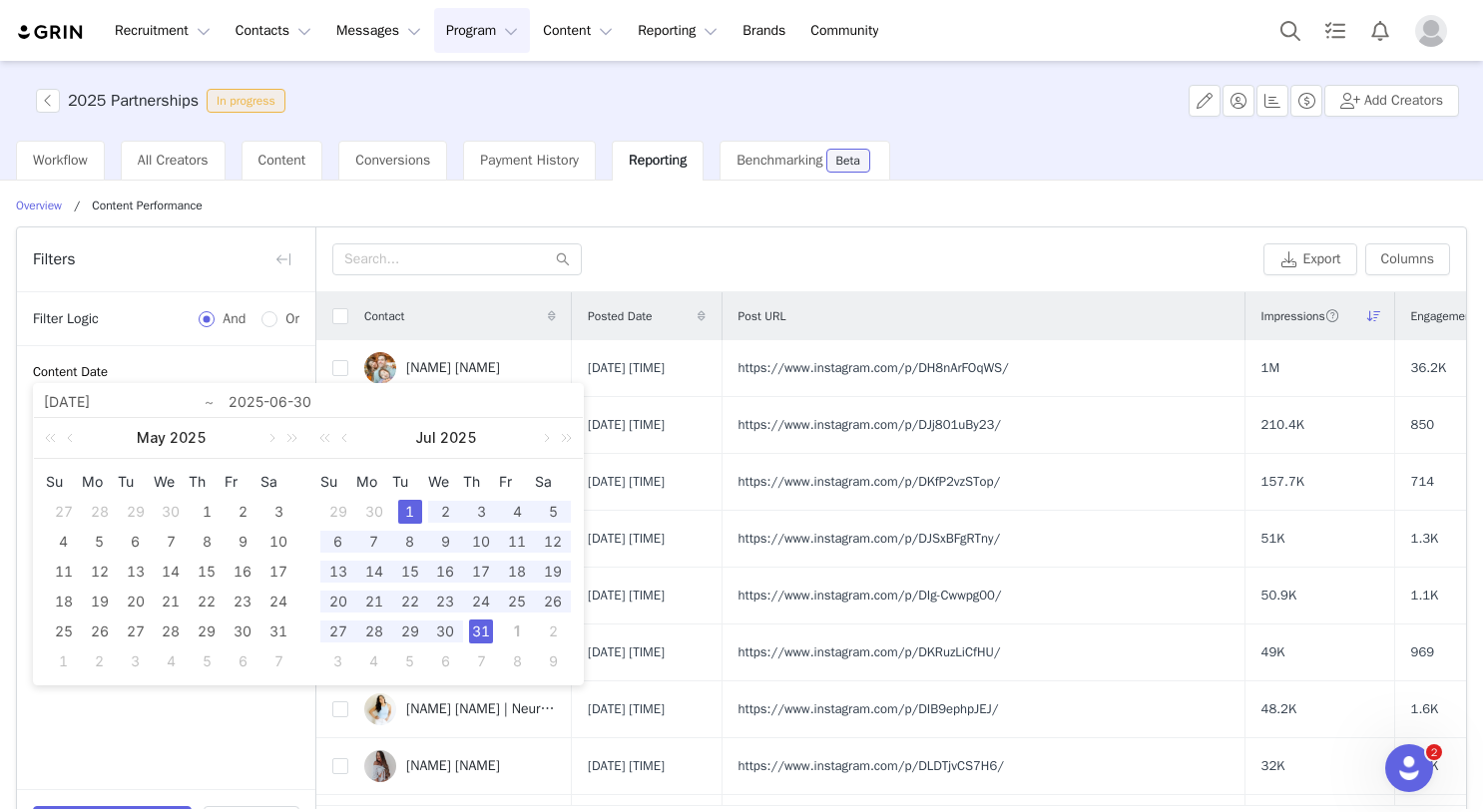 click on "31" at bounding box center [481, 631] 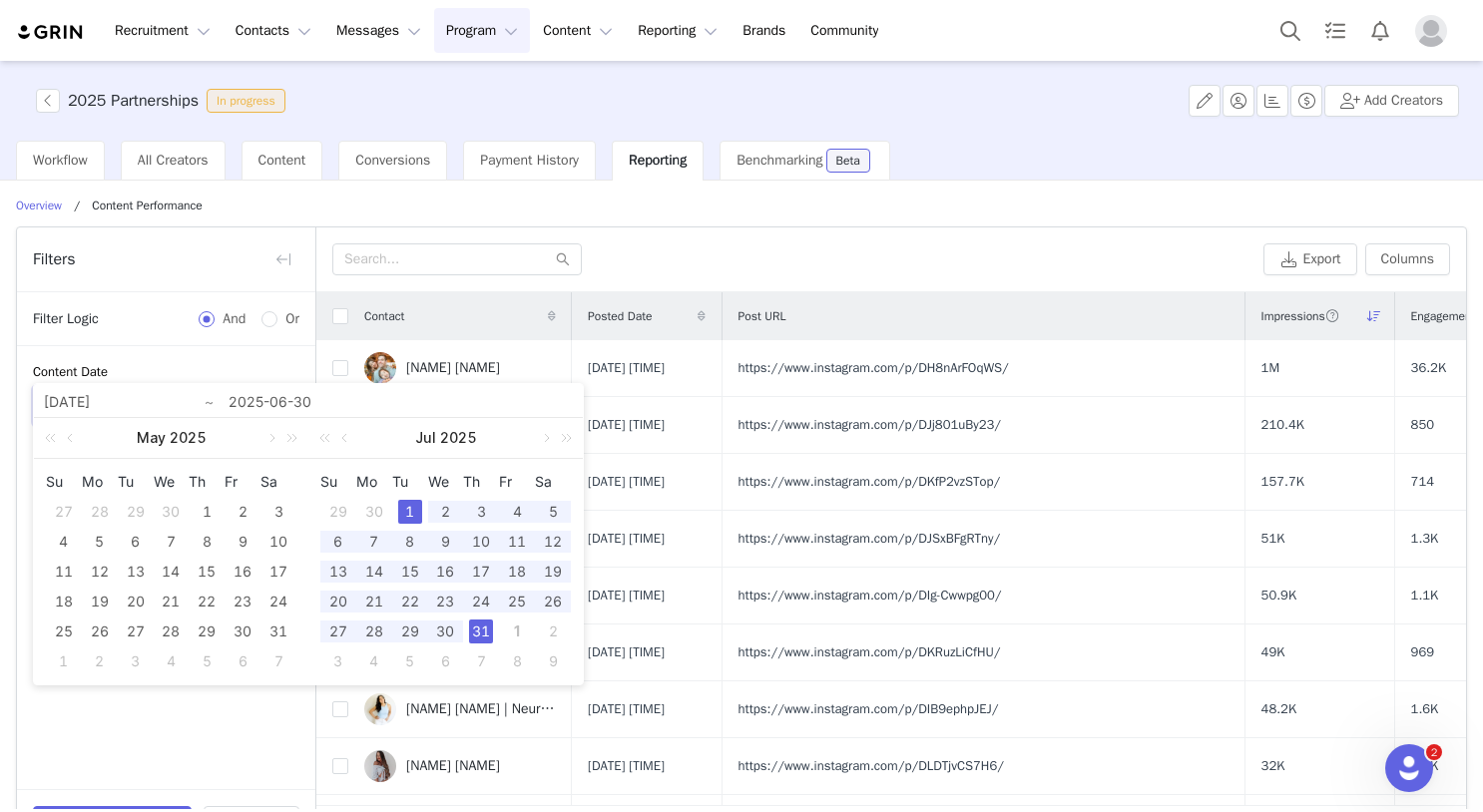 type on "2025-07-01" 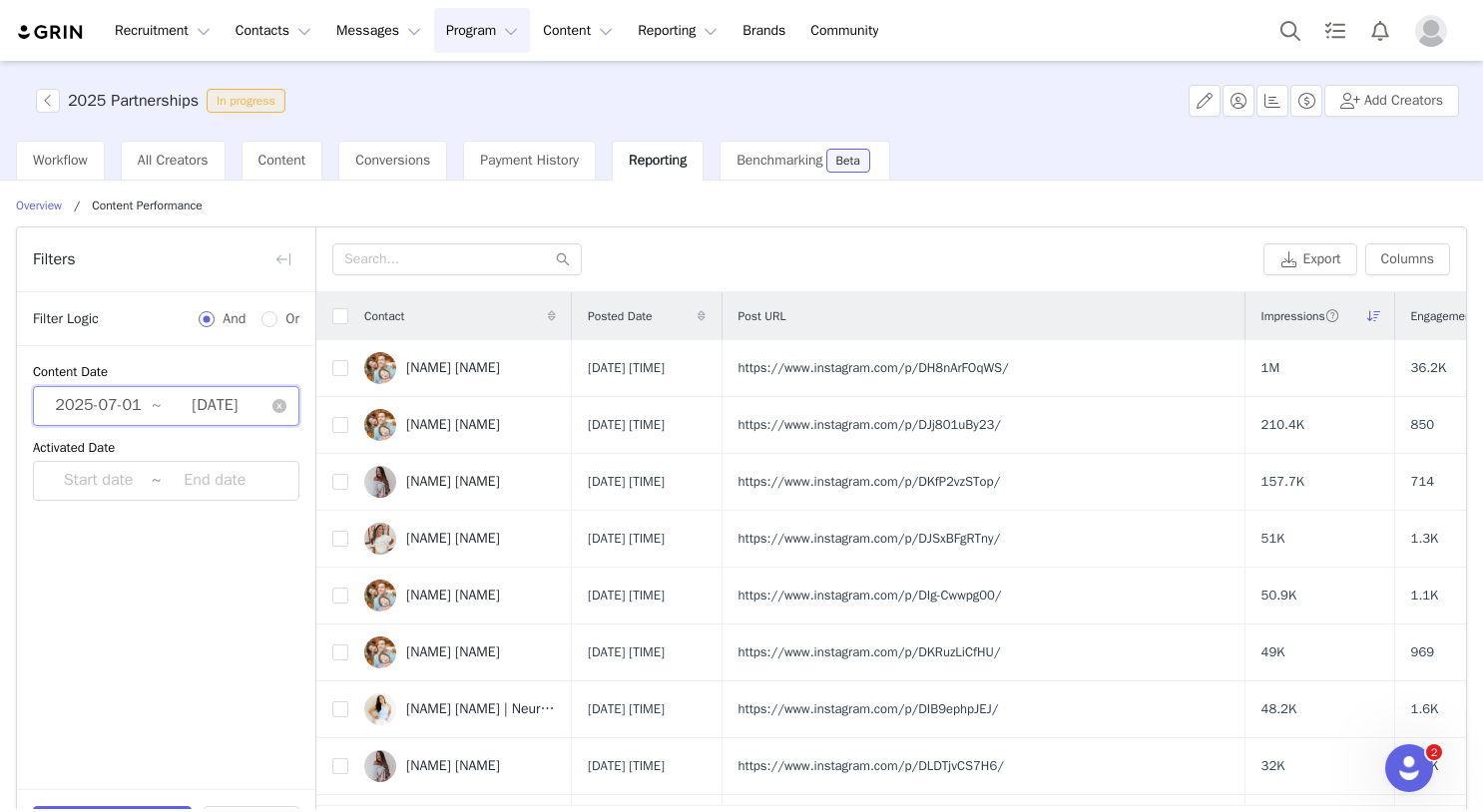 scroll, scrollTop: 70, scrollLeft: 0, axis: vertical 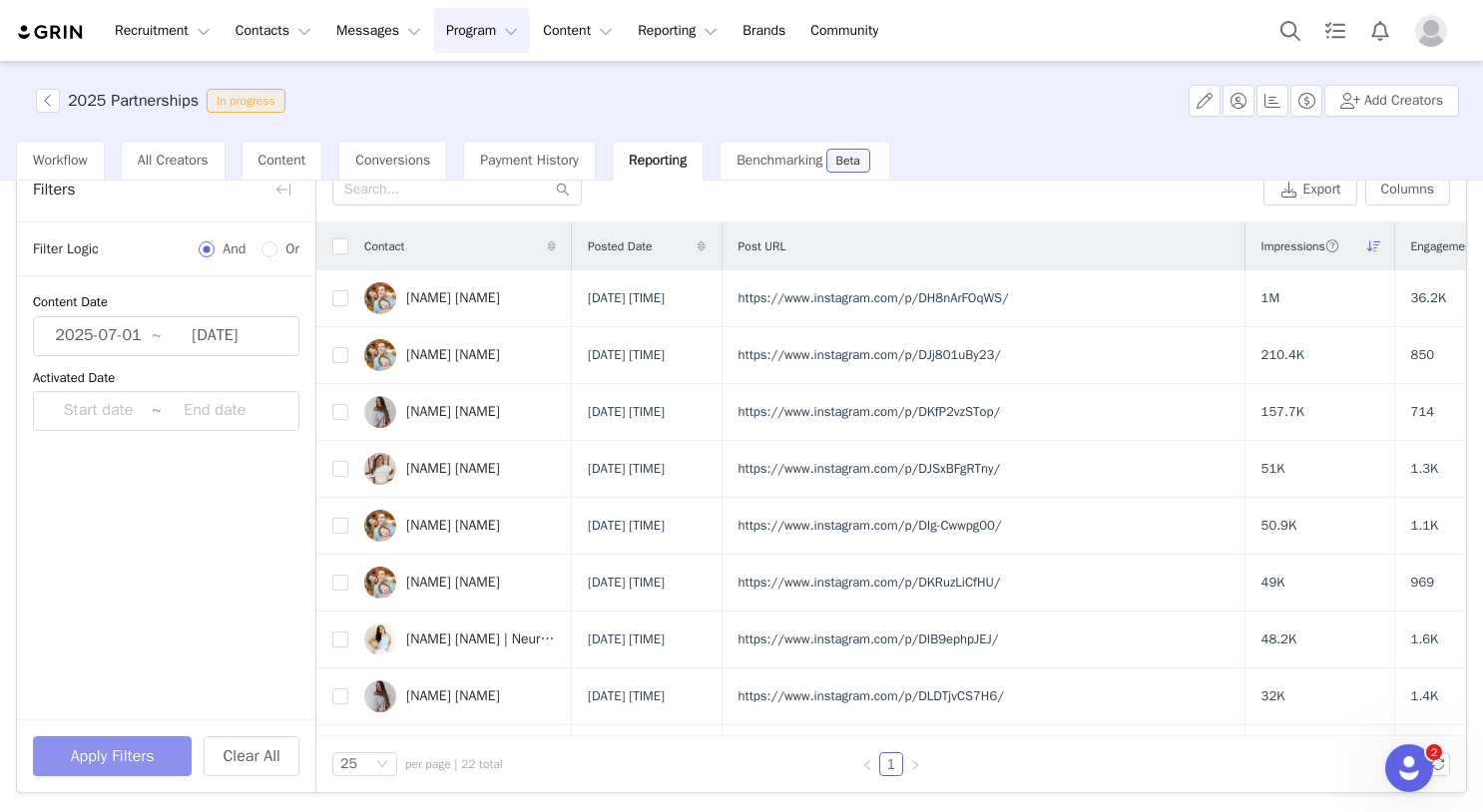 drag, startPoint x: 122, startPoint y: 769, endPoint x: 126, endPoint y: 755, distance: 14.56022 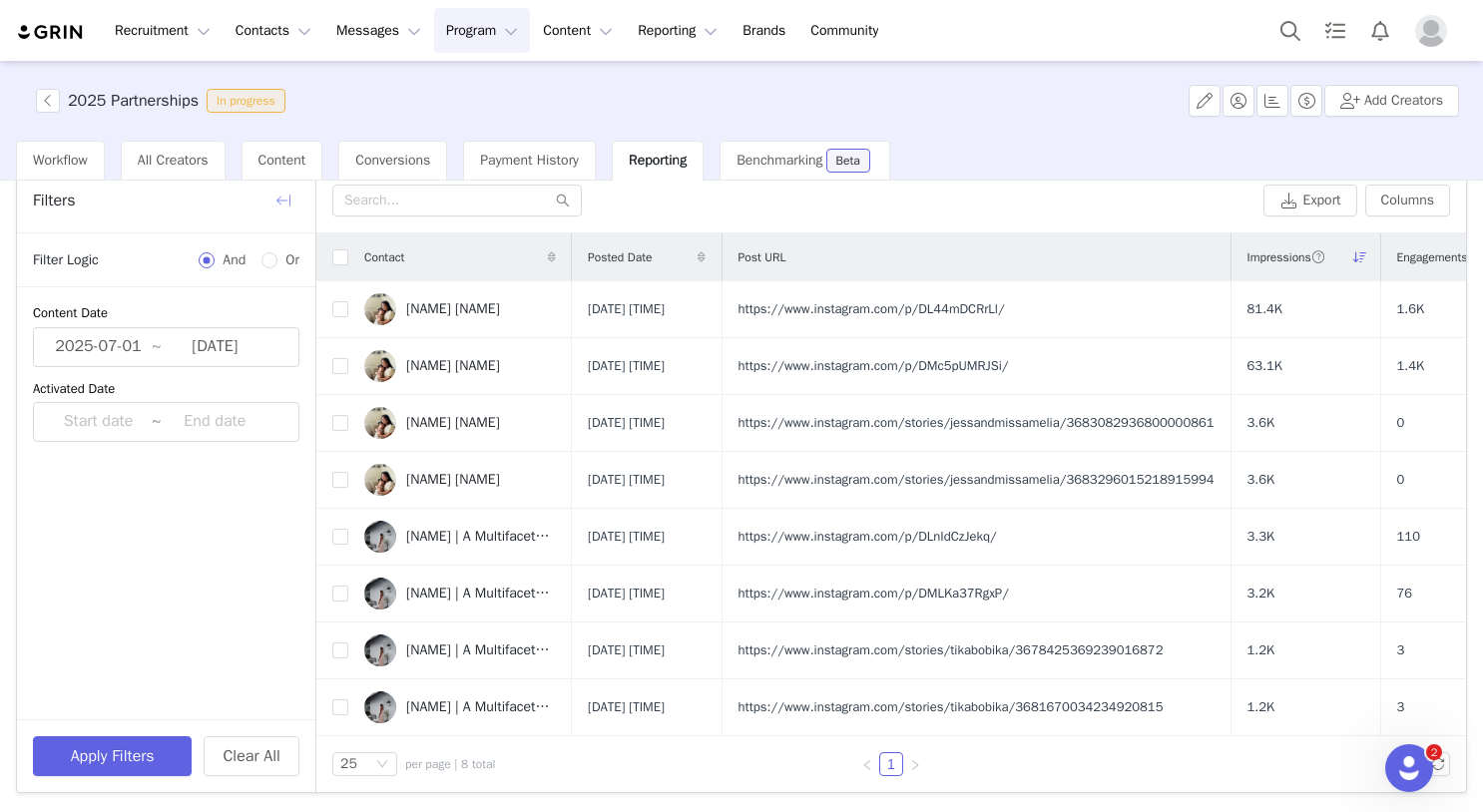 click at bounding box center [283, 201] 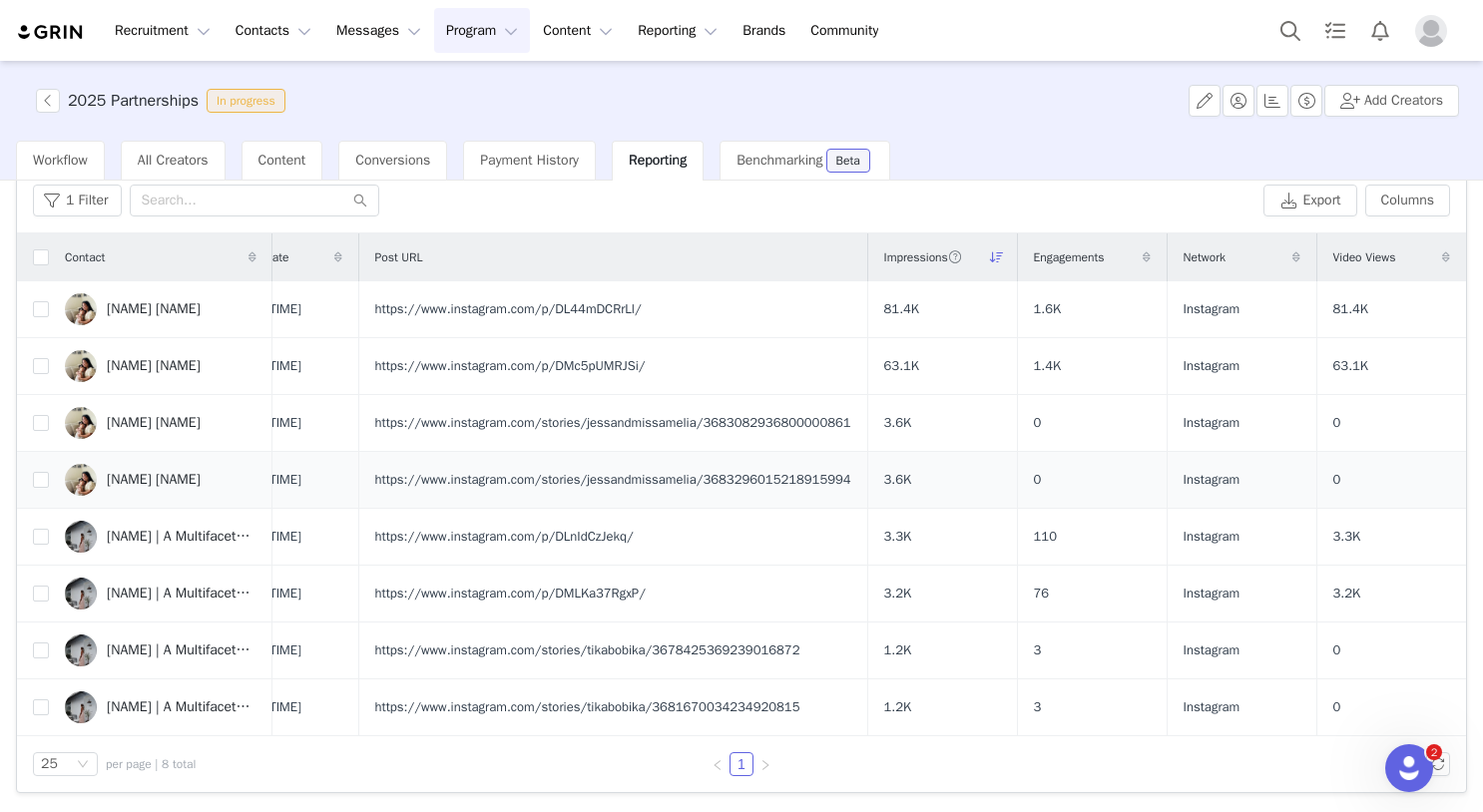 scroll, scrollTop: 0, scrollLeft: 97, axis: horizontal 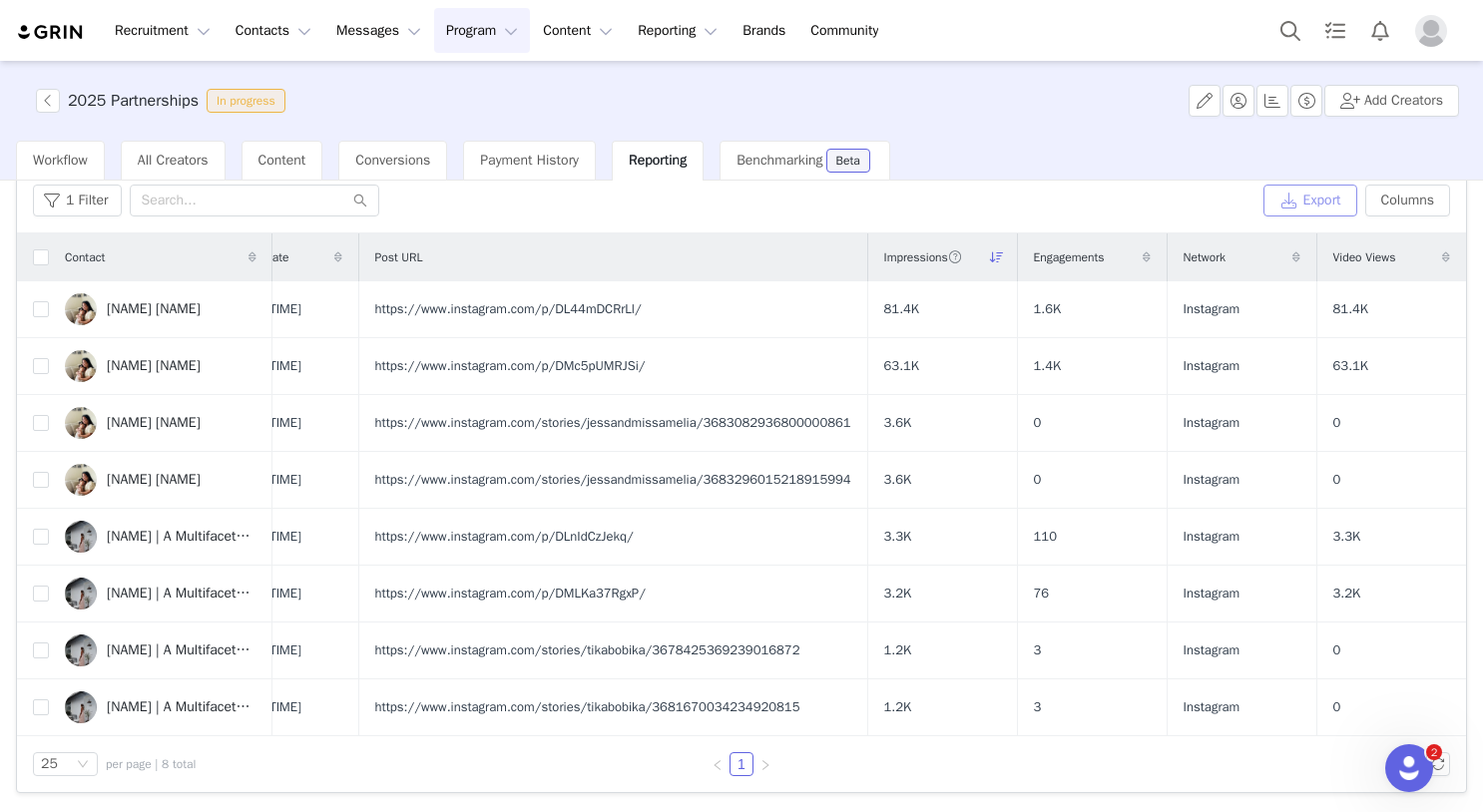 click on "Export" at bounding box center (1310, 201) 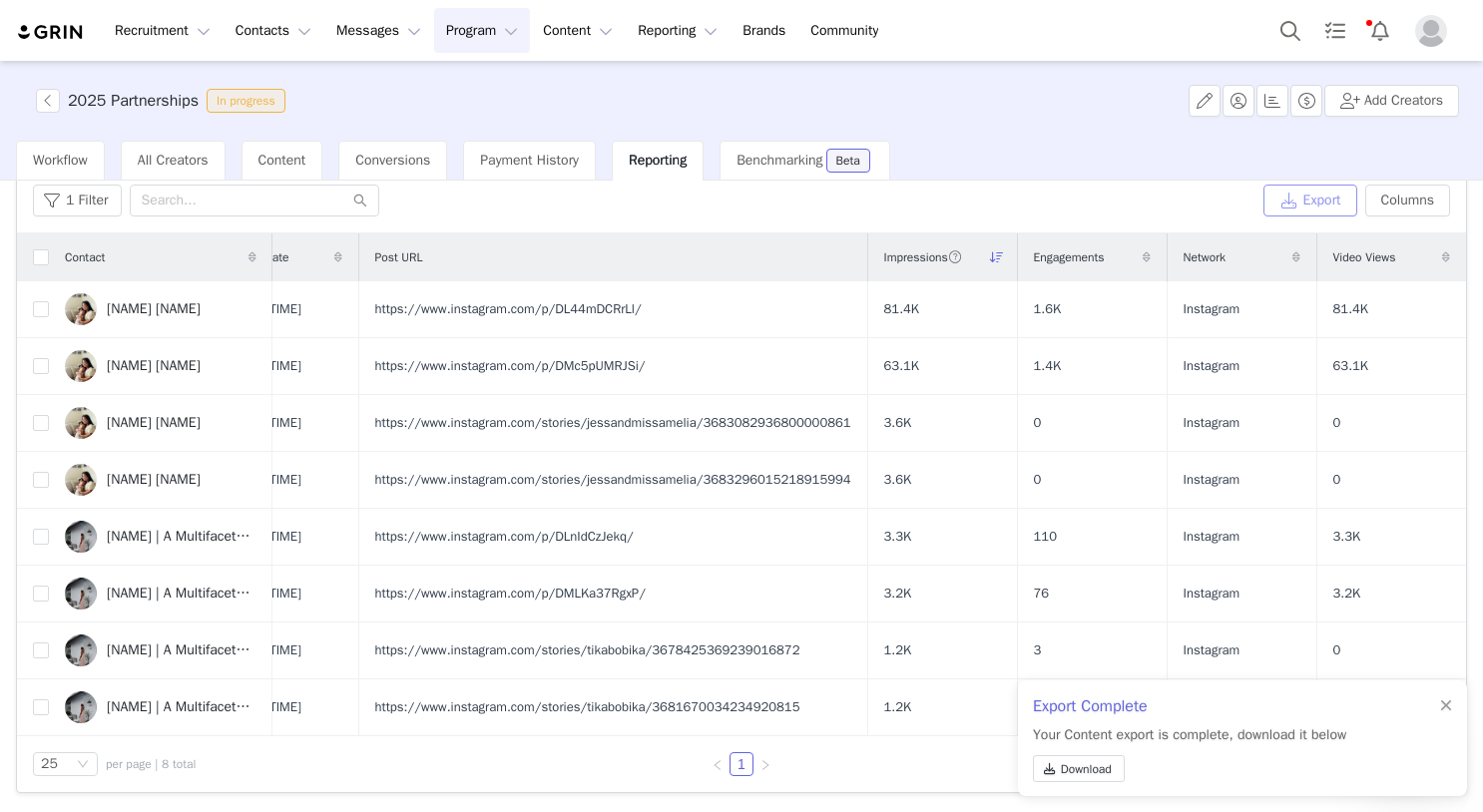scroll, scrollTop: 70, scrollLeft: 0, axis: vertical 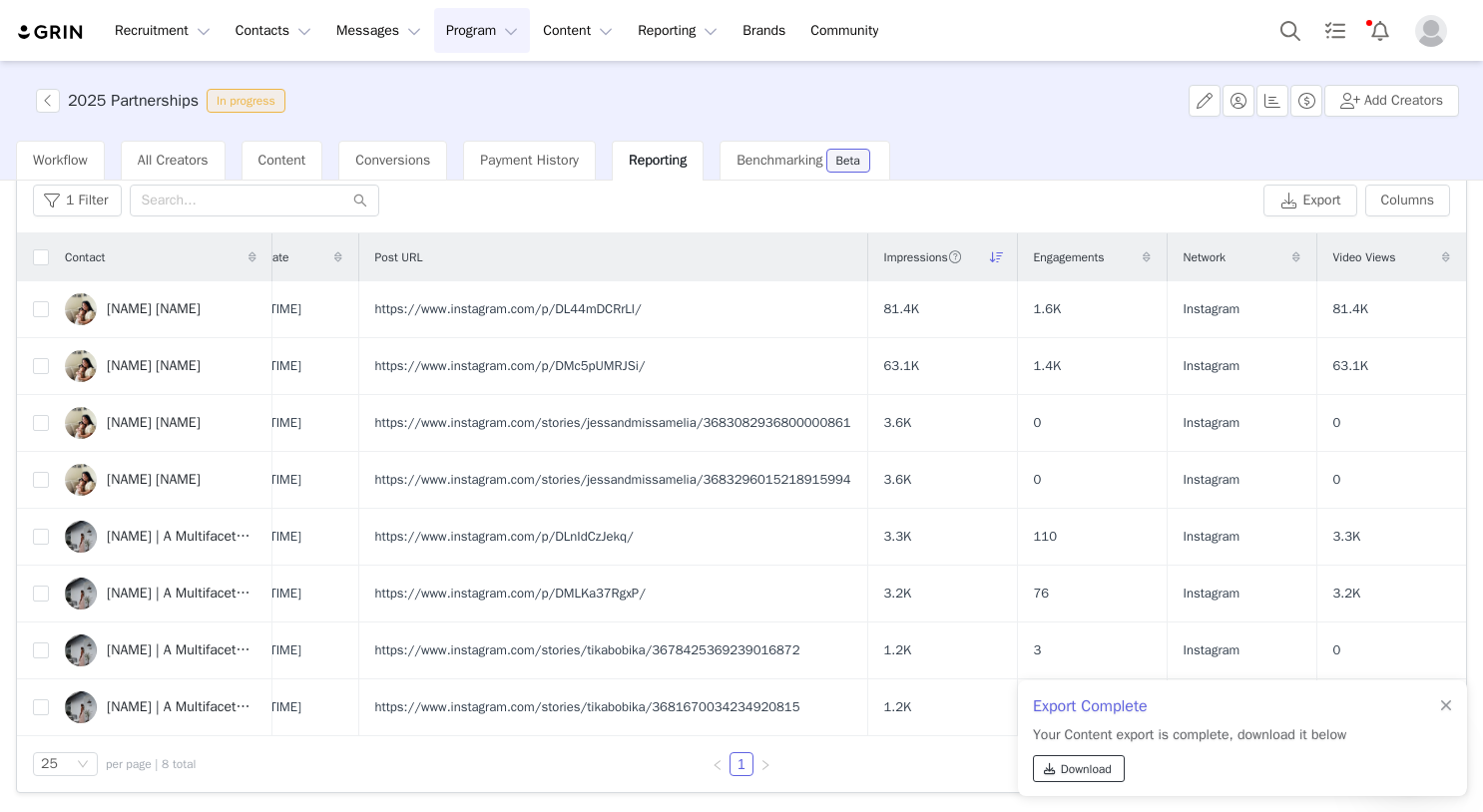 click on "Download" at bounding box center (1086, 769) 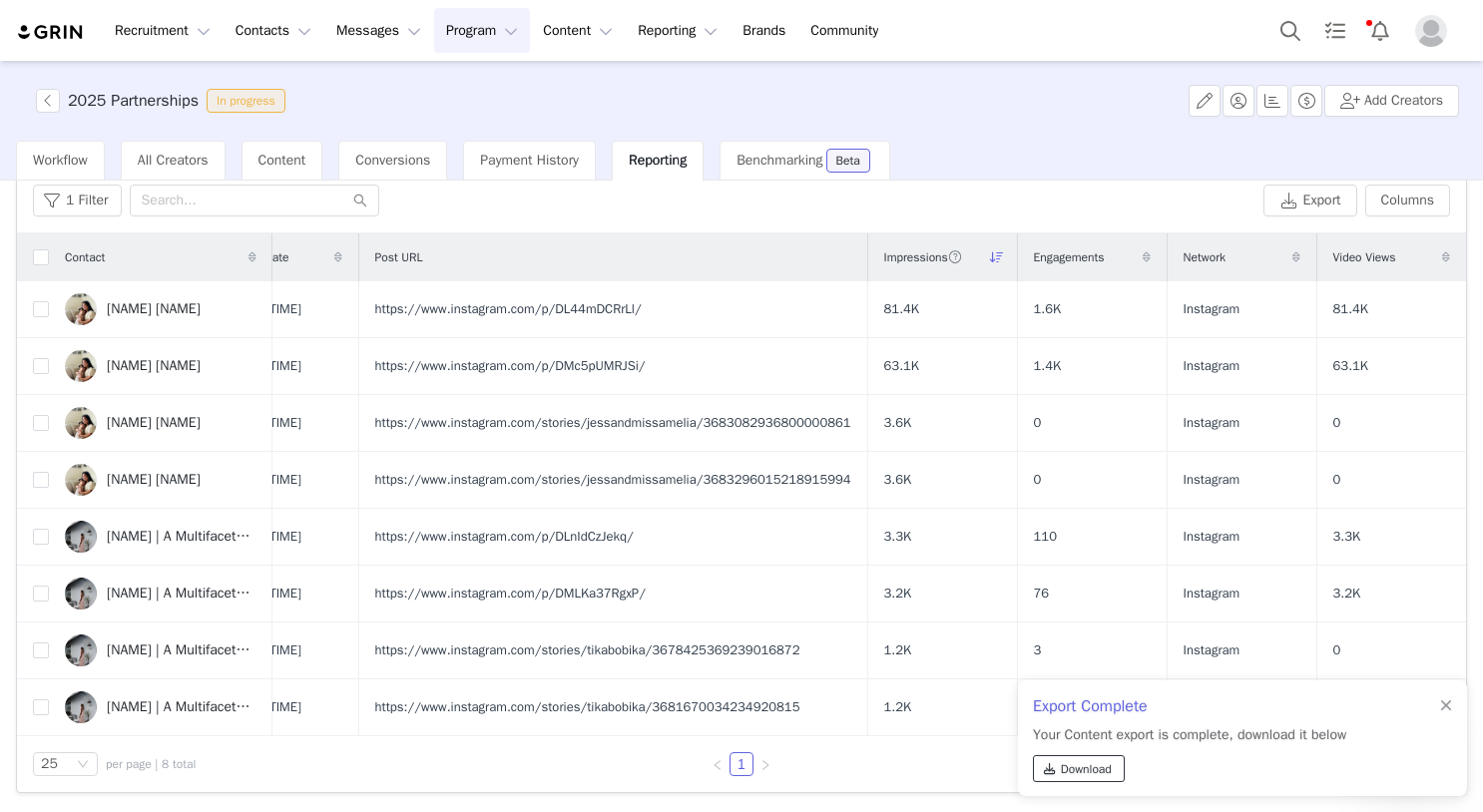 scroll, scrollTop: 70, scrollLeft: 0, axis: vertical 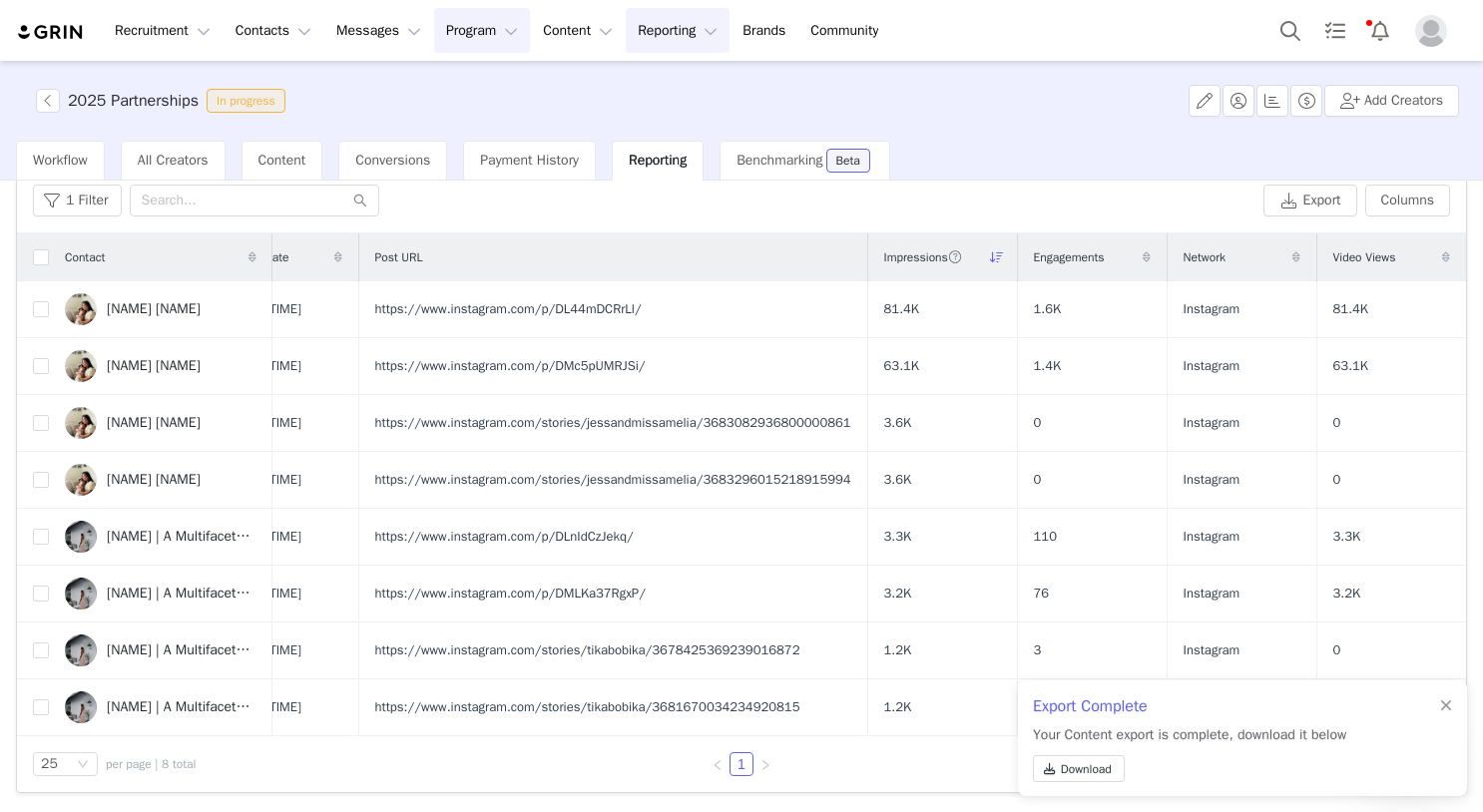 click on "Reporting Reporting" at bounding box center (678, 30) 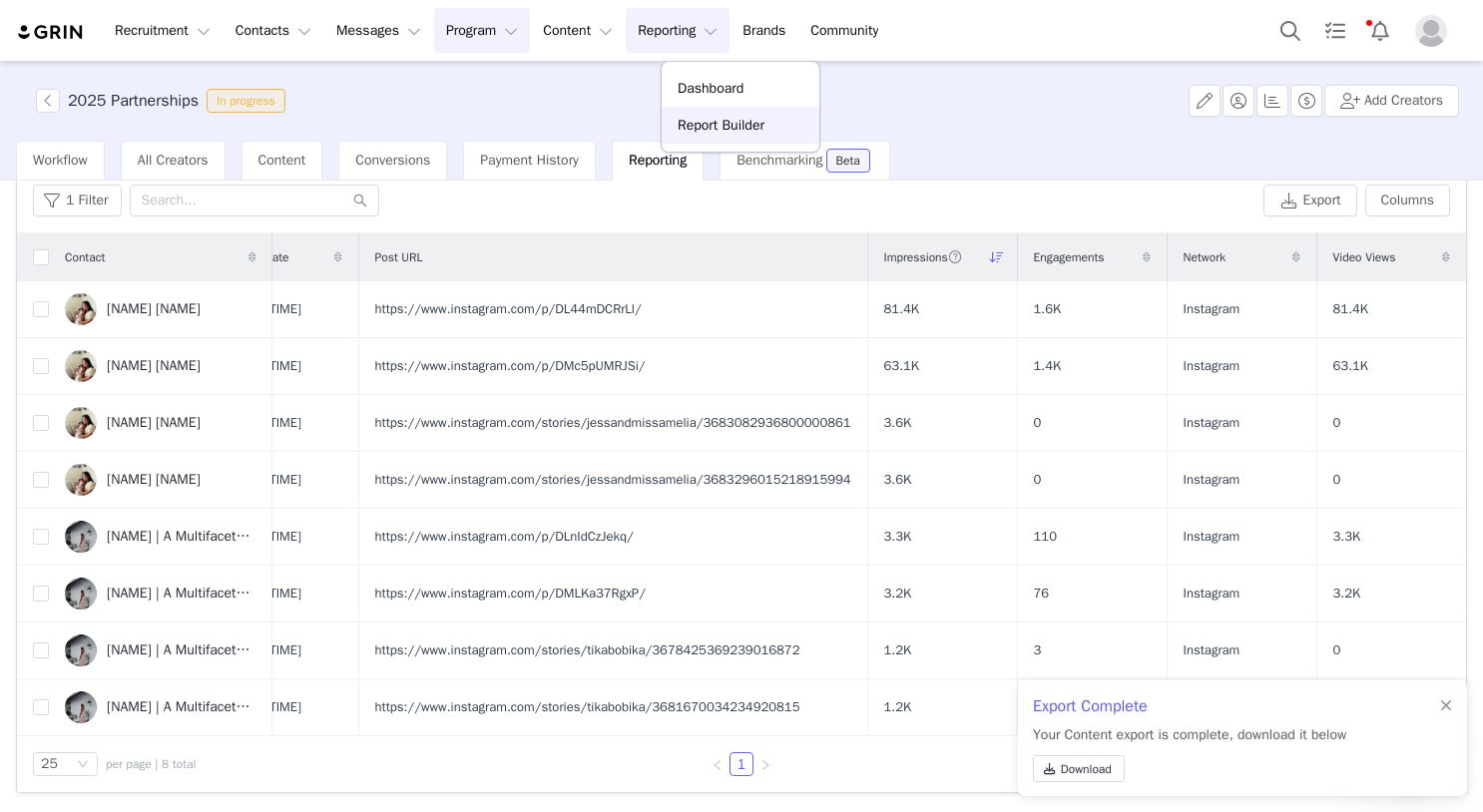 click on "Report Builder" at bounding box center [721, 125] 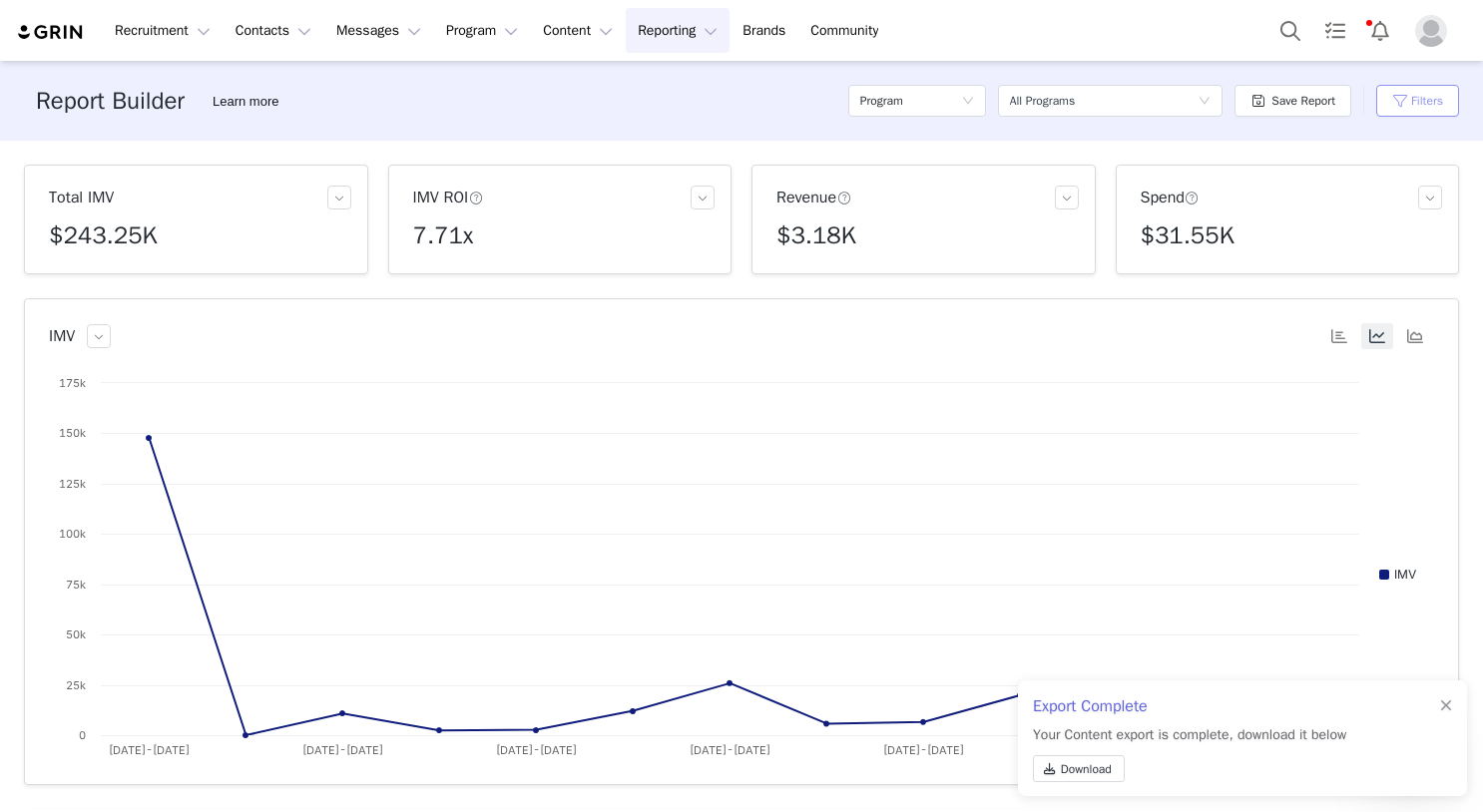 click on "Filters" at bounding box center [1417, 101] 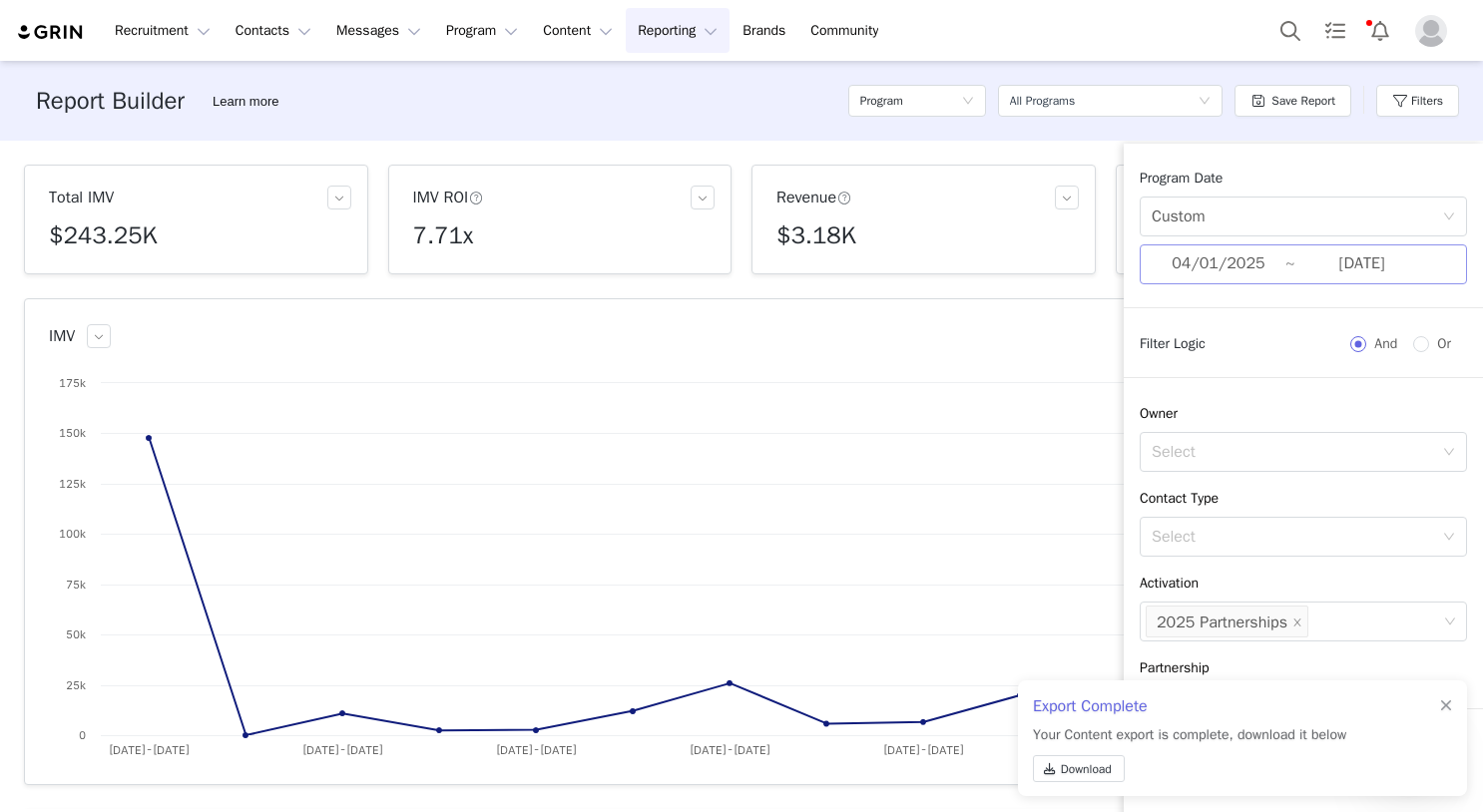 click on "04/01/2025" at bounding box center (1219, 264) 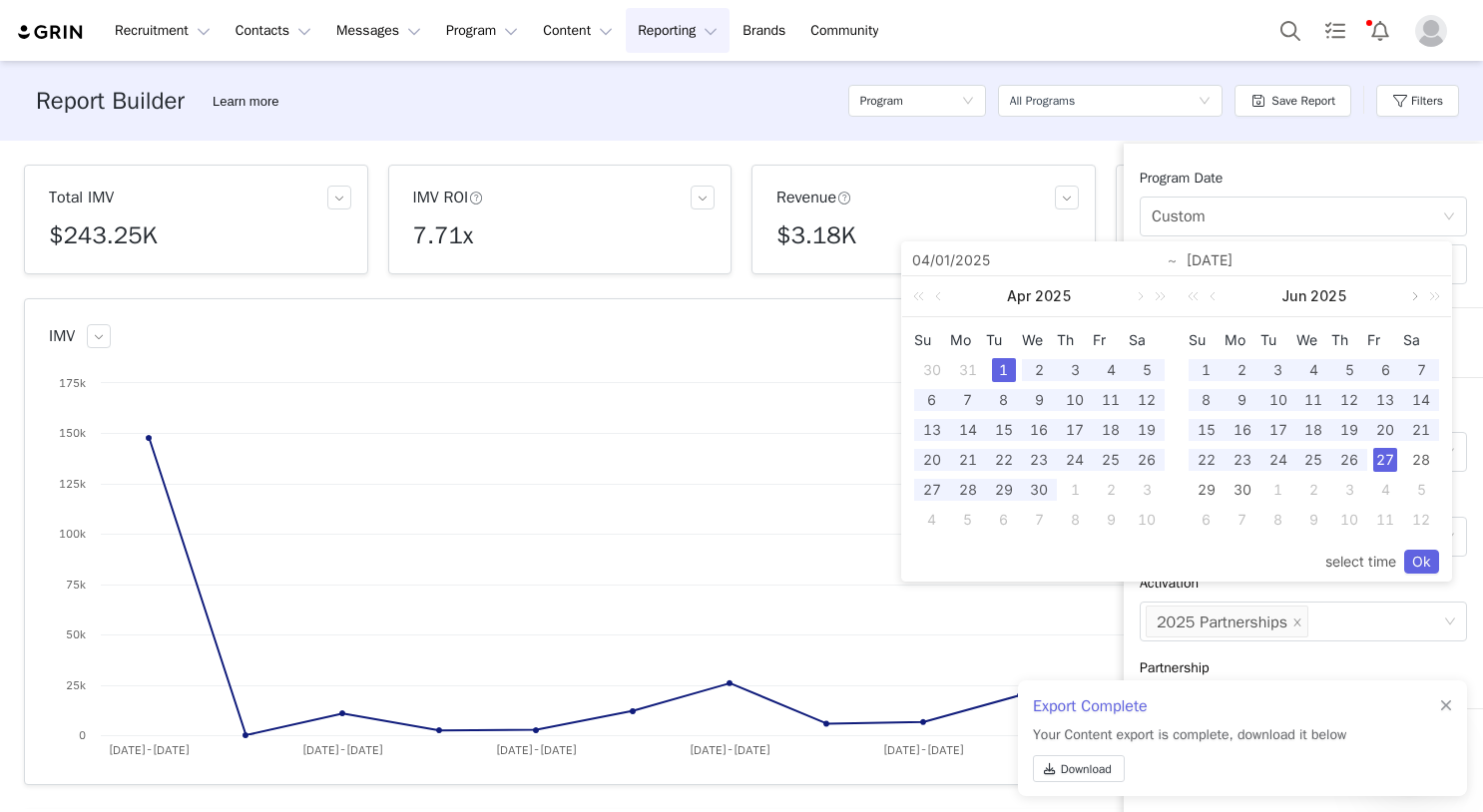 click at bounding box center (1413, 296) 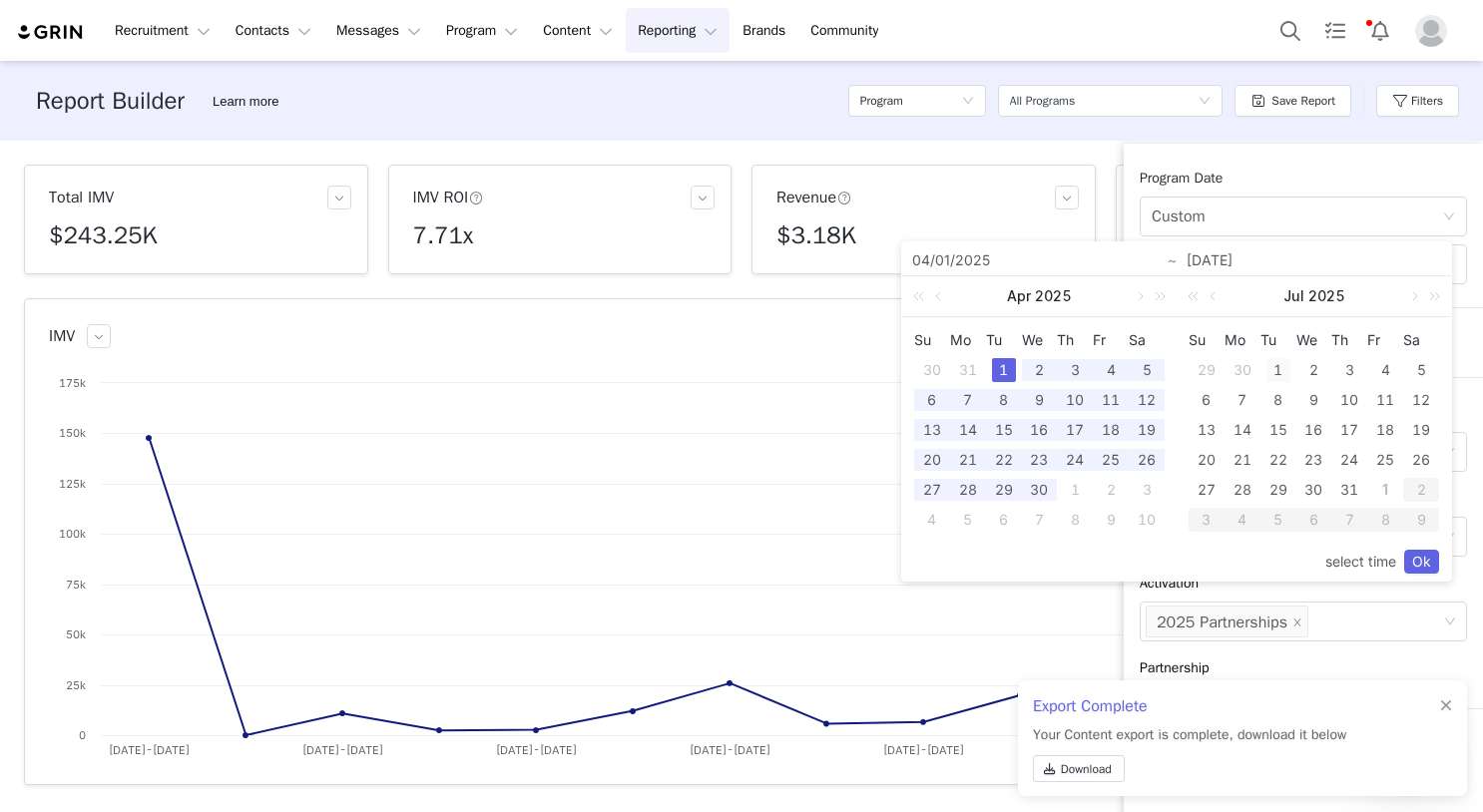 click on "1" at bounding box center [1278, 370] 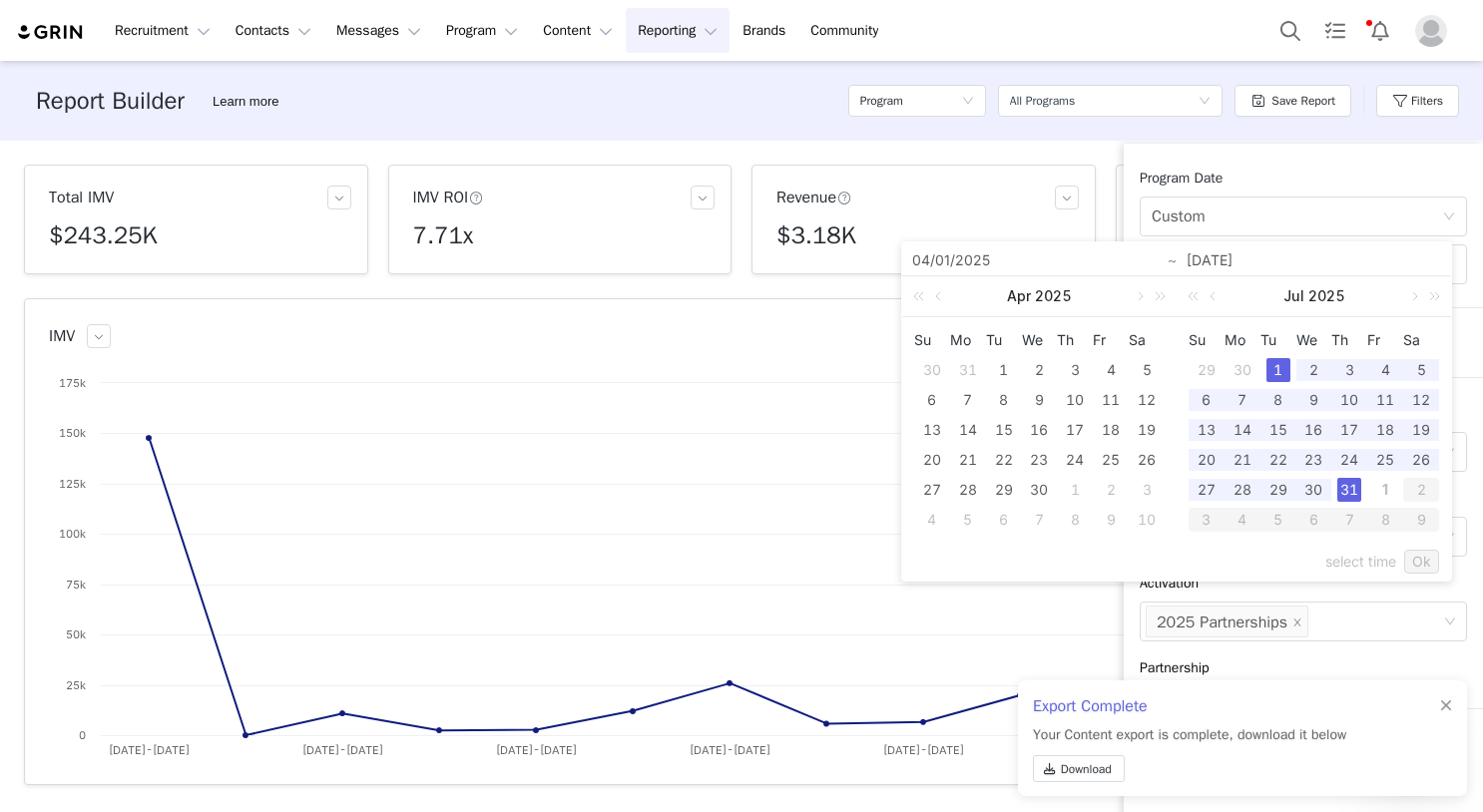 click on "31" at bounding box center (1349, 490) 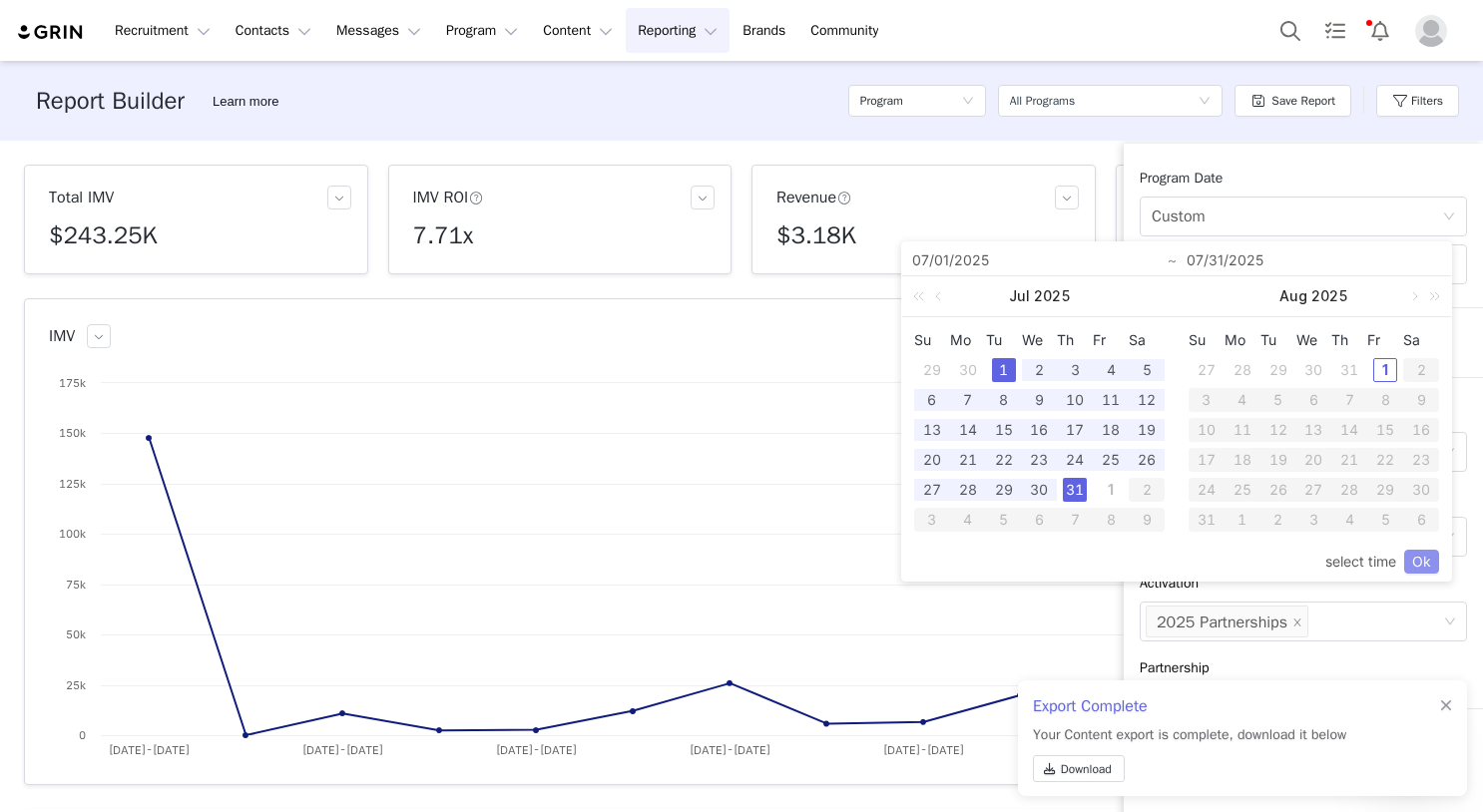 click on "Ok" at bounding box center (1421, 562) 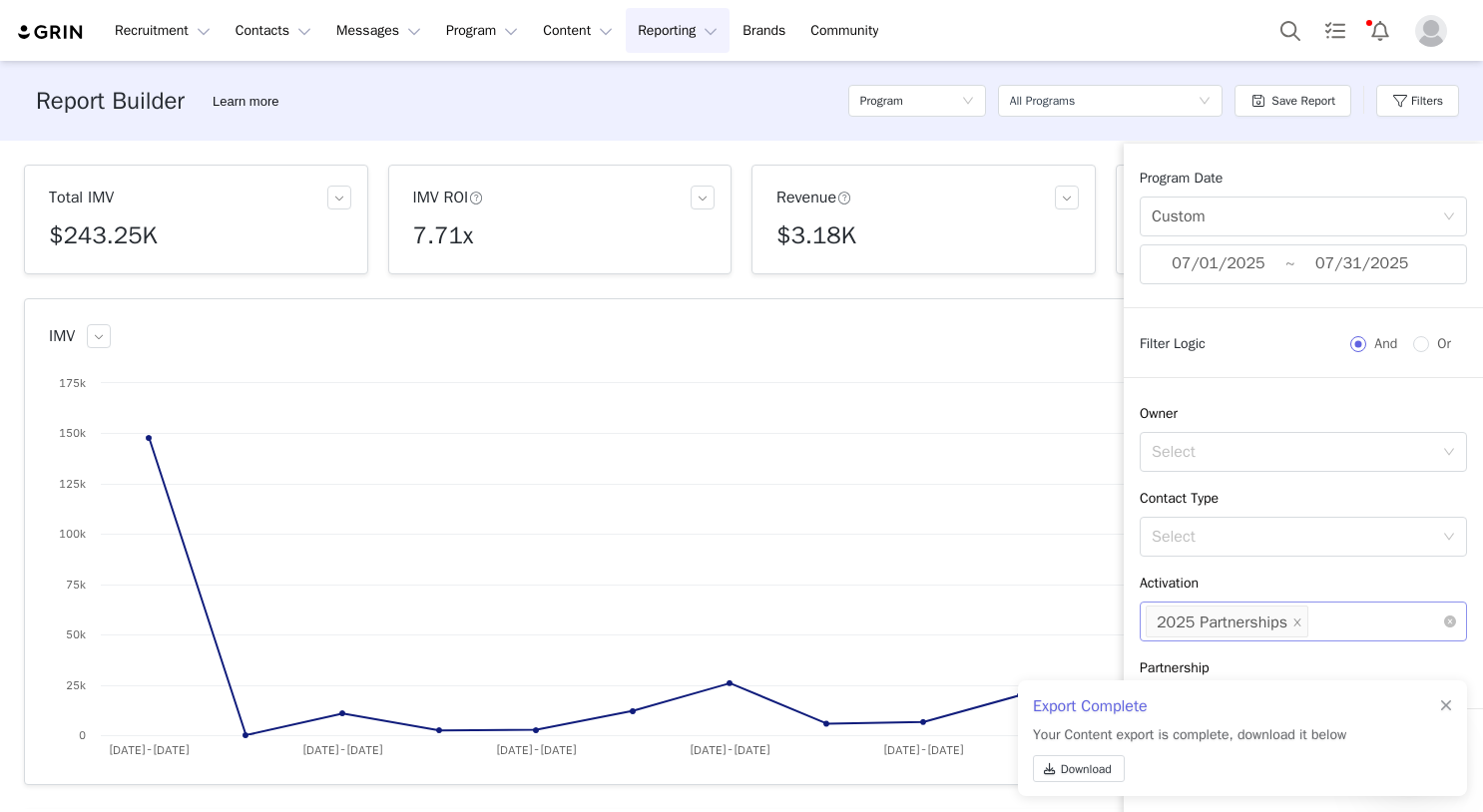 scroll, scrollTop: 268, scrollLeft: 0, axis: vertical 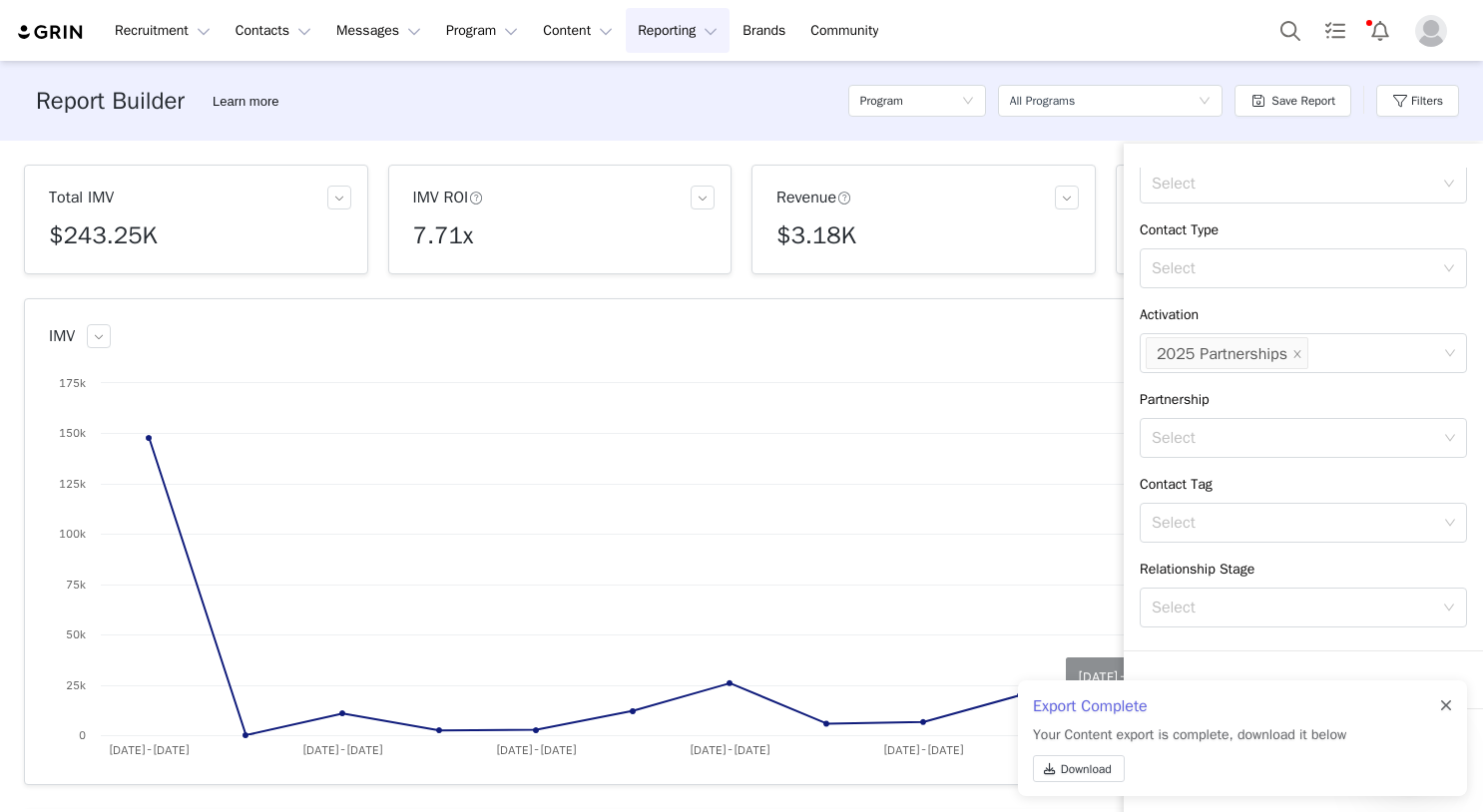 click at bounding box center (1446, 706) 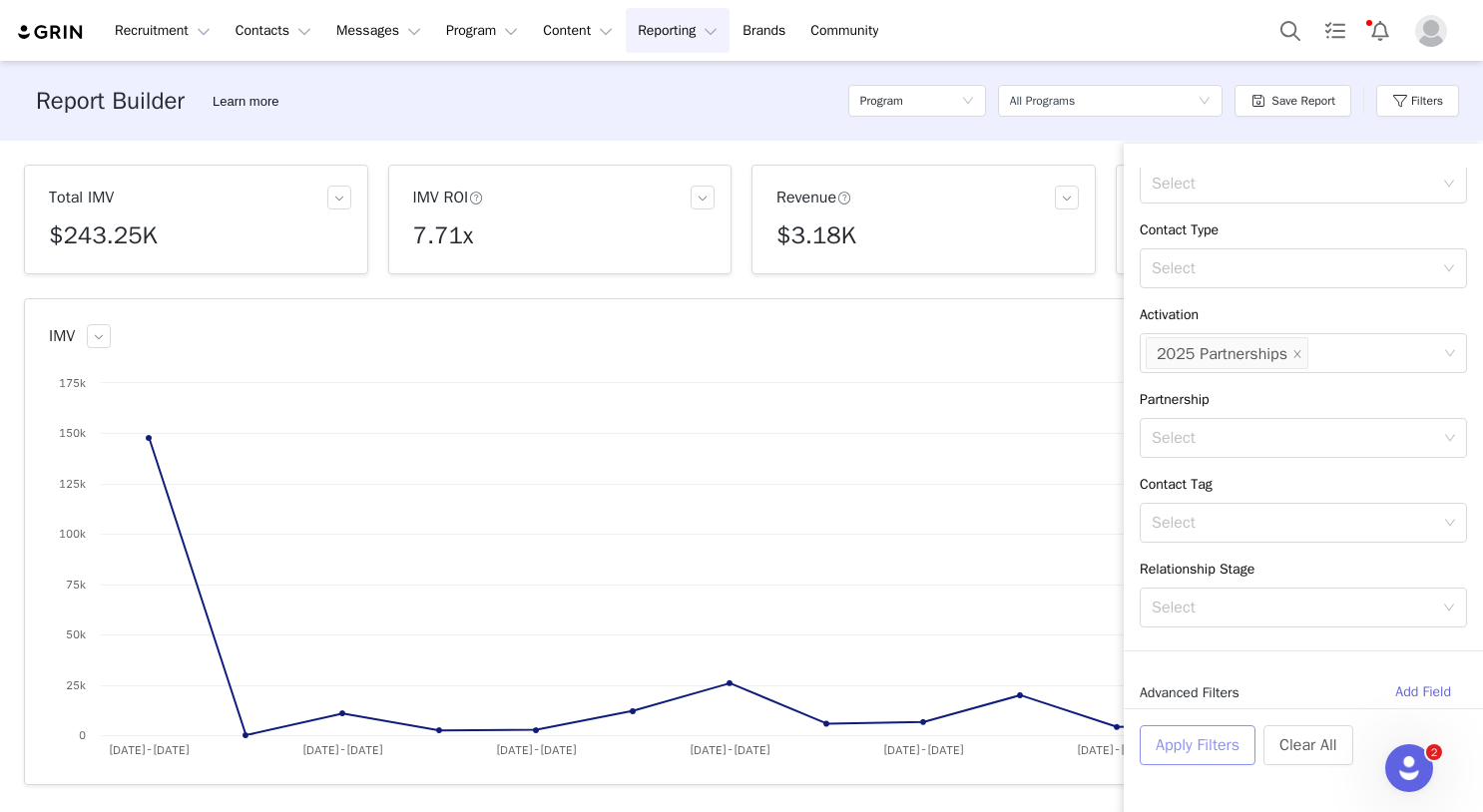 click on "Apply Filters" at bounding box center (1198, 745) 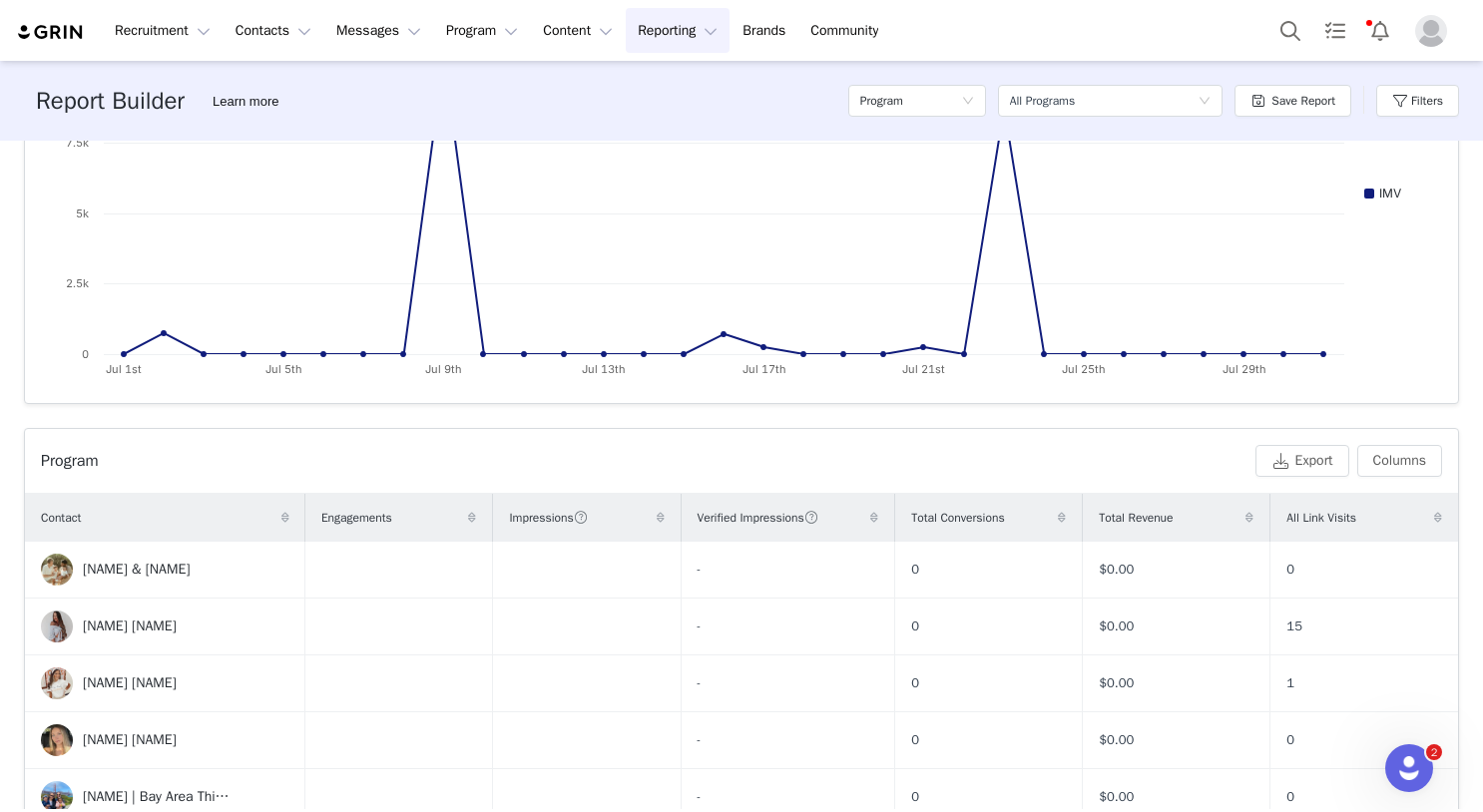 scroll, scrollTop: 560, scrollLeft: 0, axis: vertical 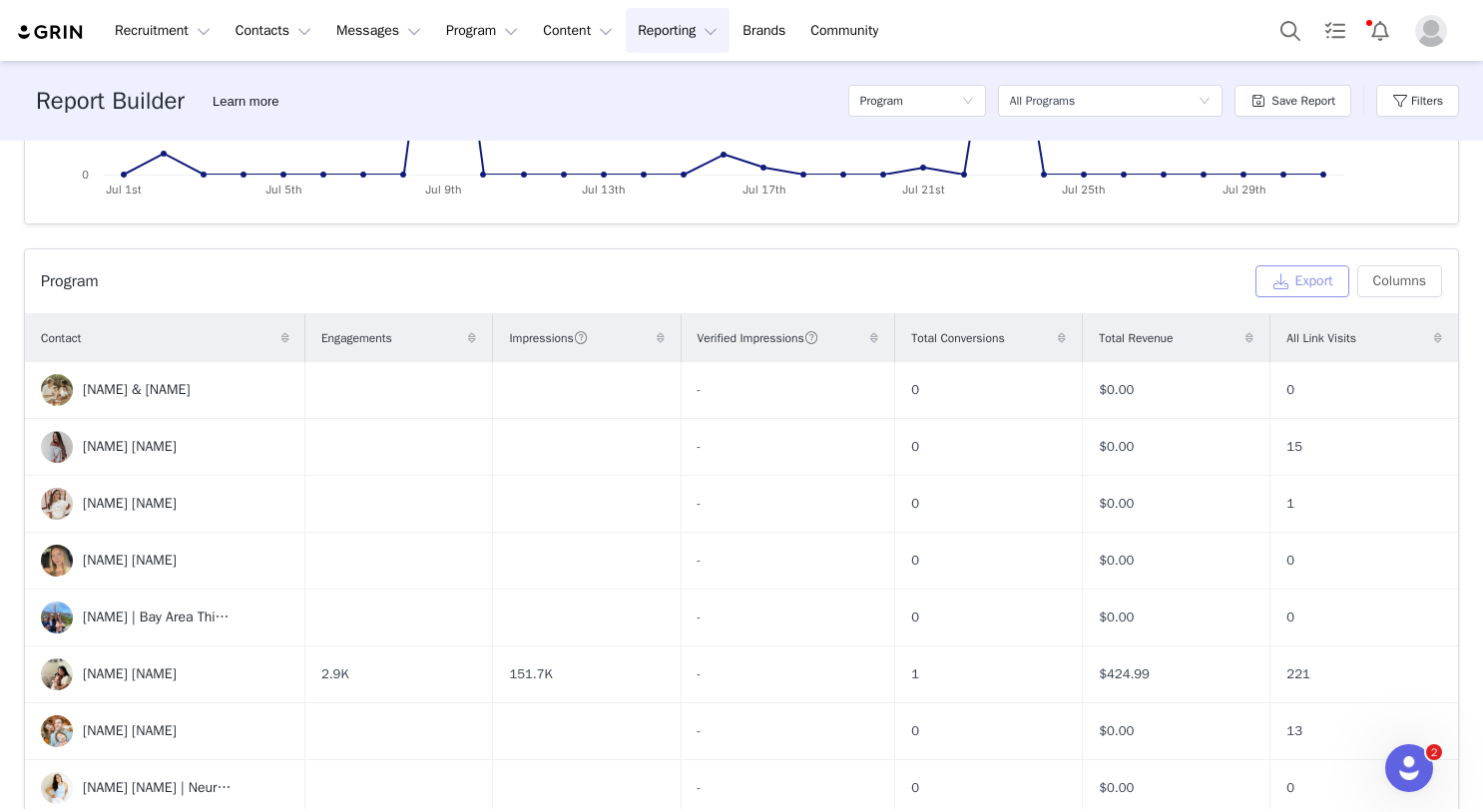click on "Export" at bounding box center [1302, 281] 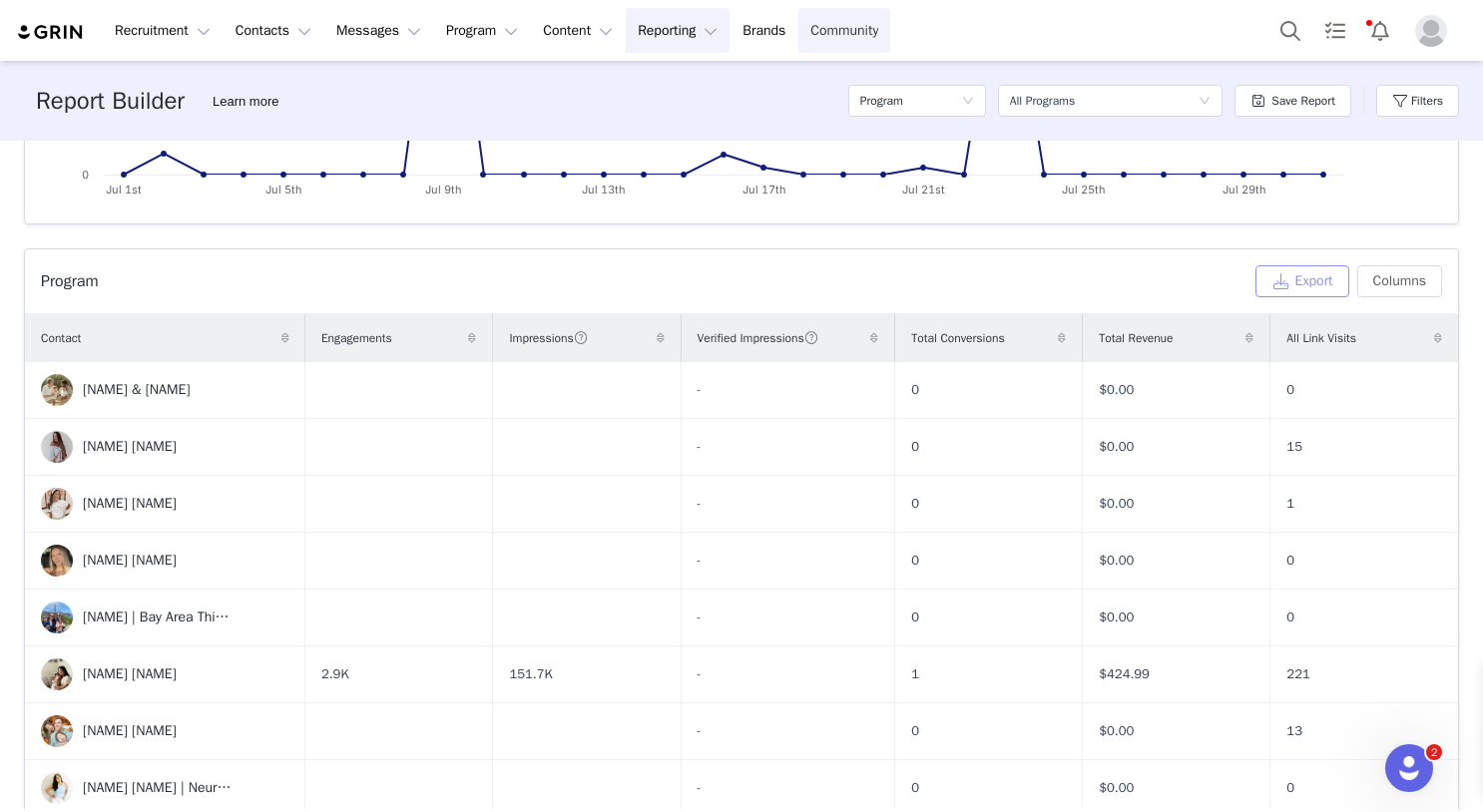 scroll, scrollTop: 561, scrollLeft: 0, axis: vertical 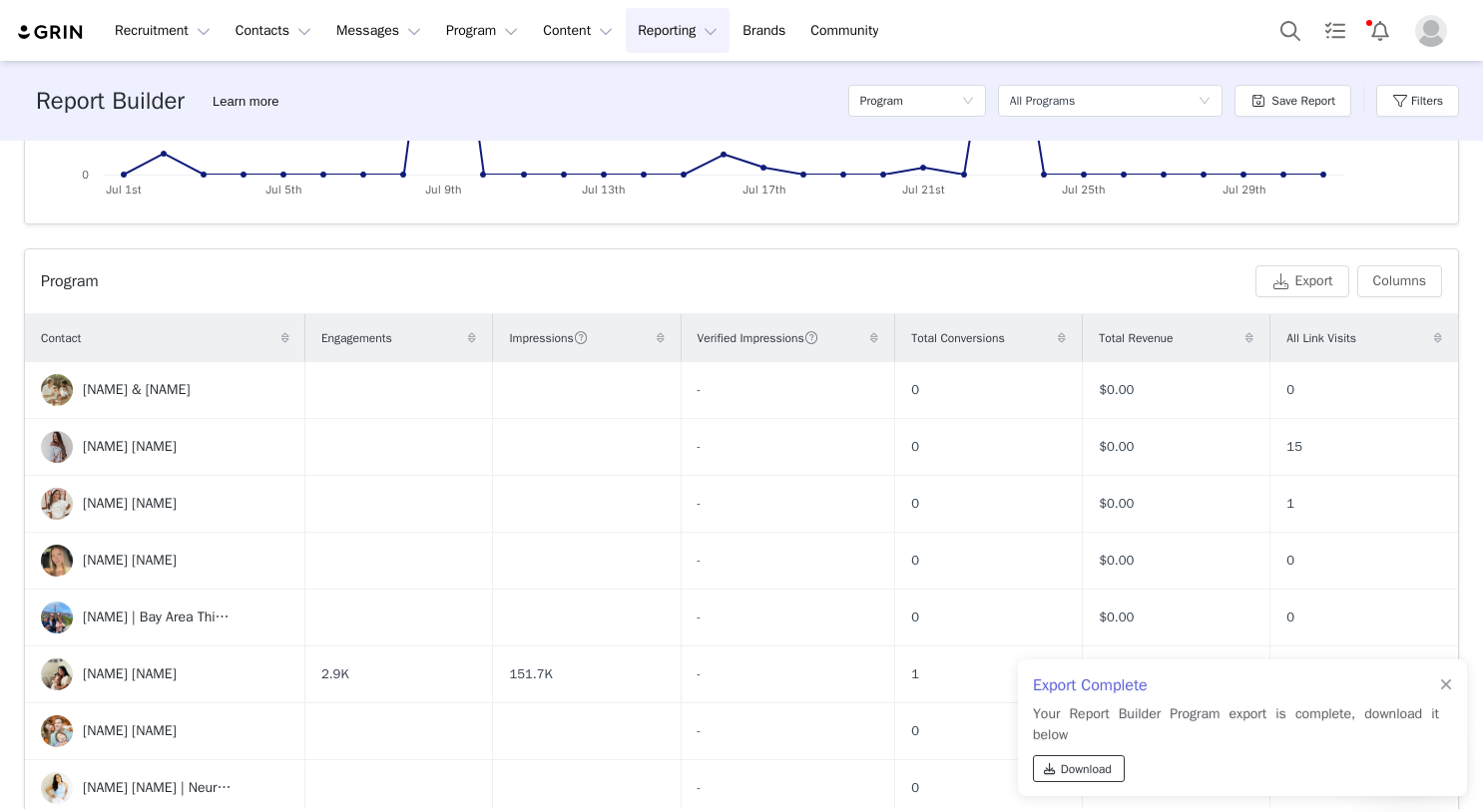 click on "Download" at bounding box center (1079, 768) 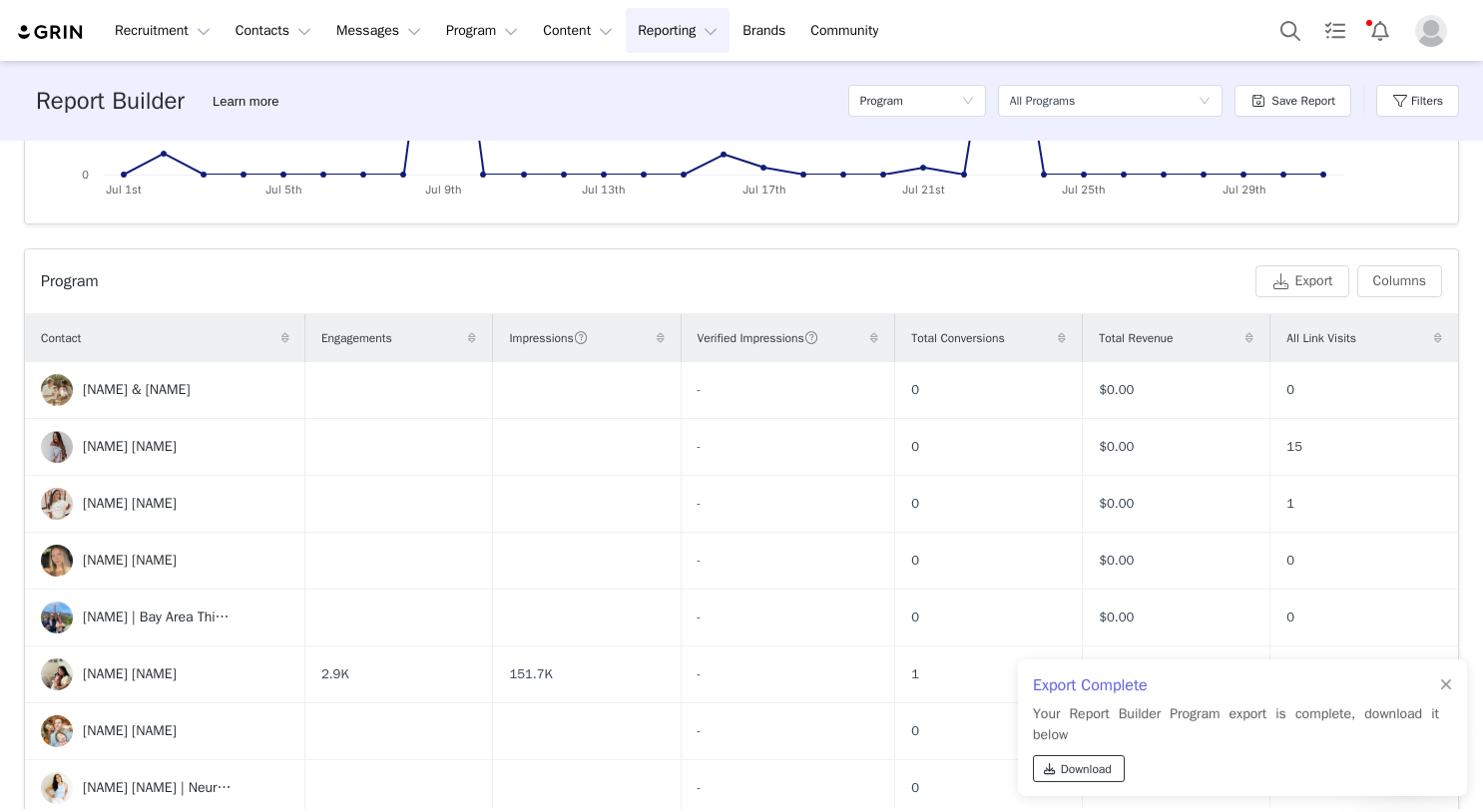 scroll, scrollTop: 561, scrollLeft: 0, axis: vertical 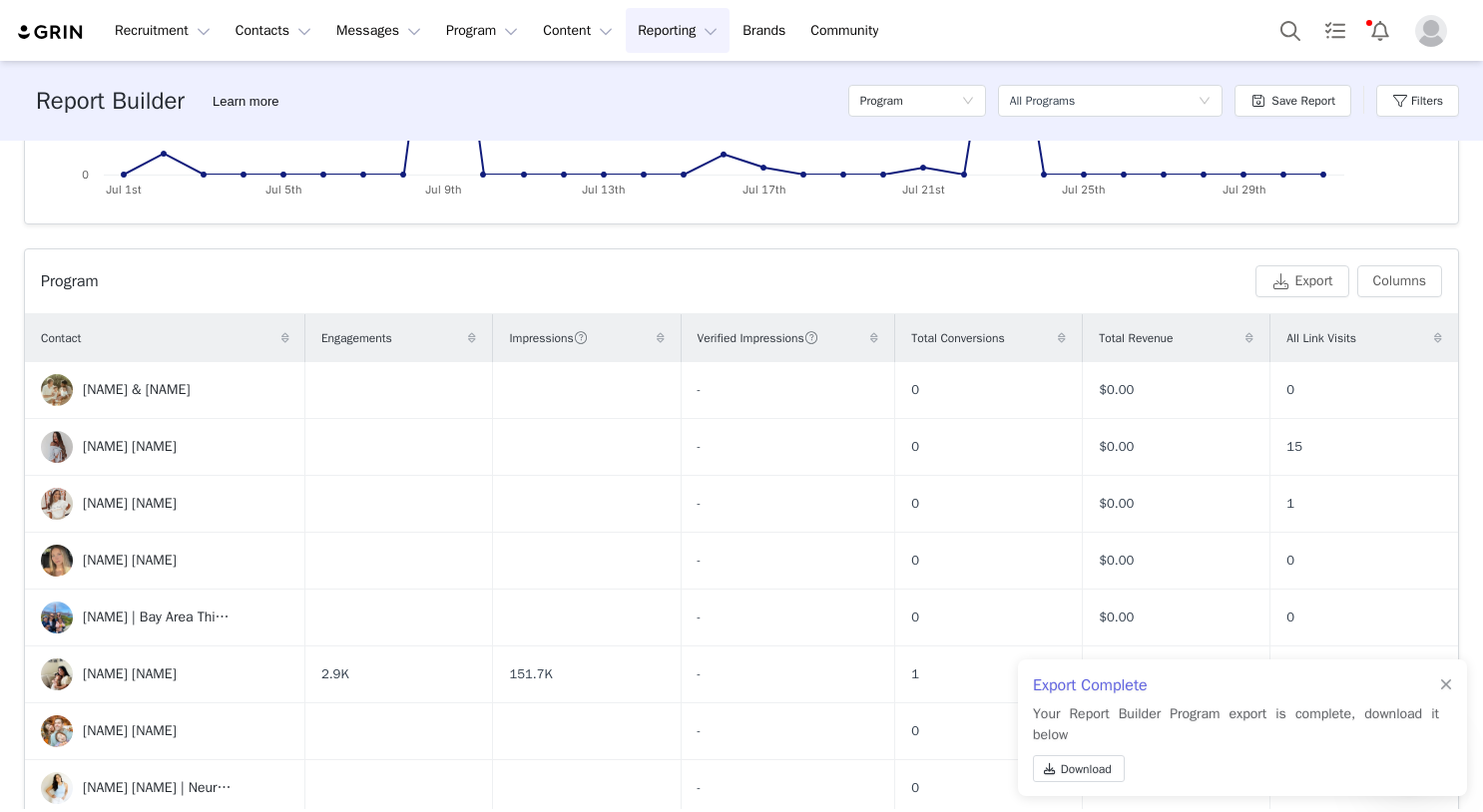 click at bounding box center (1431, 31) 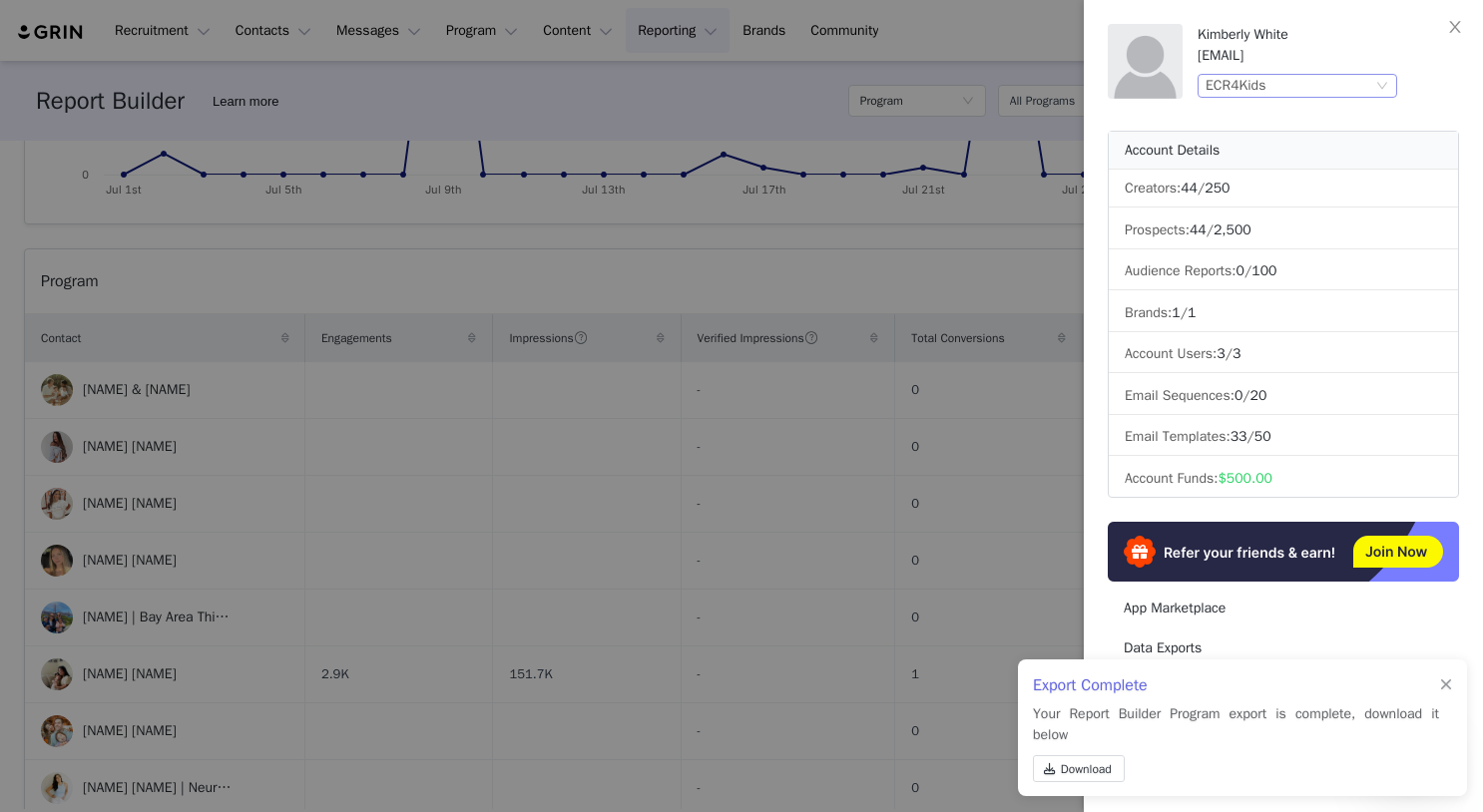 click on "ECR4Kids" at bounding box center (1288, 86) 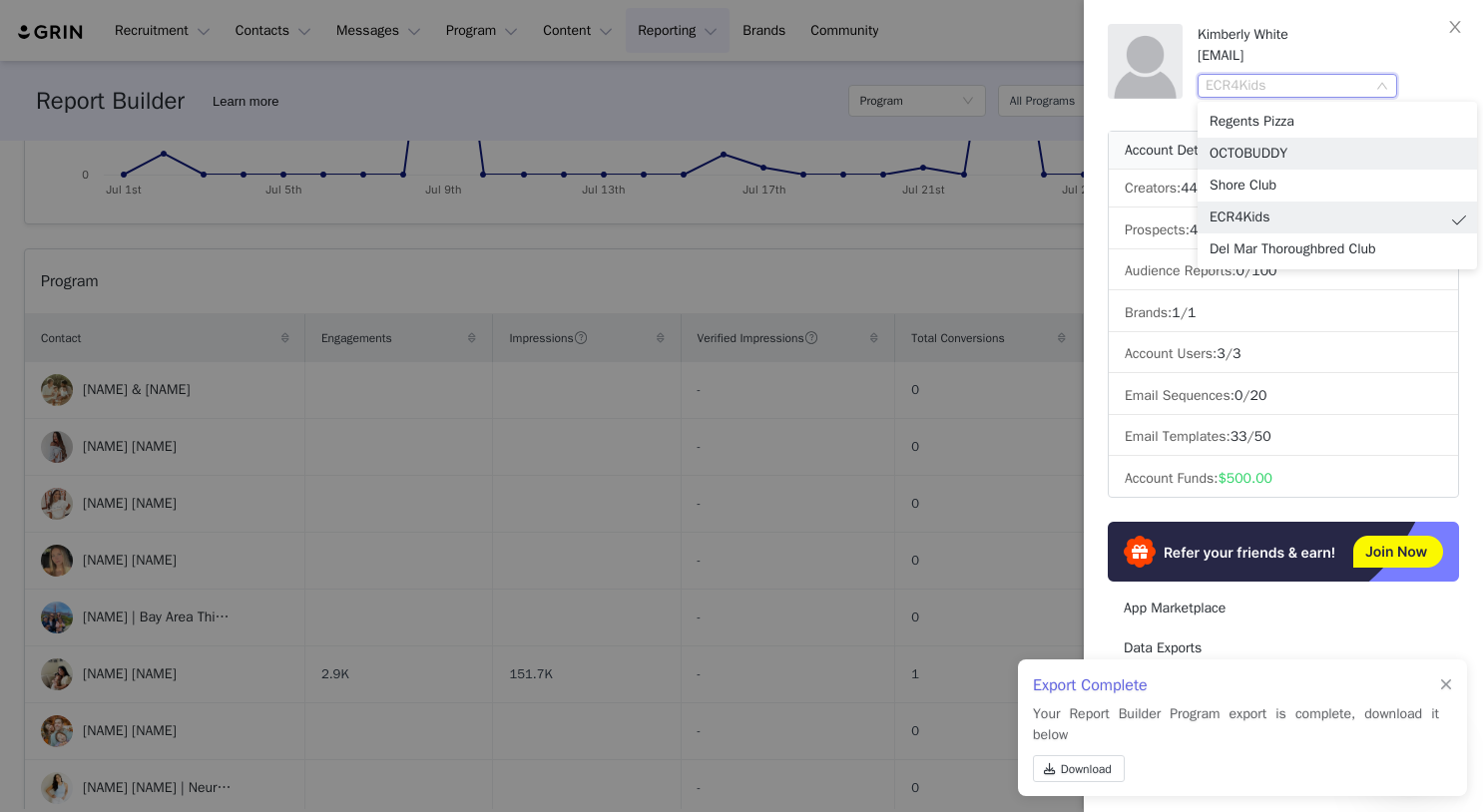 click on "OCTOBUDDY" at bounding box center [1337, 154] 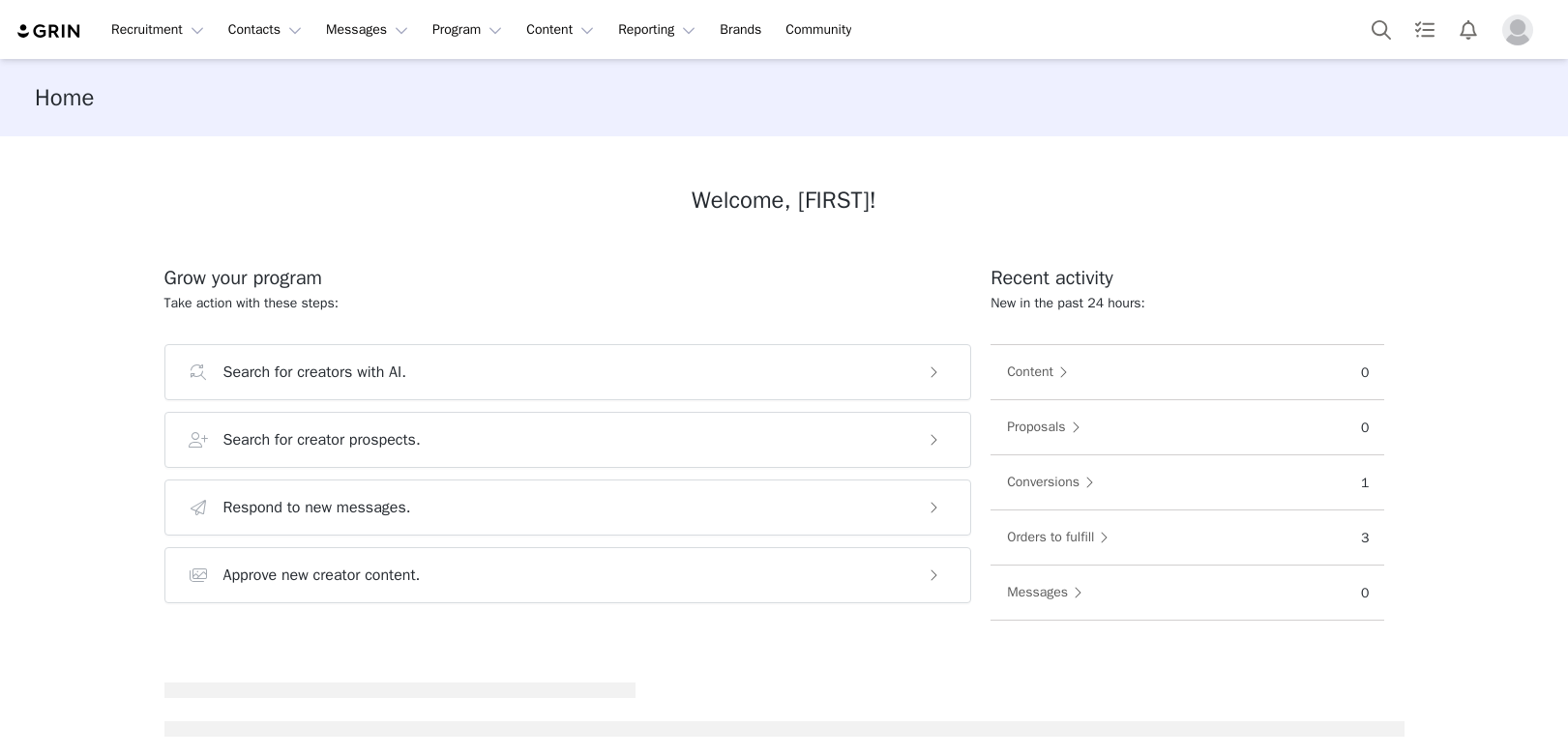 scroll, scrollTop: 0, scrollLeft: 0, axis: both 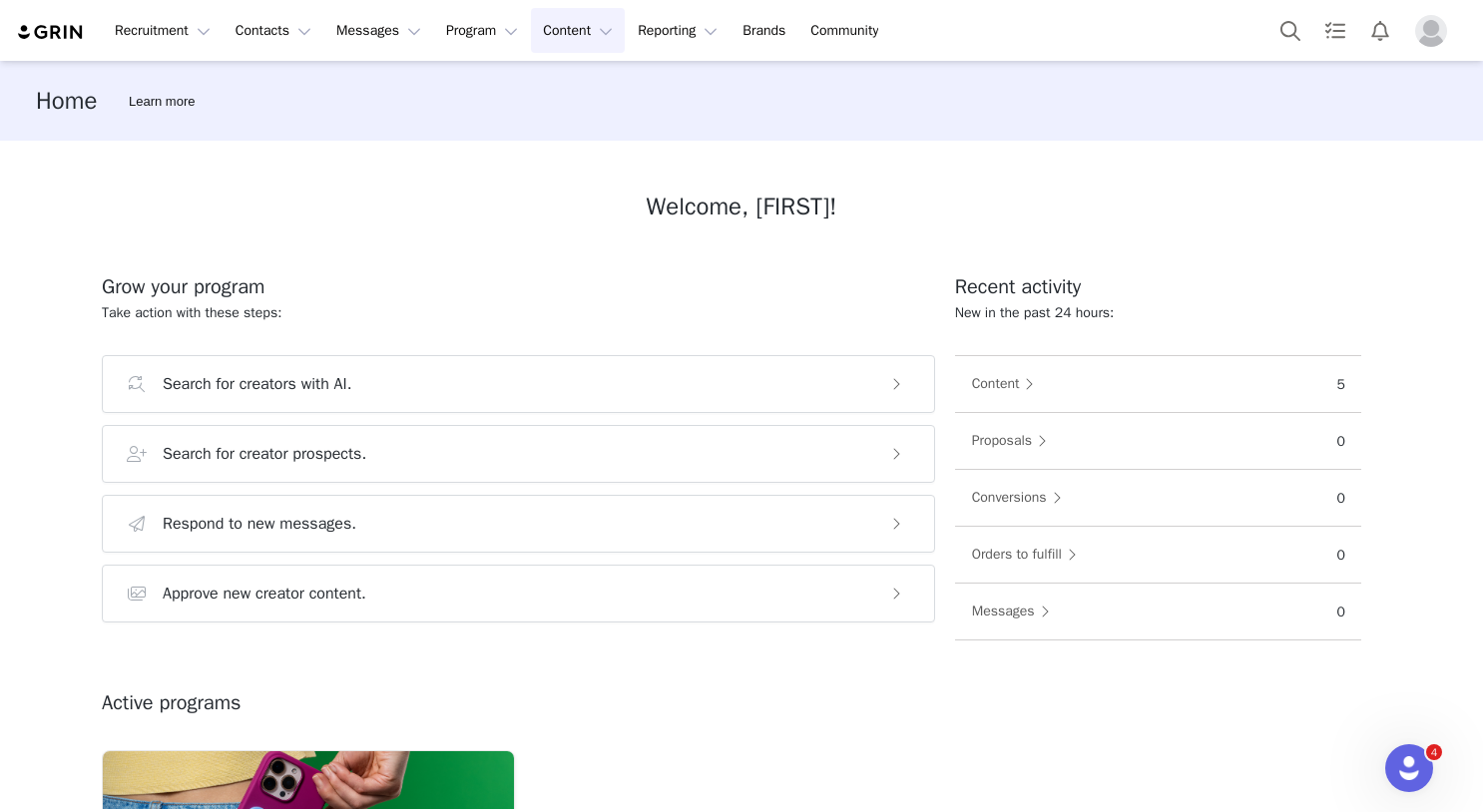 click on "Content Content" at bounding box center (578, 30) 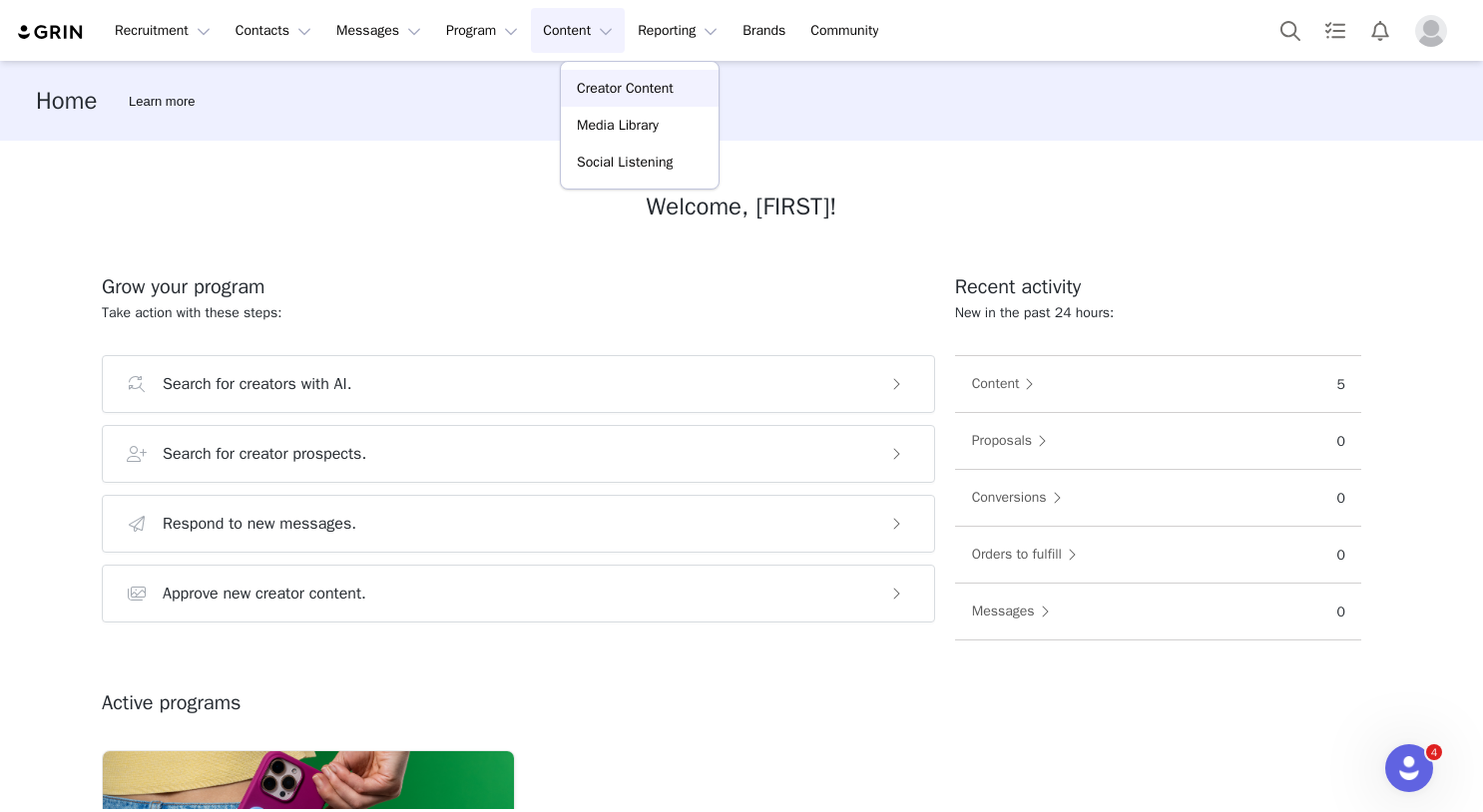 click on "Creator Content" at bounding box center (640, 88) 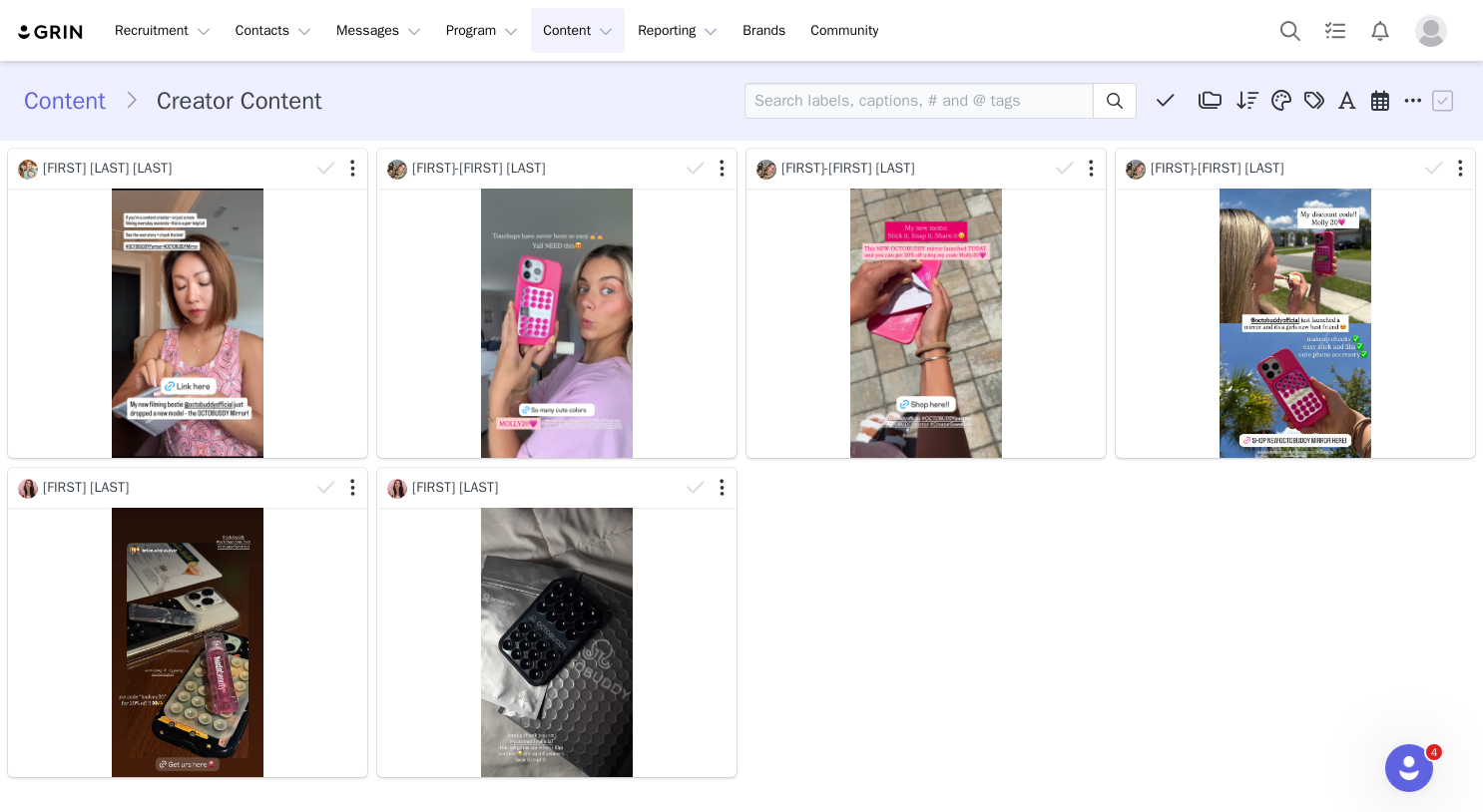 click at bounding box center (1431, 31) 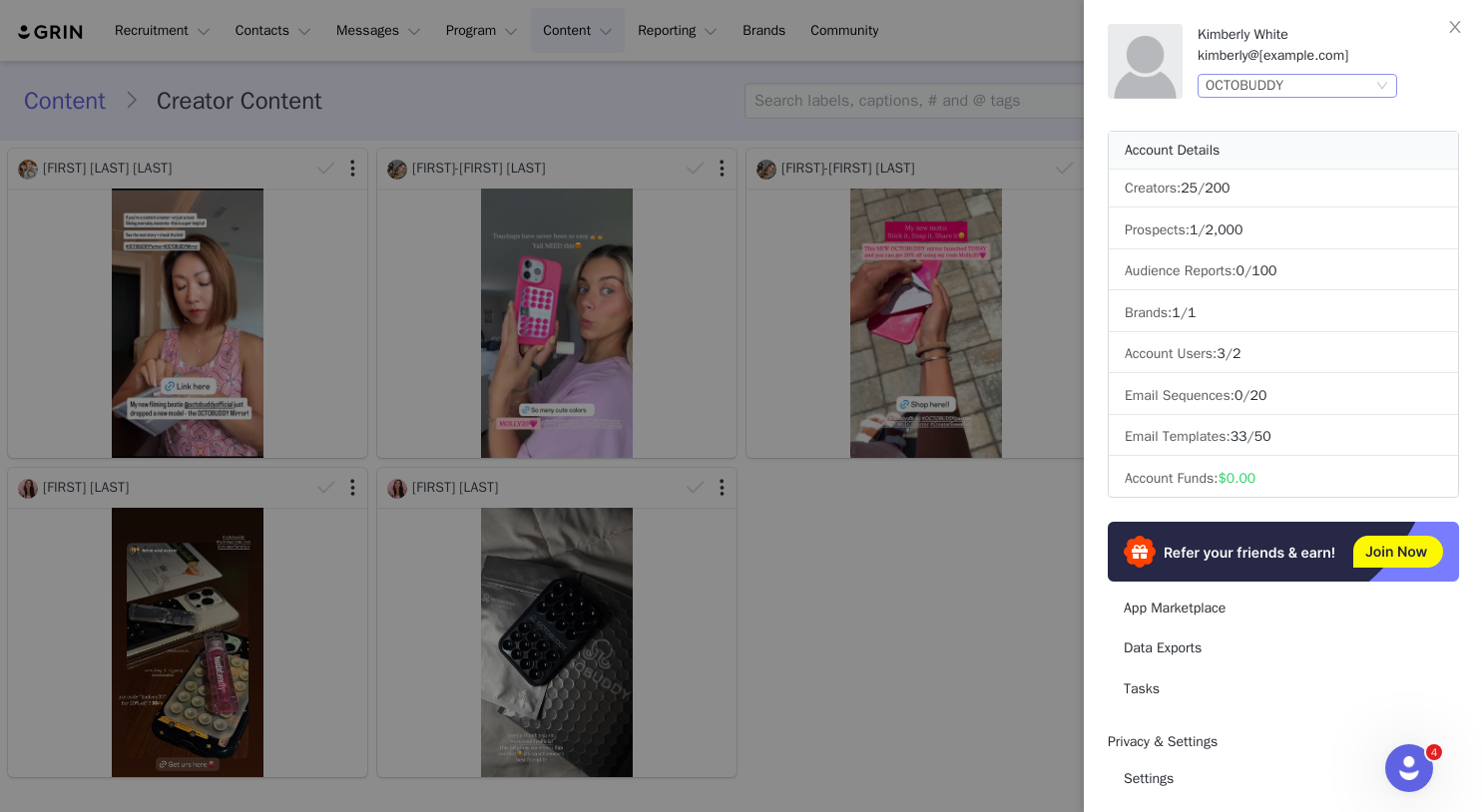 click on "OCTOBUDDY" at bounding box center [1244, 86] 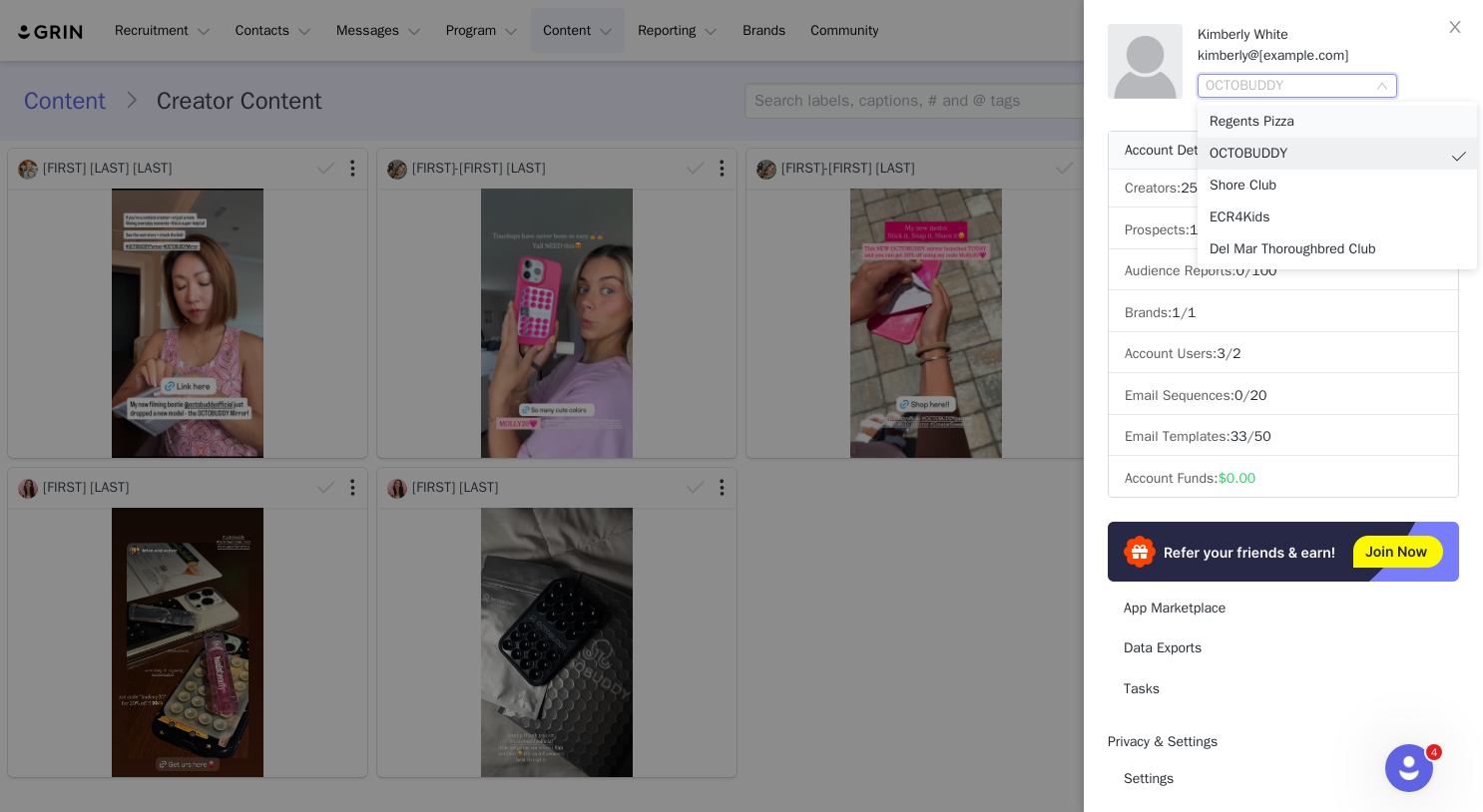 click on "Regents Pizza" at bounding box center (1337, 122) 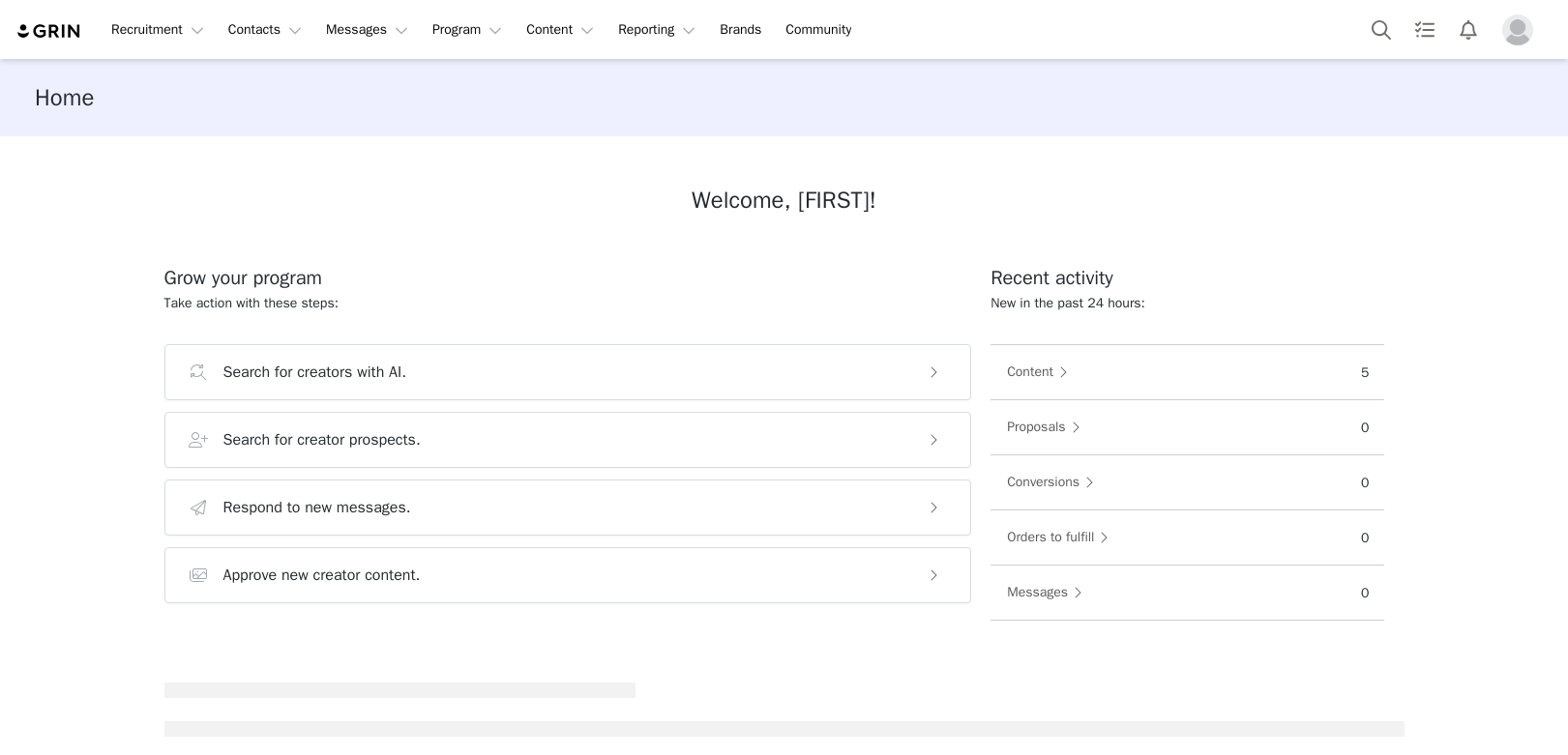 scroll, scrollTop: 0, scrollLeft: 0, axis: both 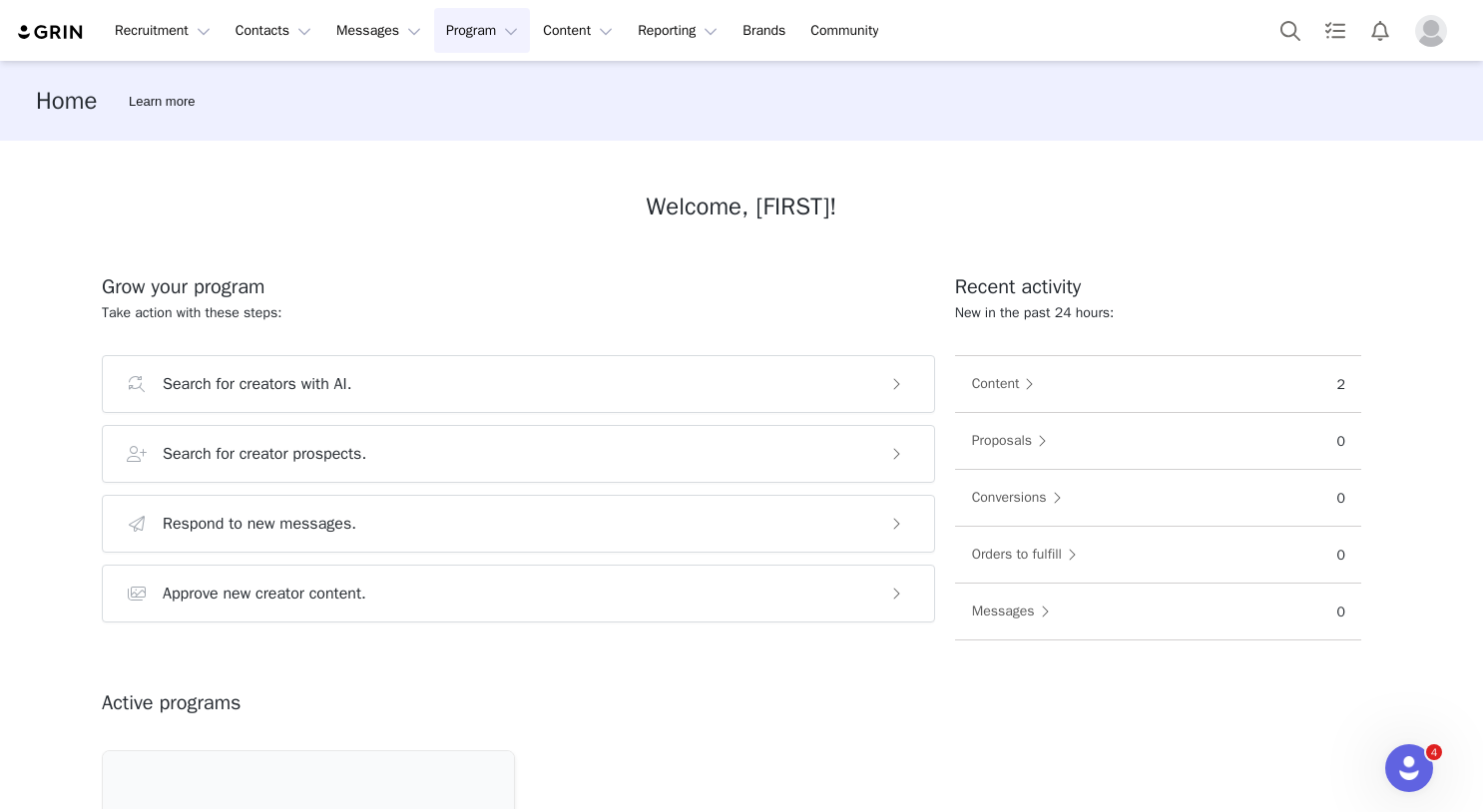 click on "Program Program" at bounding box center (482, 30) 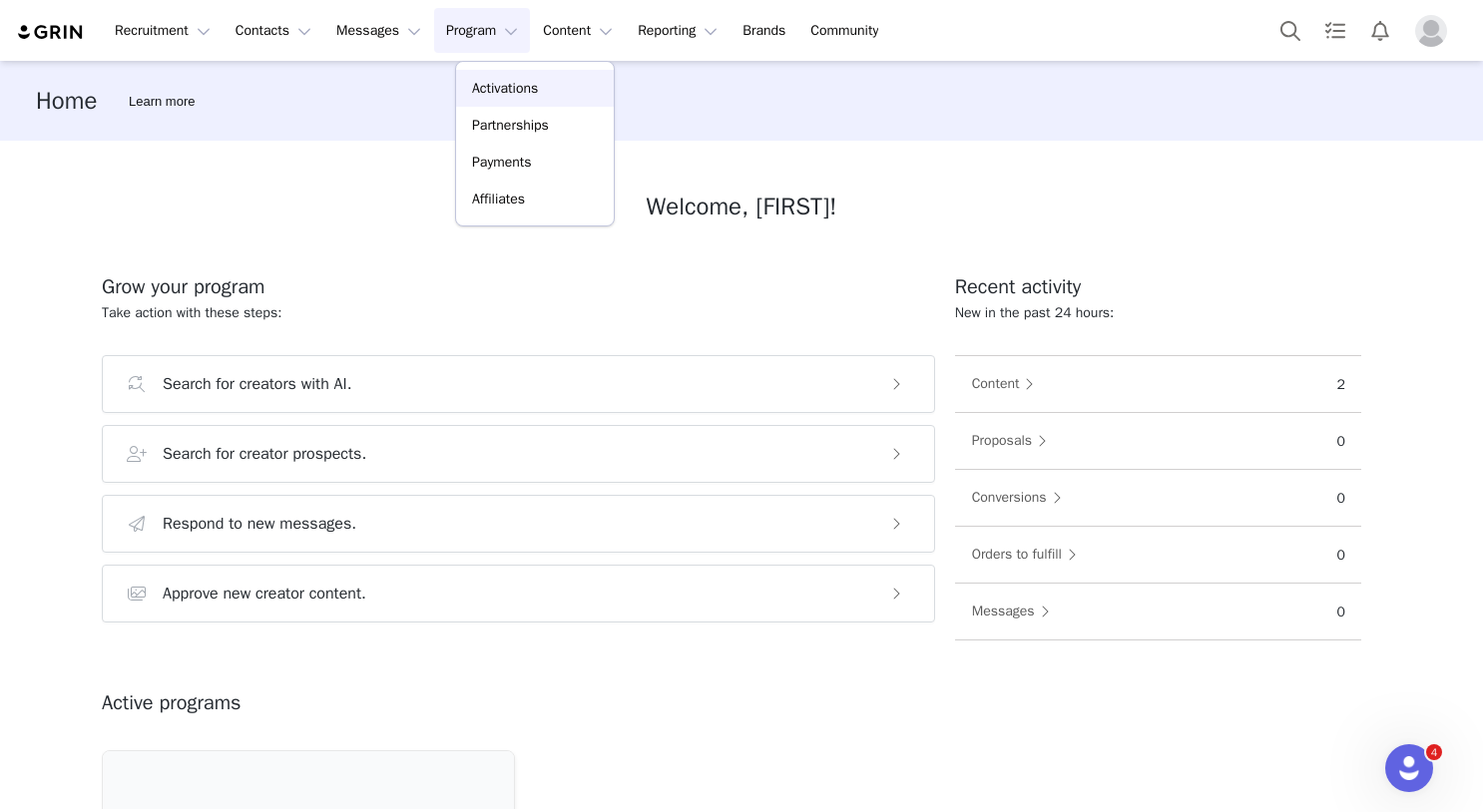 click on "Activations" at bounding box center [505, 88] 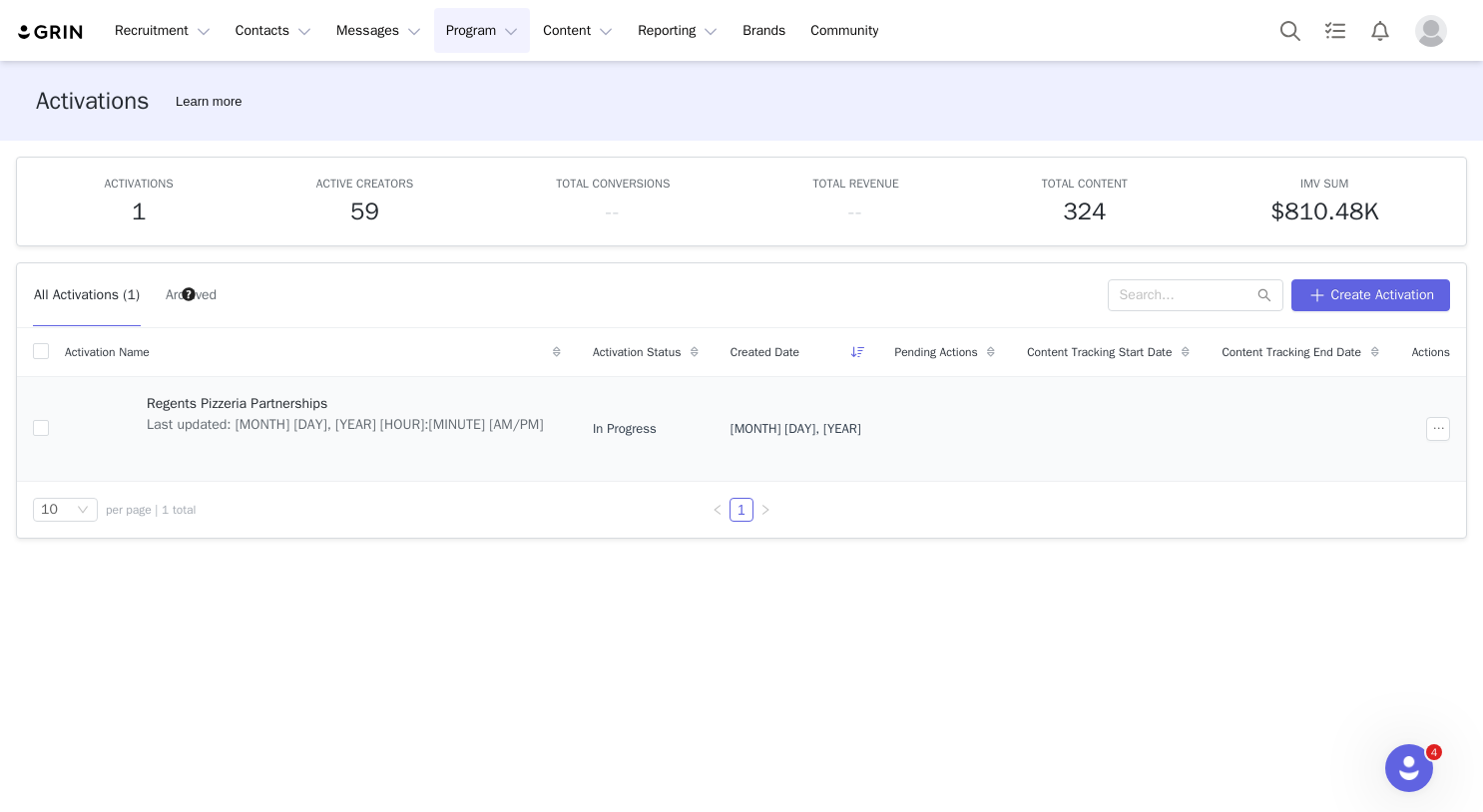click on "Regents Pizzeria Partnerships" at bounding box center [345, 403] 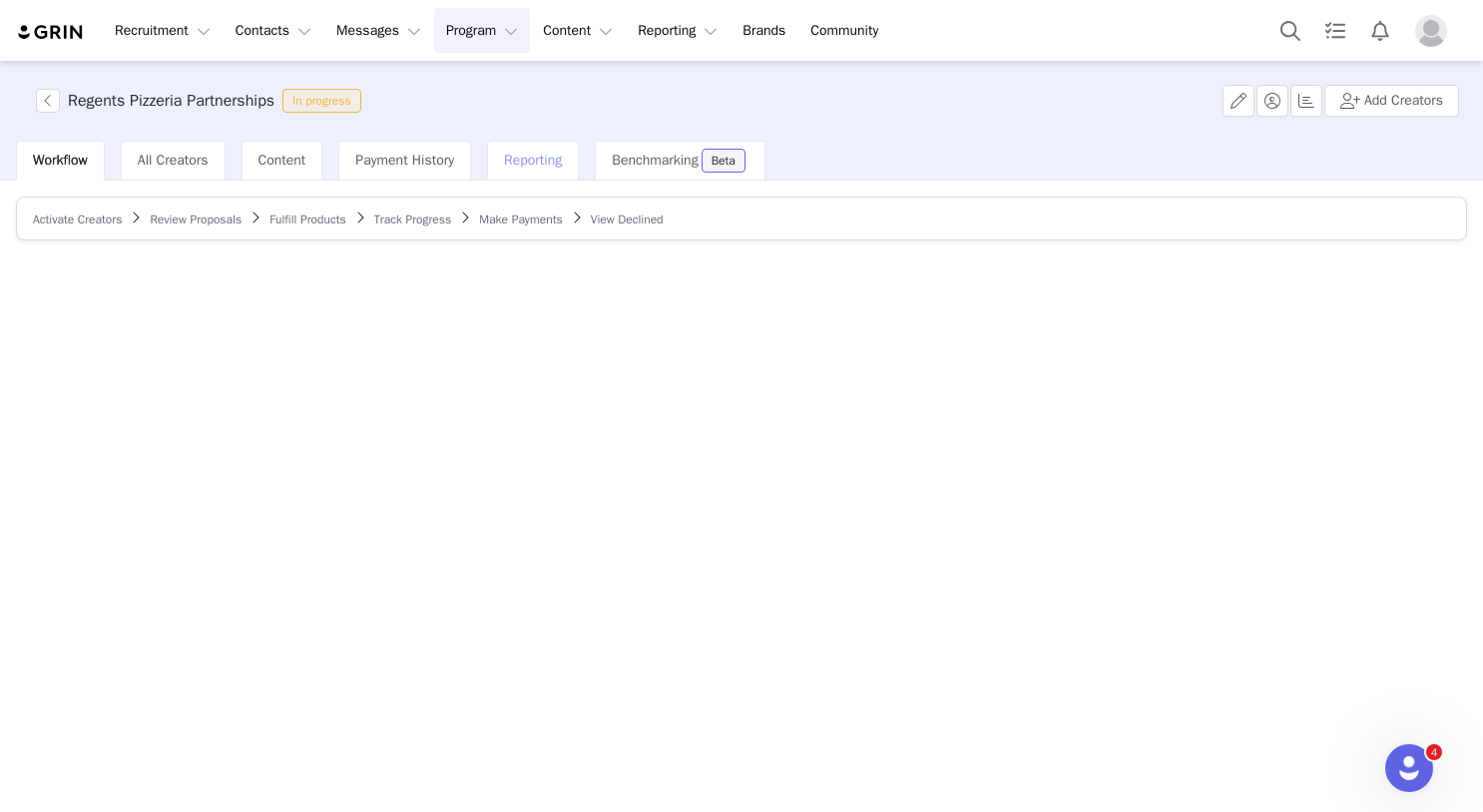 click on "Reporting" at bounding box center [533, 160] 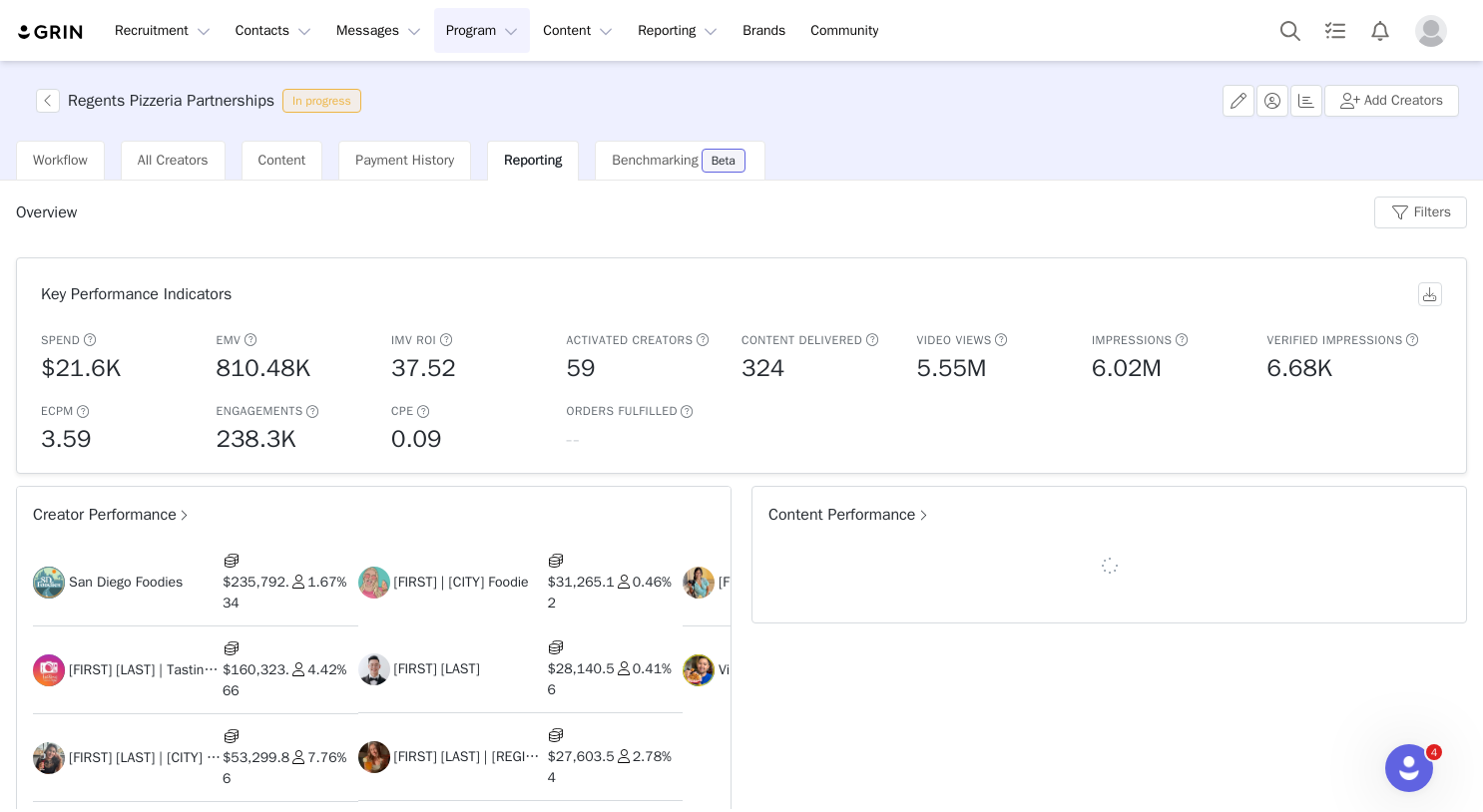 click on "Content Performance" at bounding box center [849, 515] 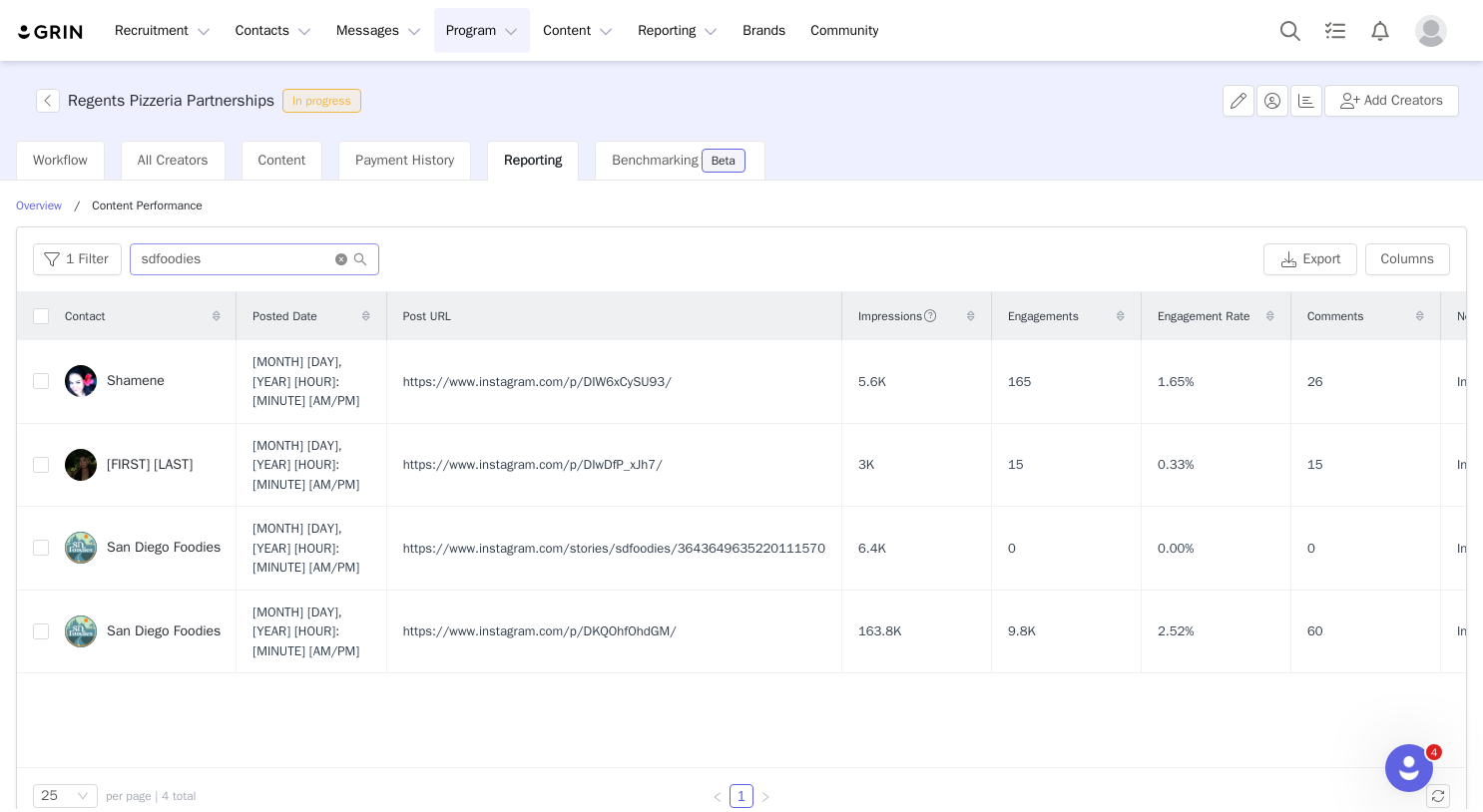 click 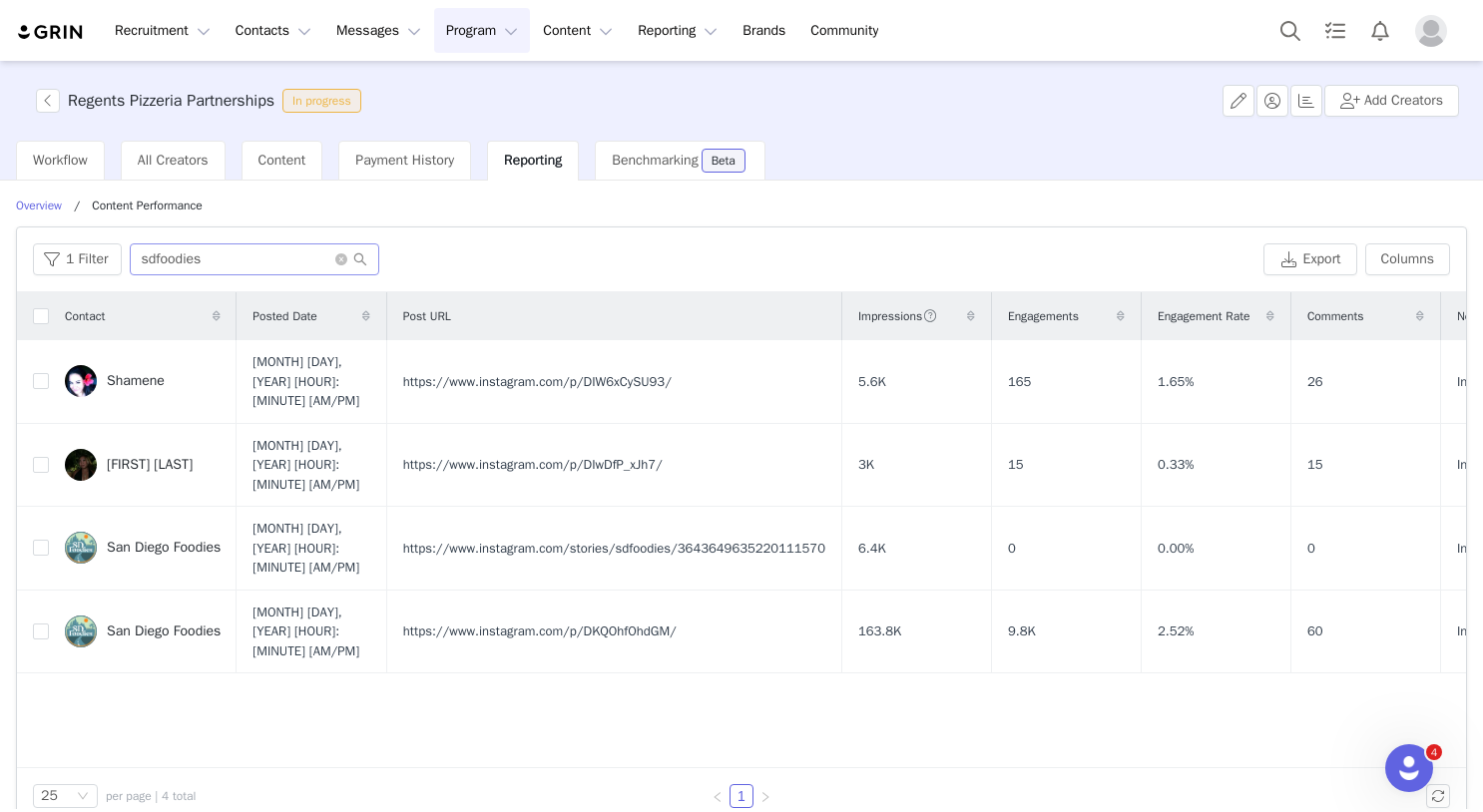 type 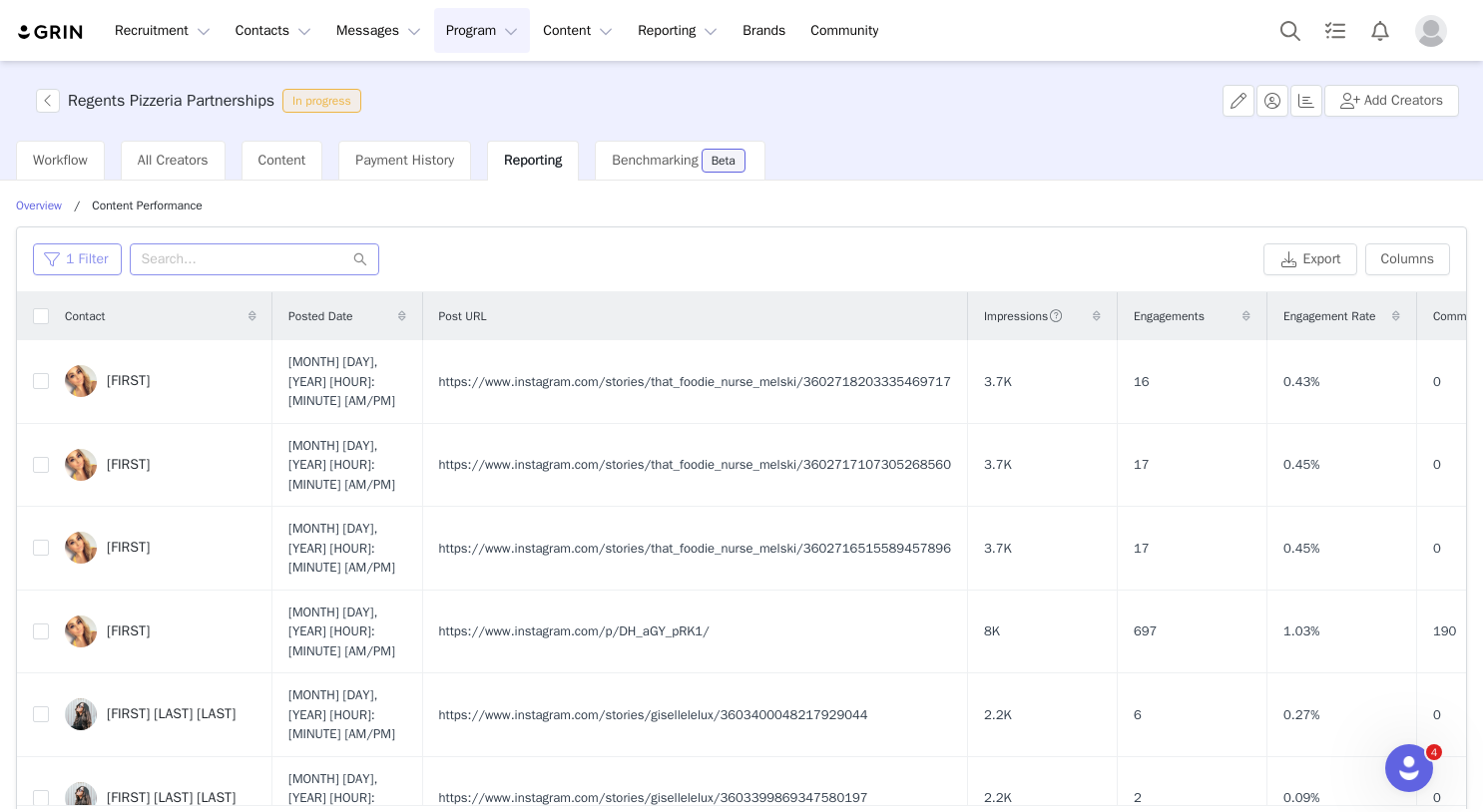click on "1 Filter" at bounding box center [77, 259] 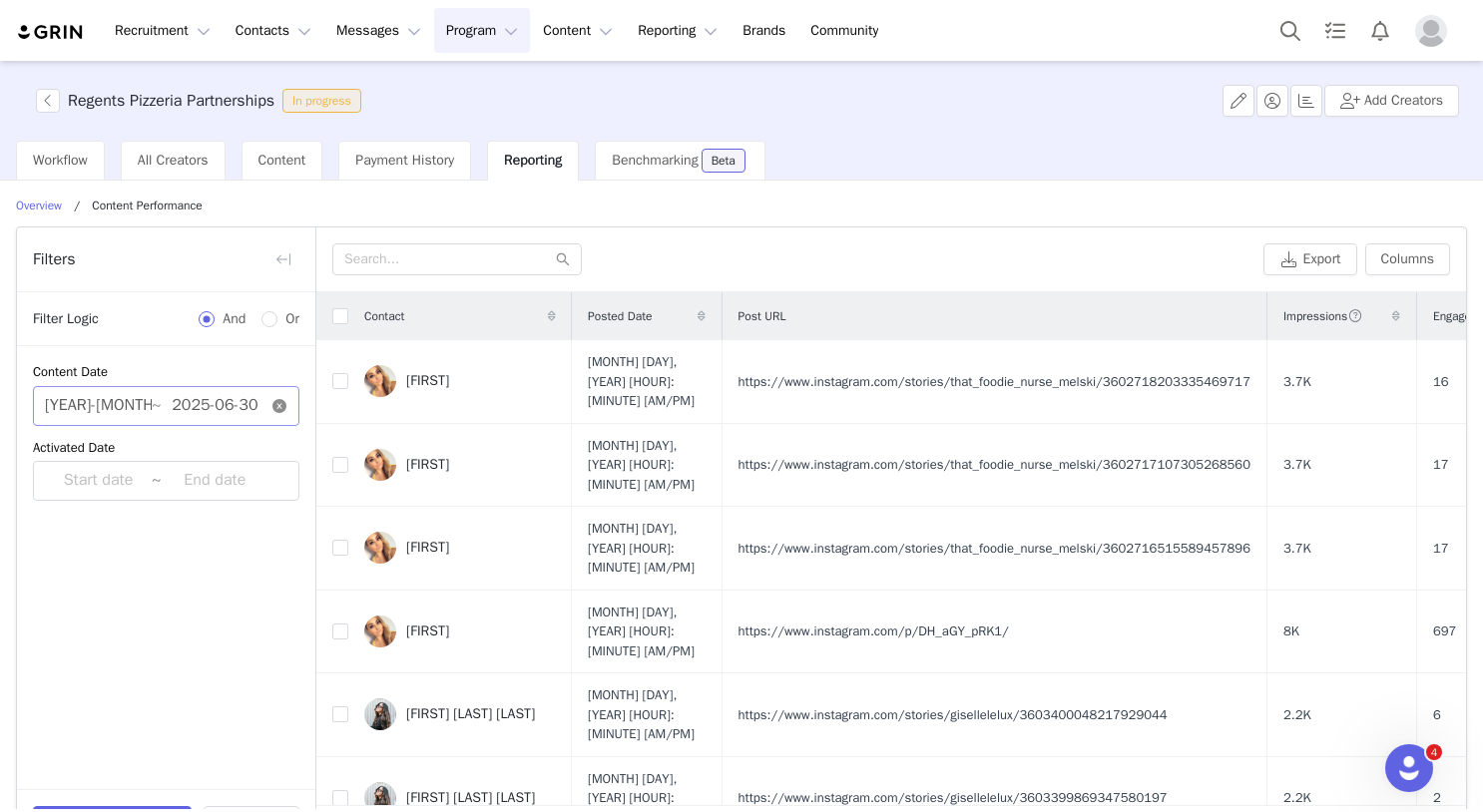click 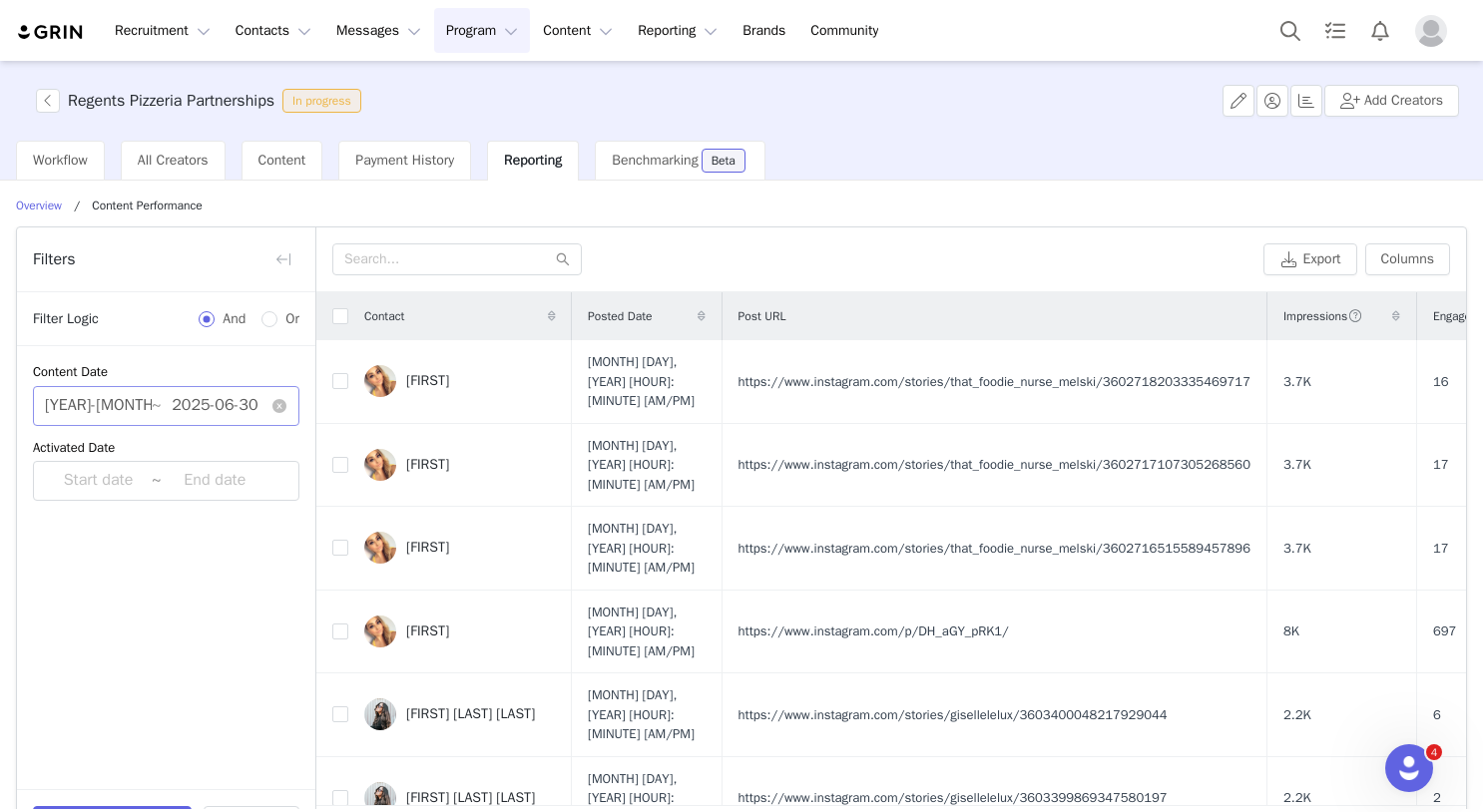 type 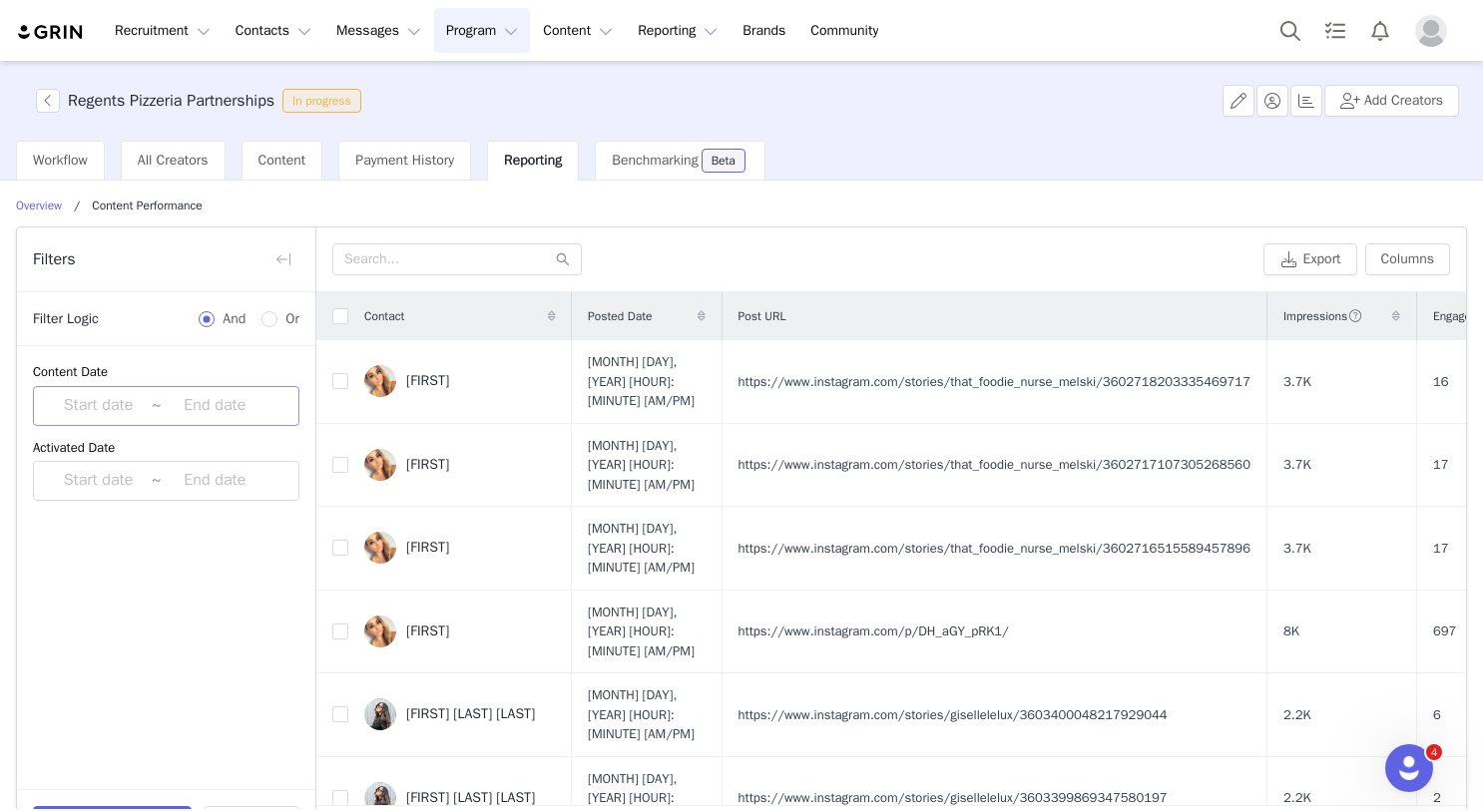 click at bounding box center (98, 406) 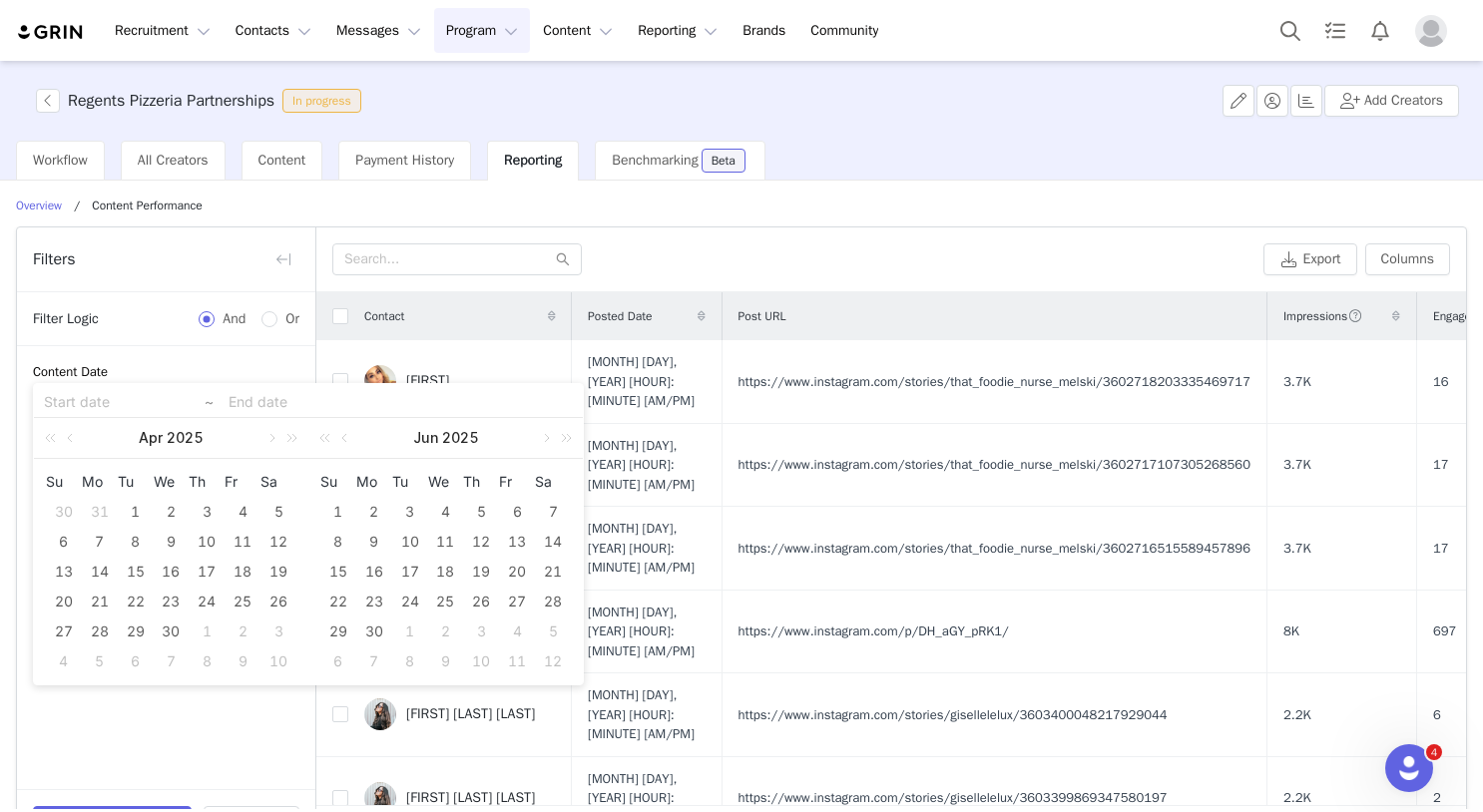click at bounding box center [270, 438] 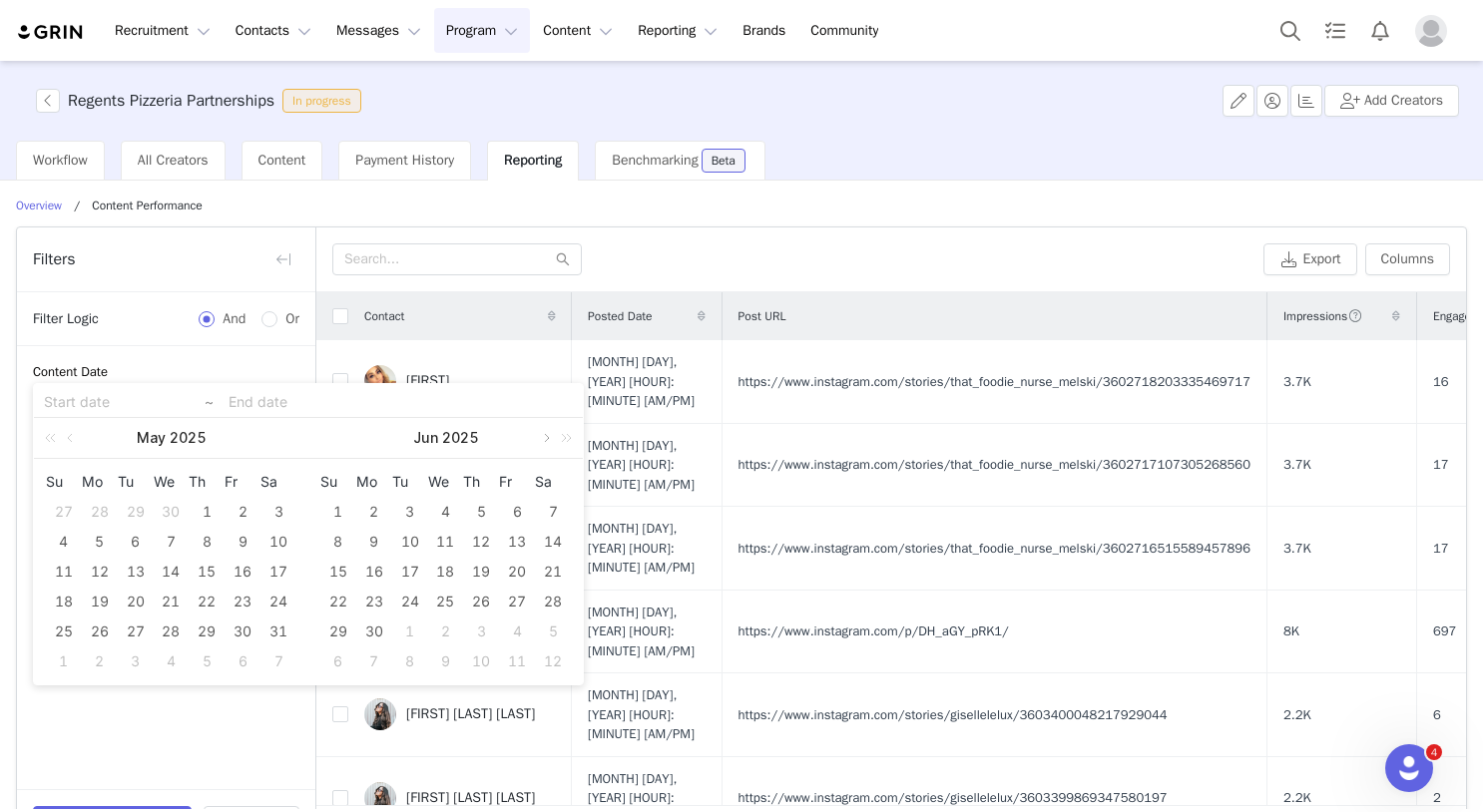 click at bounding box center [545, 438] 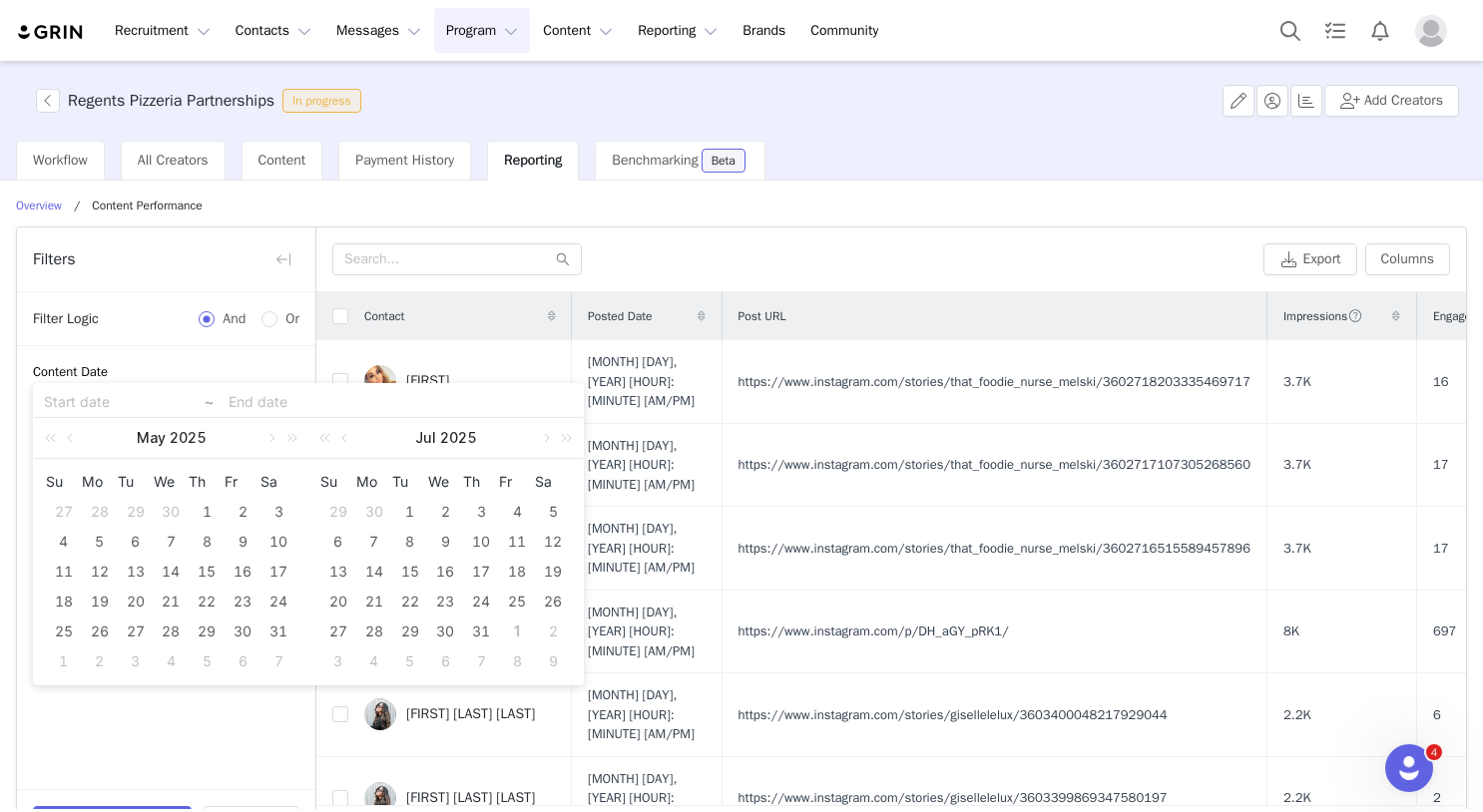 drag, startPoint x: 411, startPoint y: 510, endPoint x: 464, endPoint y: 621, distance: 123.00406 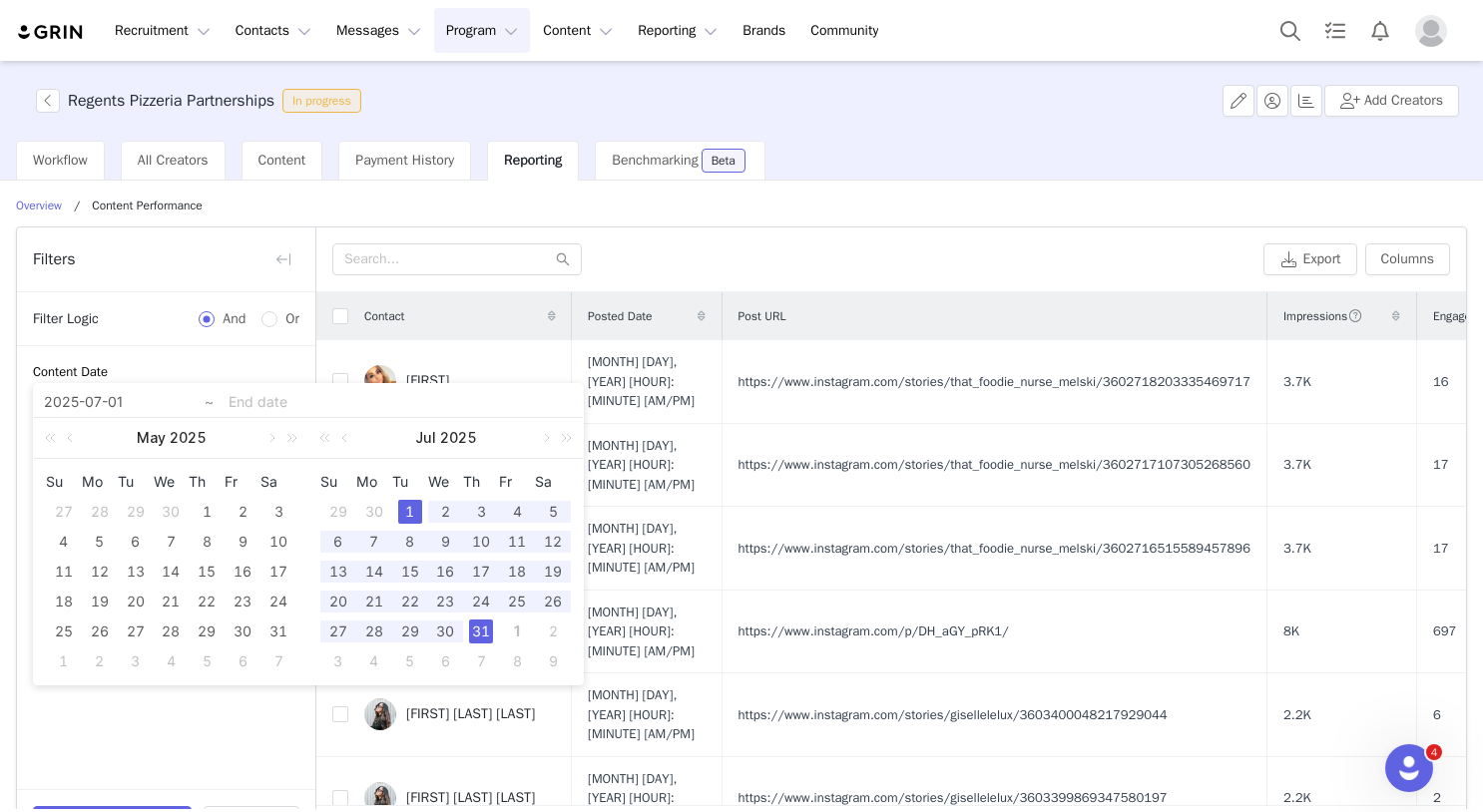 click on "31" at bounding box center [481, 631] 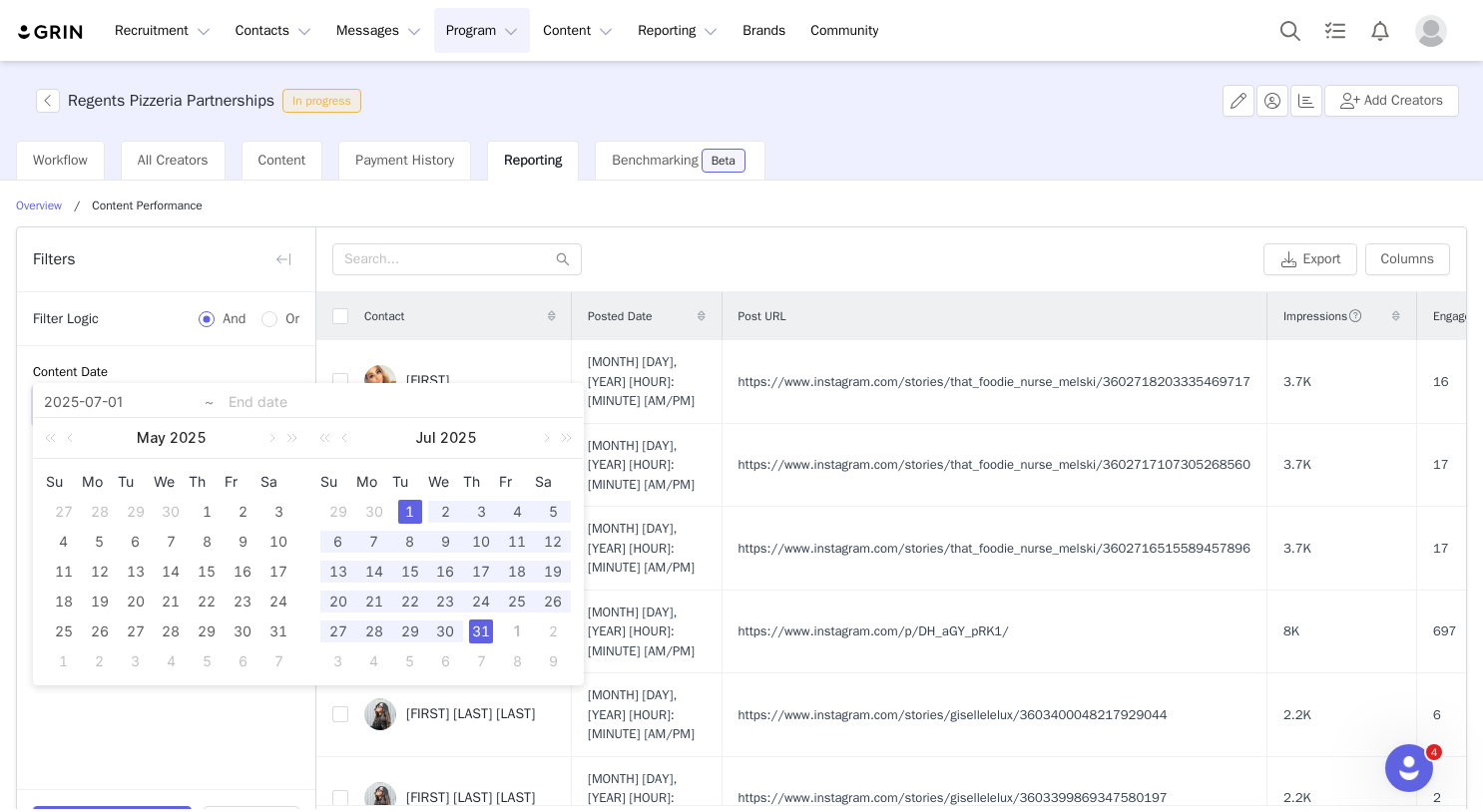 type on "2025-07-01" 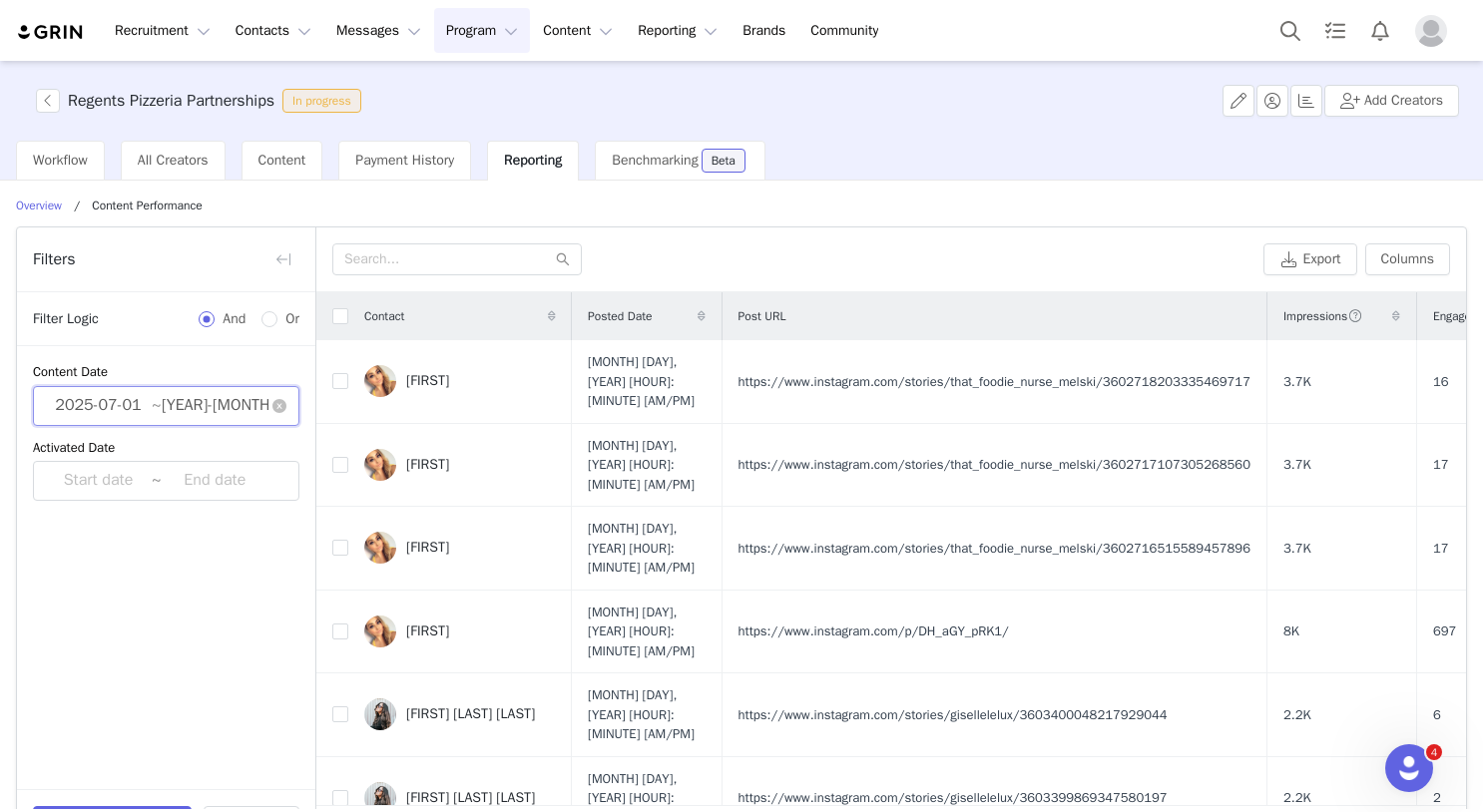 scroll, scrollTop: 70, scrollLeft: 0, axis: vertical 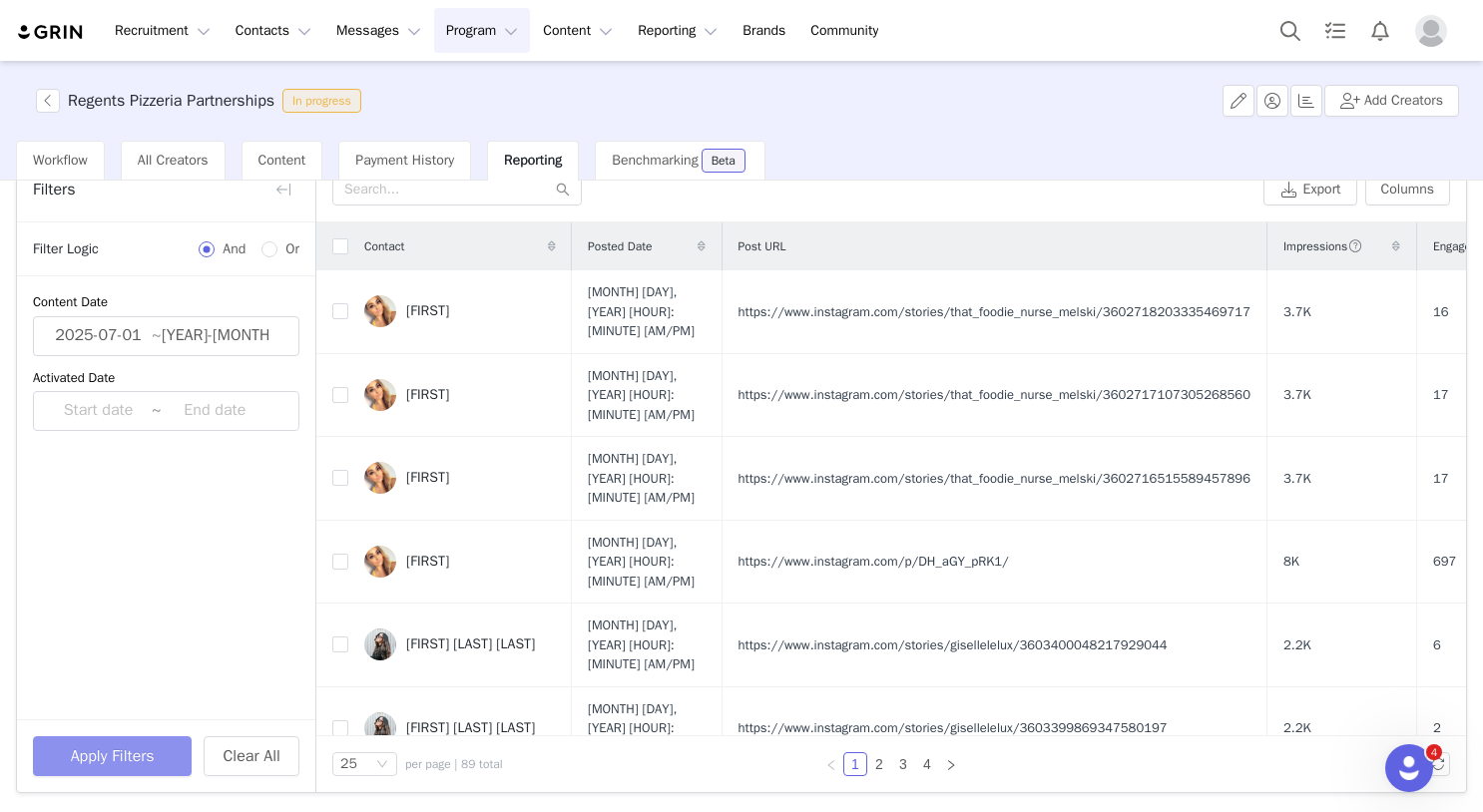 drag, startPoint x: 135, startPoint y: 767, endPoint x: 139, endPoint y: 701, distance: 66.1211 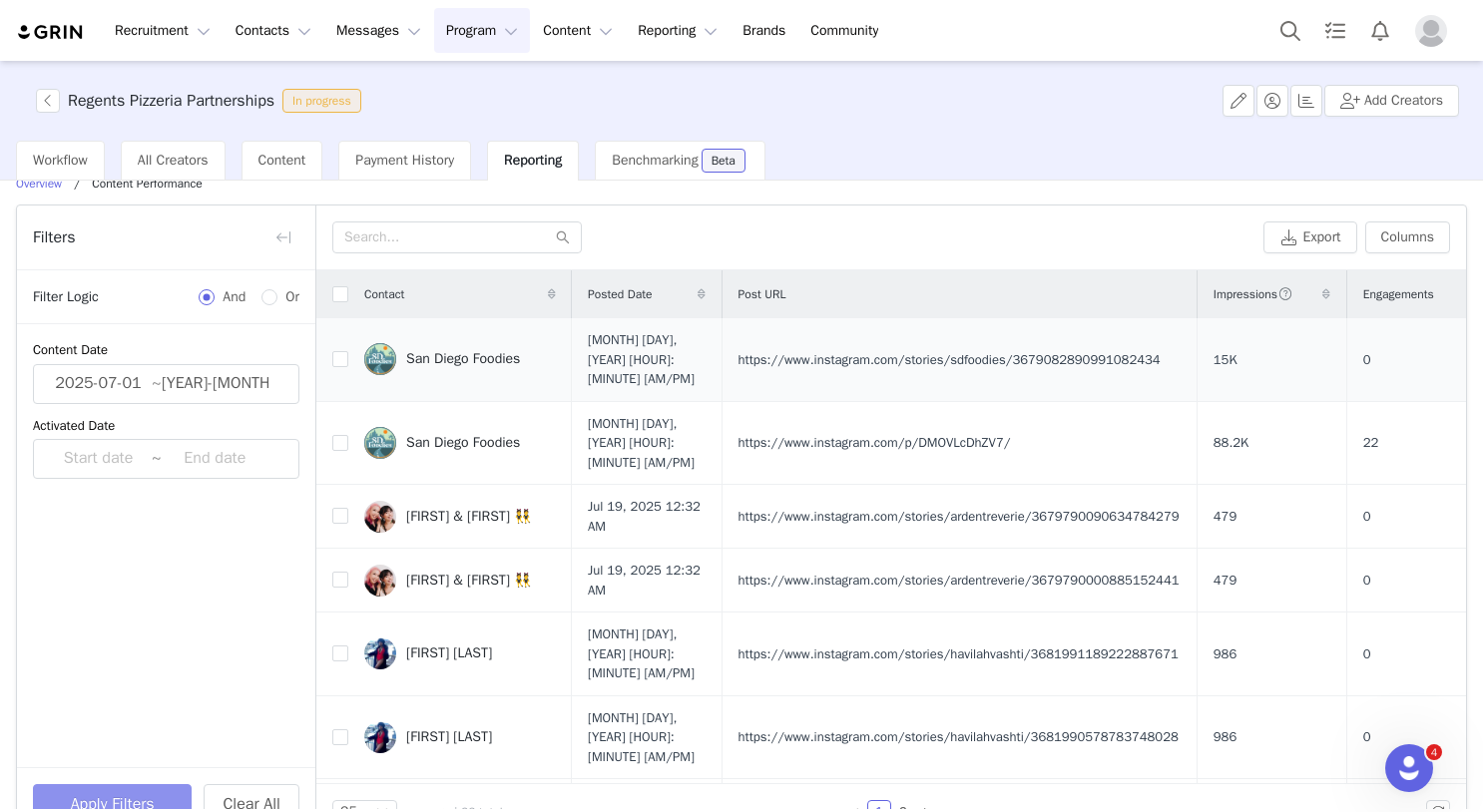 scroll, scrollTop: 0, scrollLeft: 0, axis: both 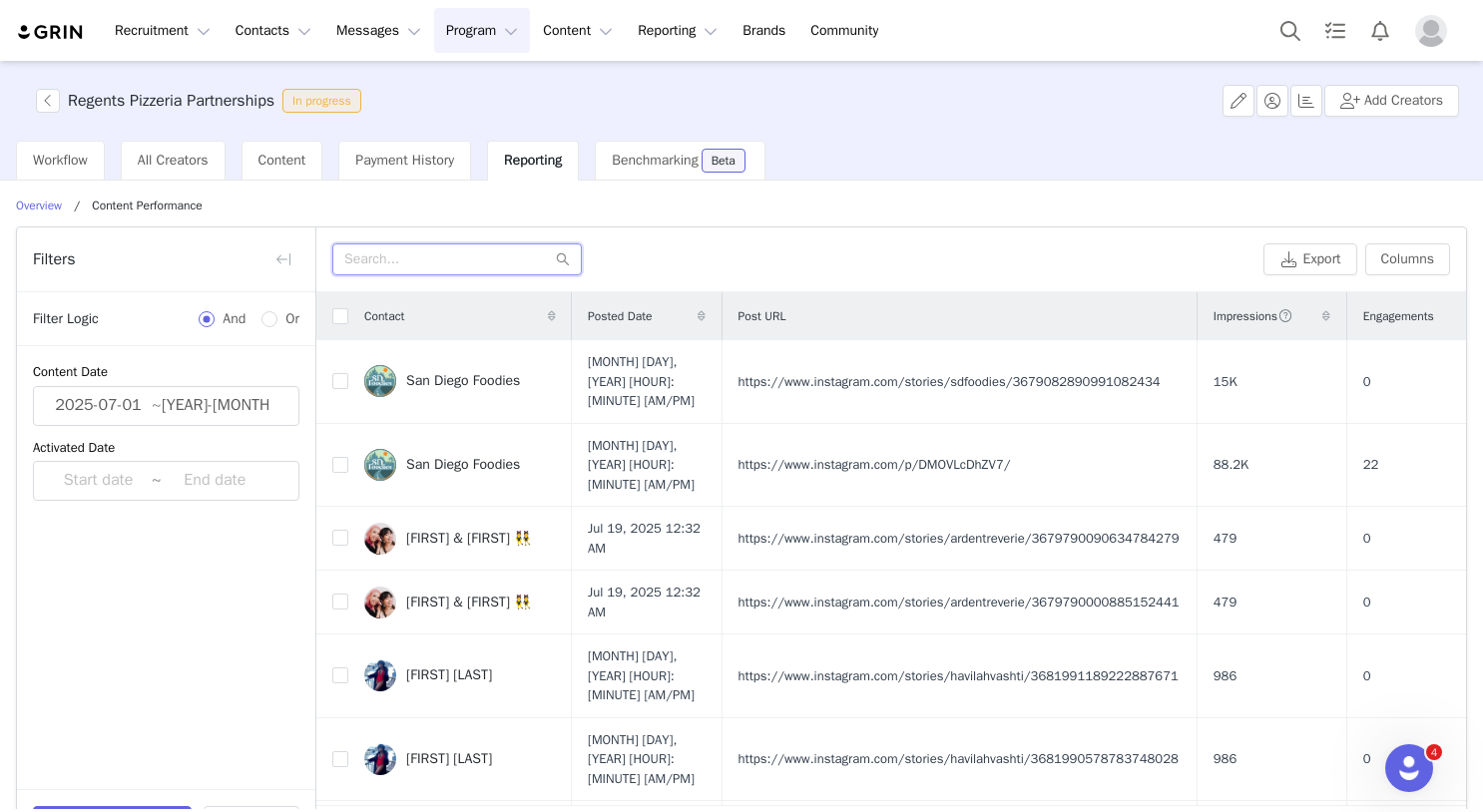 click at bounding box center [457, 259] 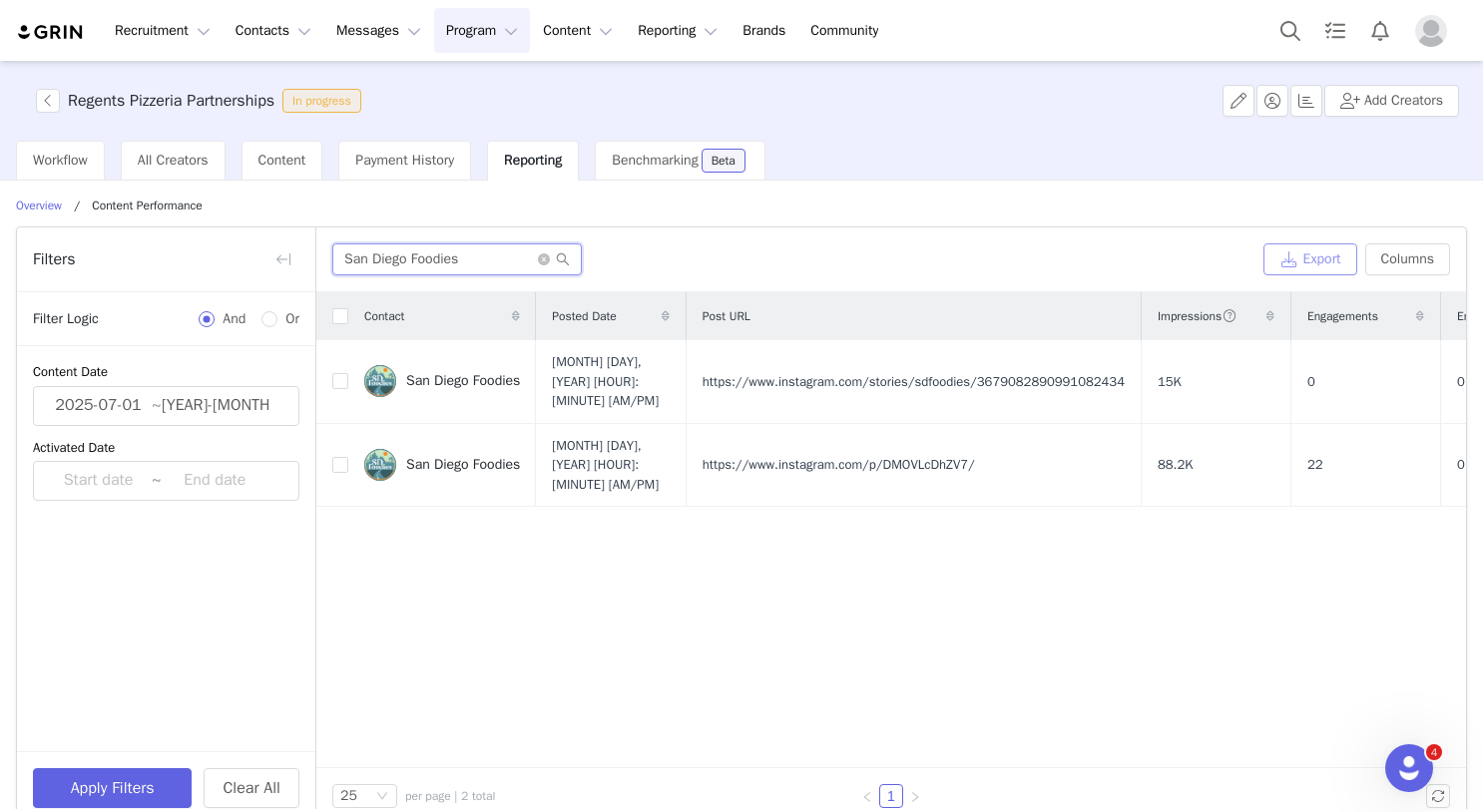 type on "San Diego Foodies" 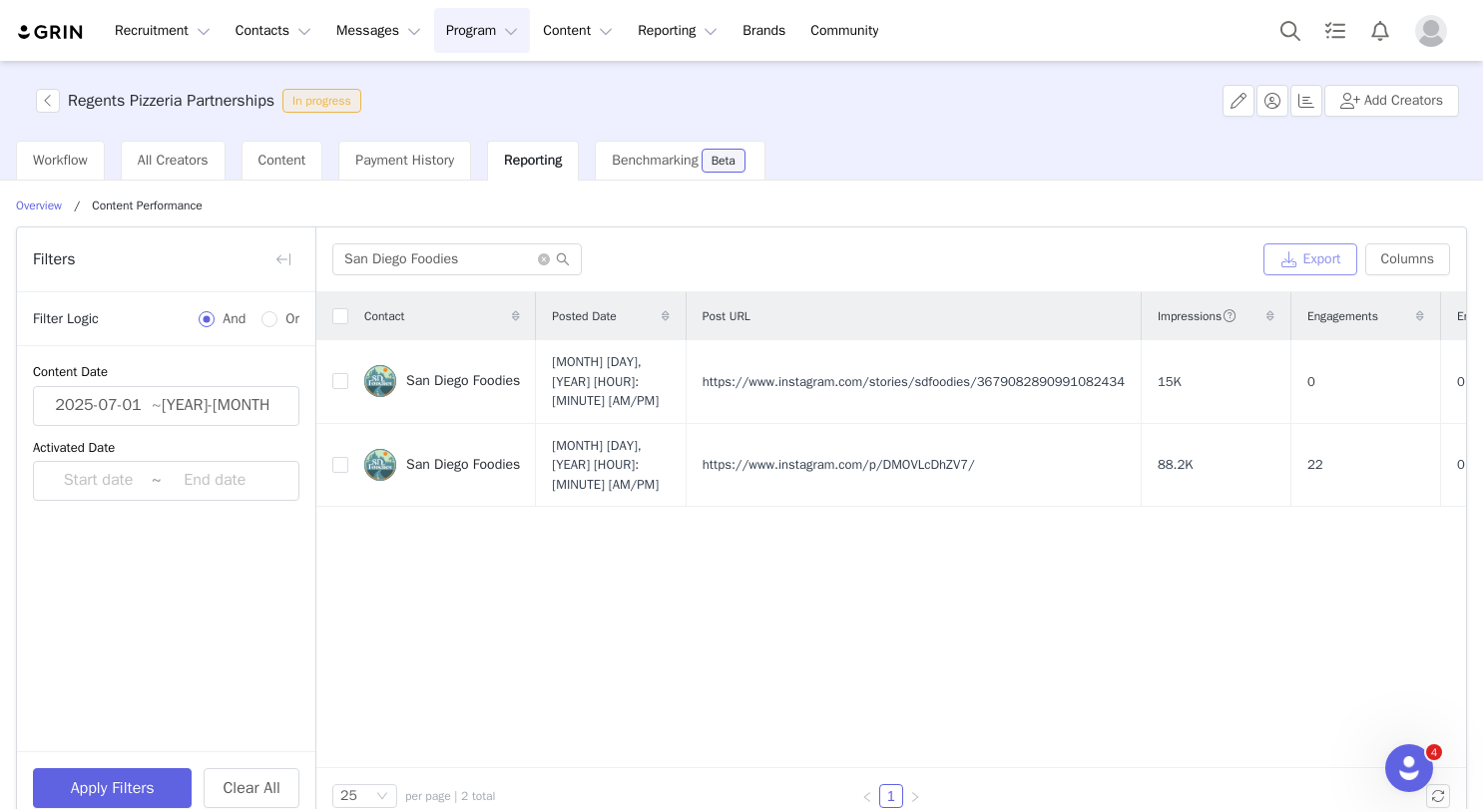 click on "Export" at bounding box center (1310, 259) 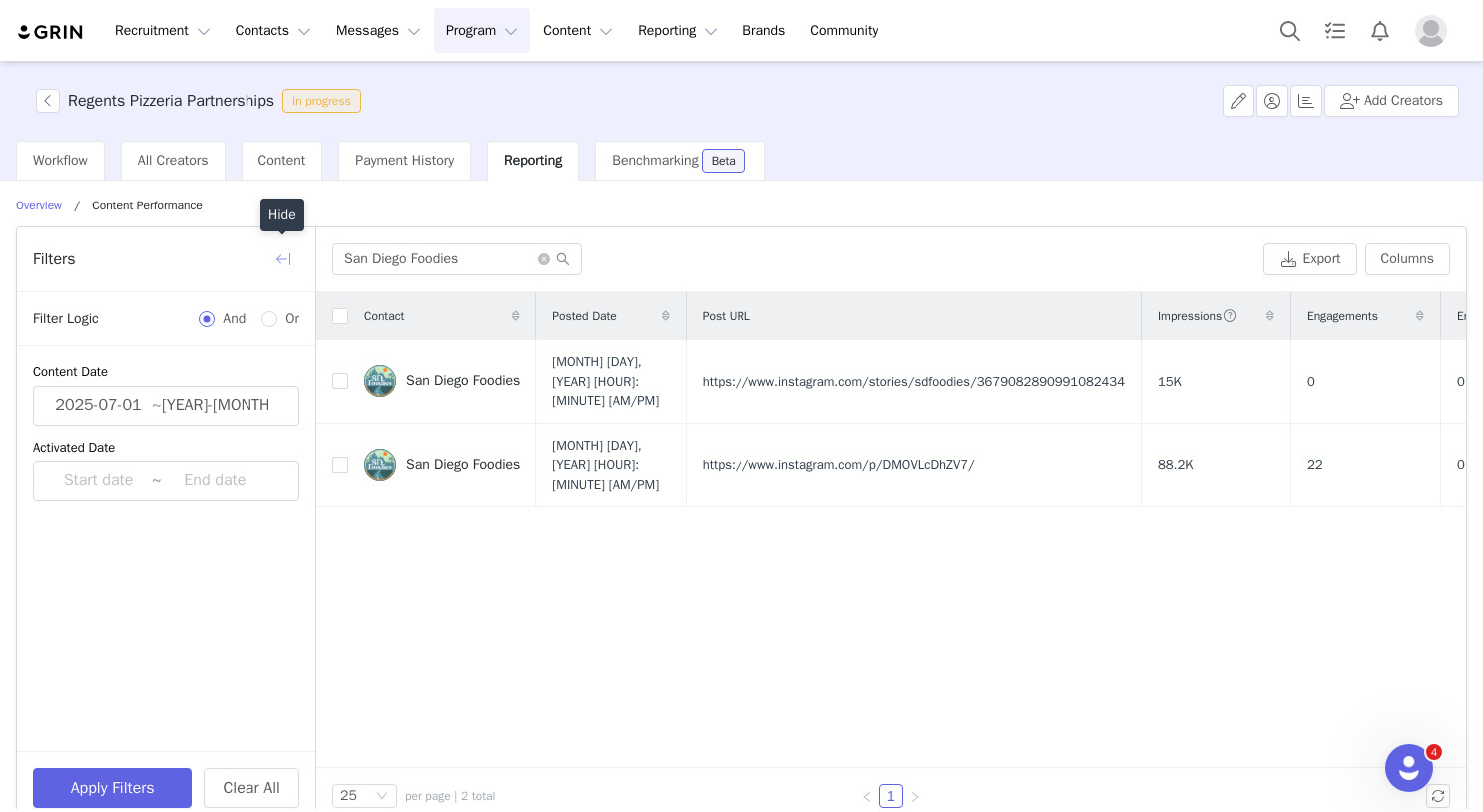click at bounding box center [283, 259] 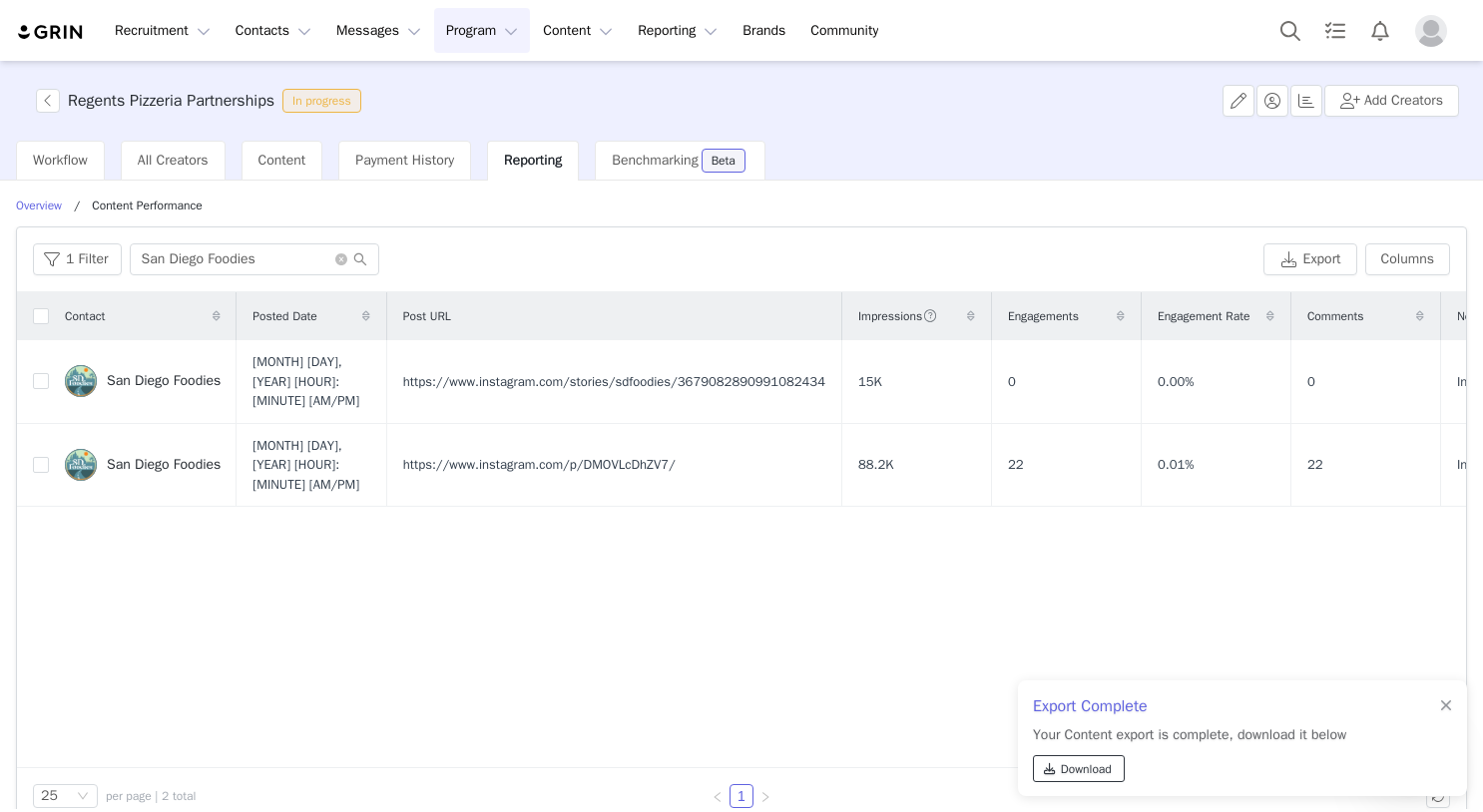 click on "Download" at bounding box center (1086, 769) 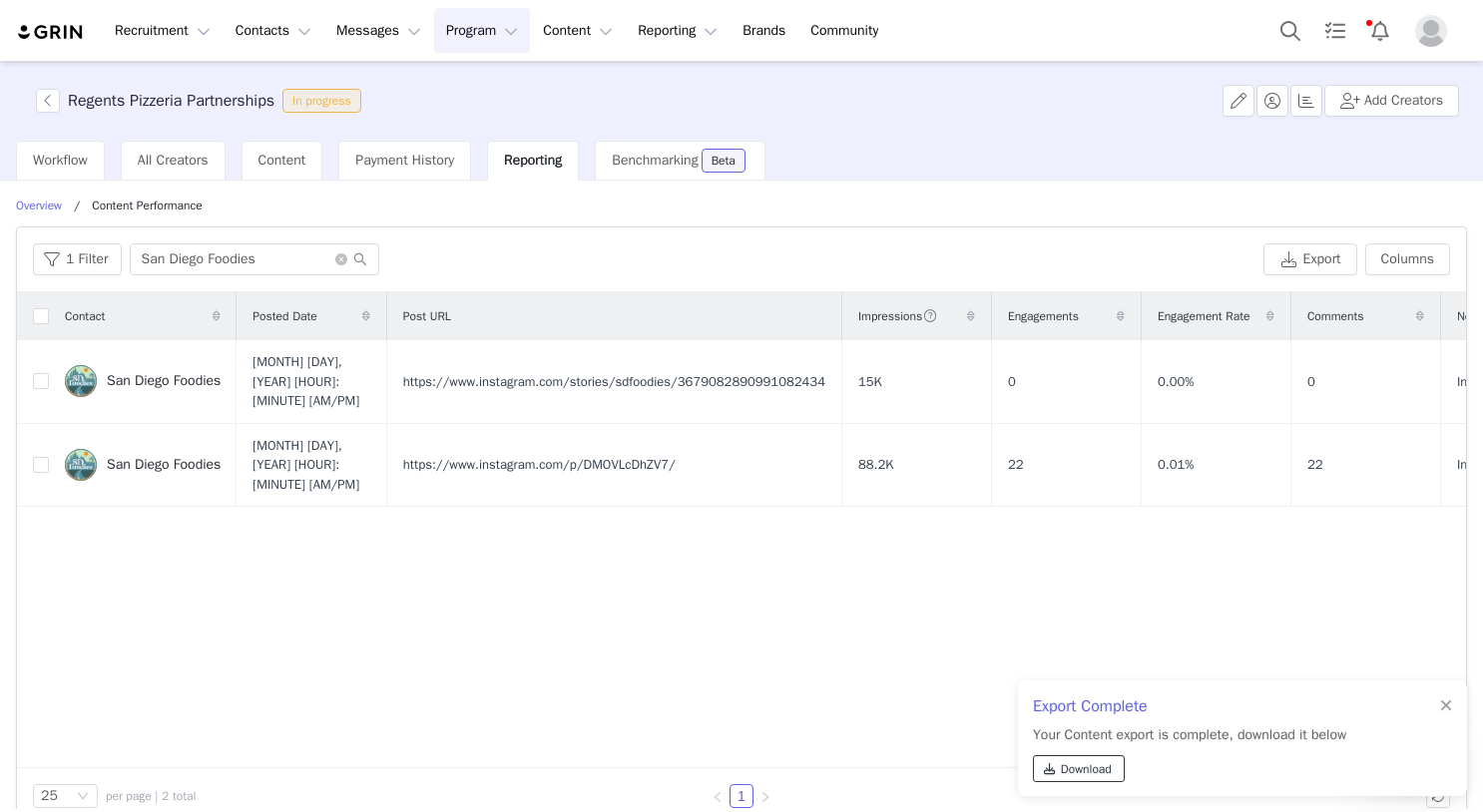 click on "Download" at bounding box center (1086, 769) 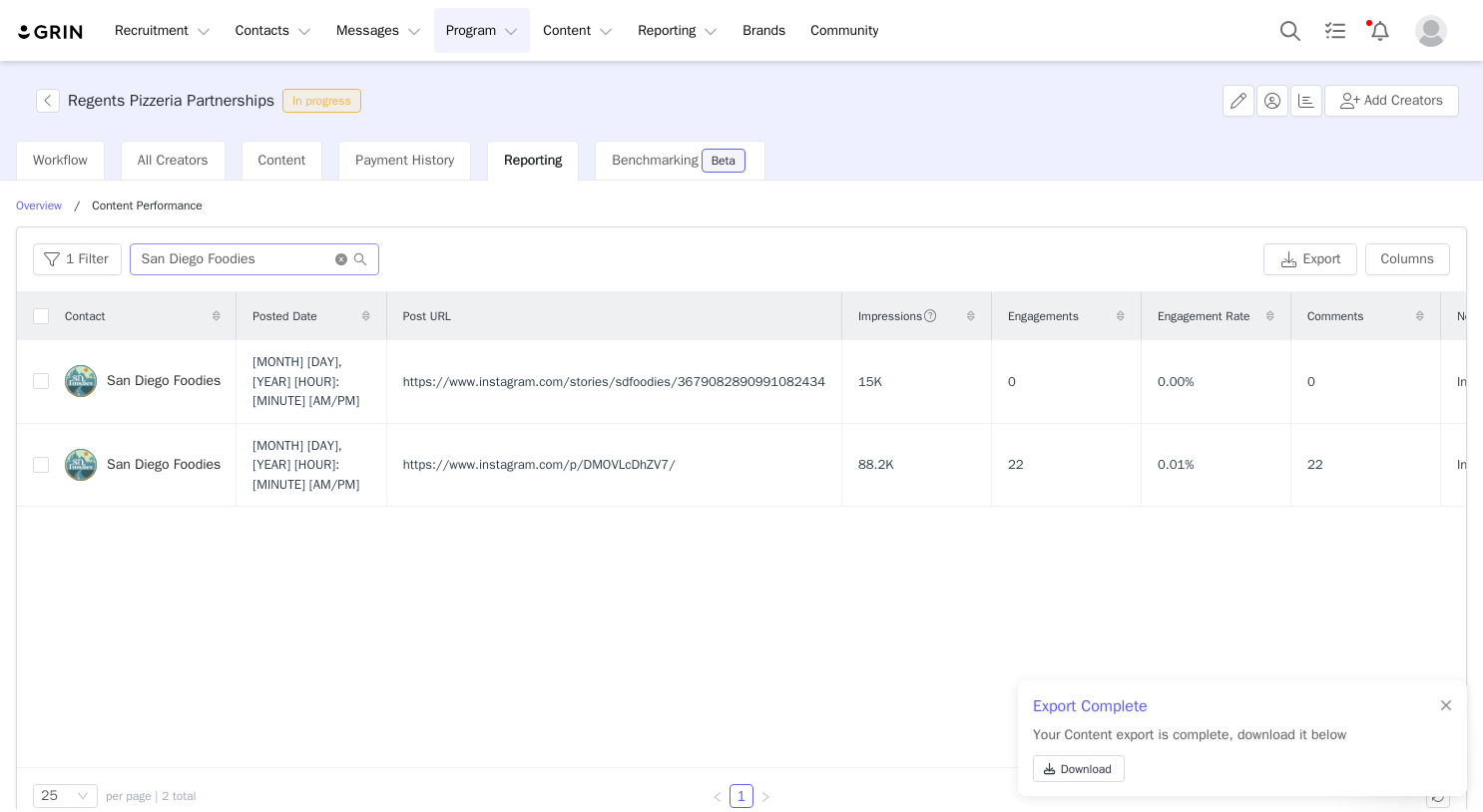 click 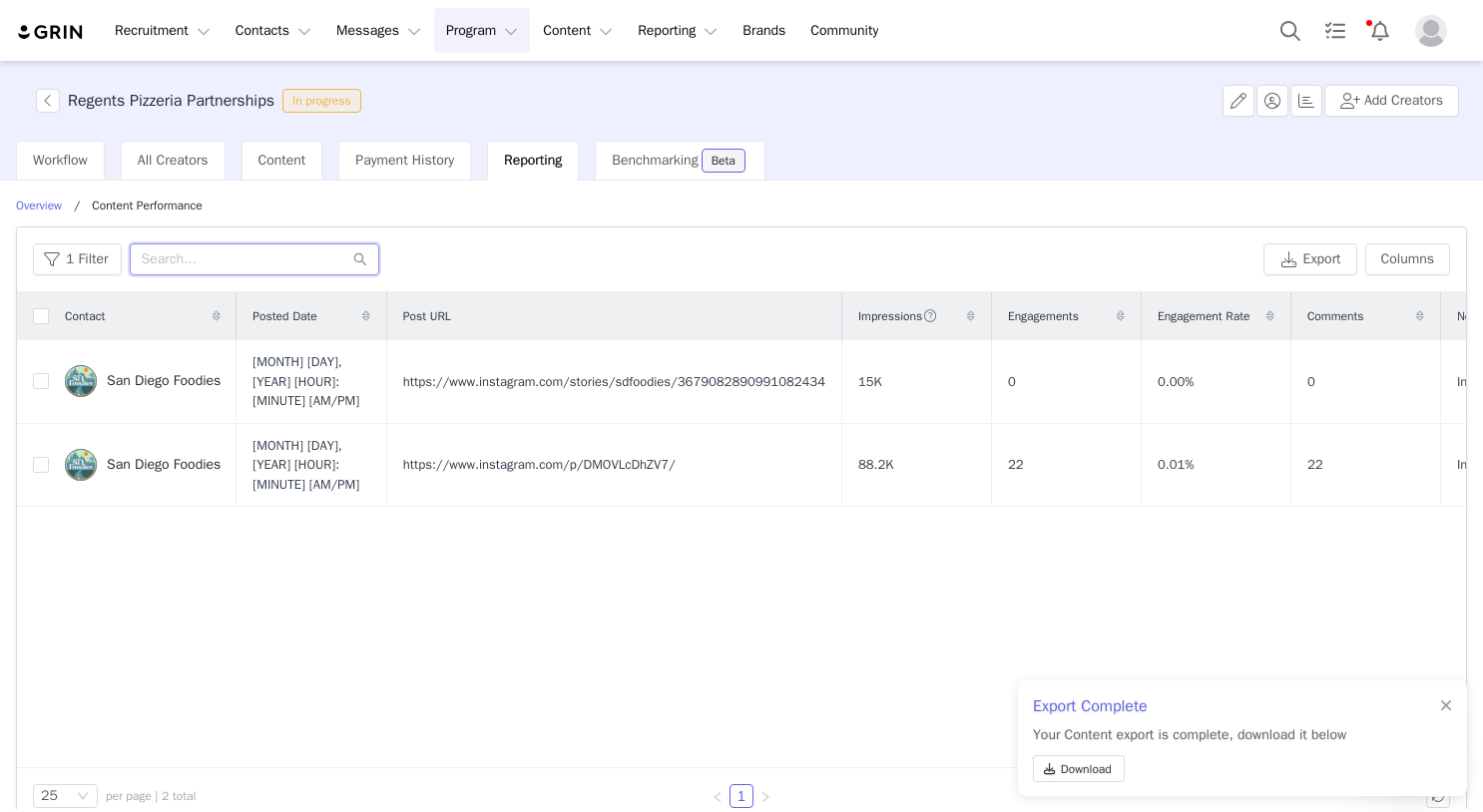 click at bounding box center (254, 259) 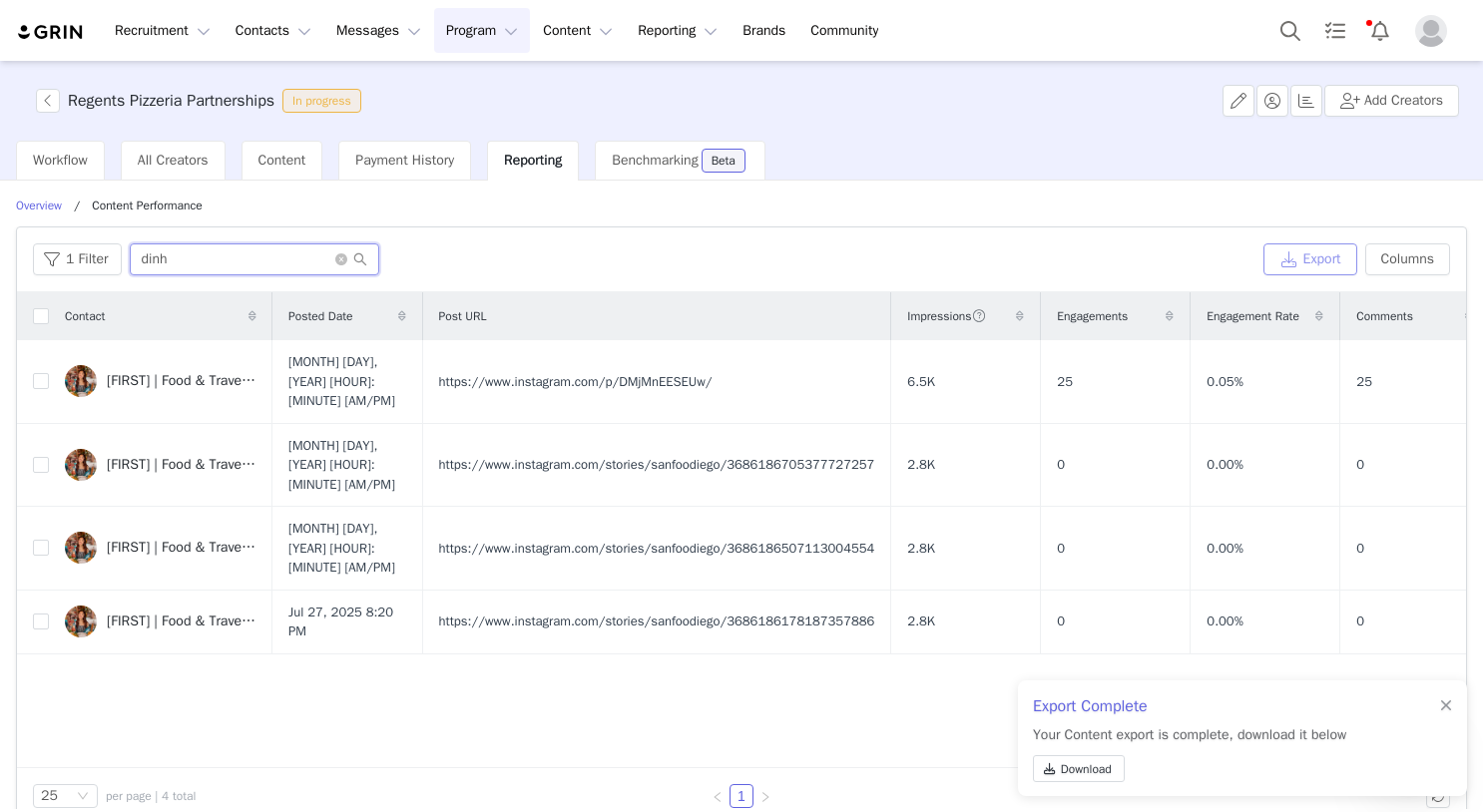 type on "dinh" 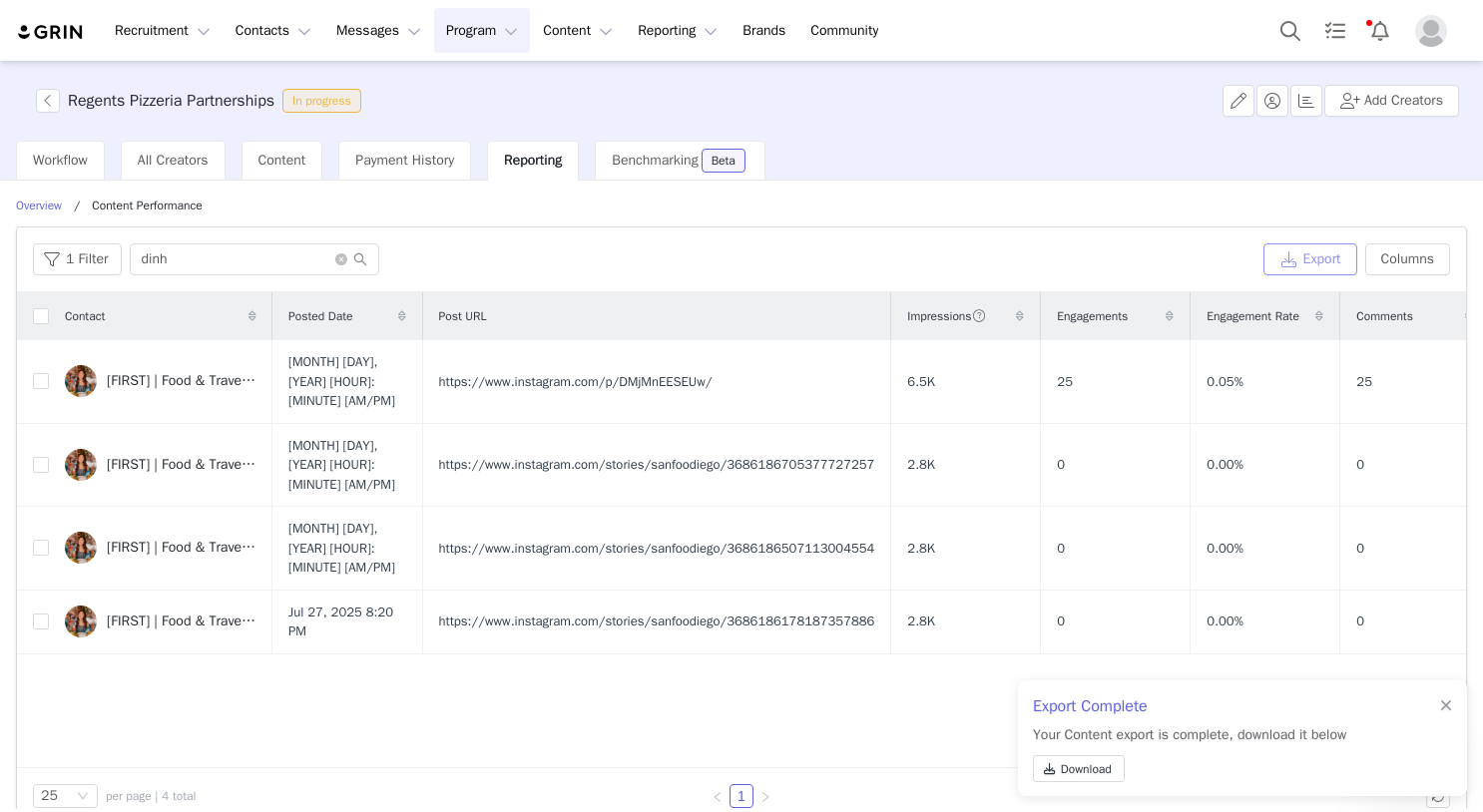 click on "Export" at bounding box center (1310, 259) 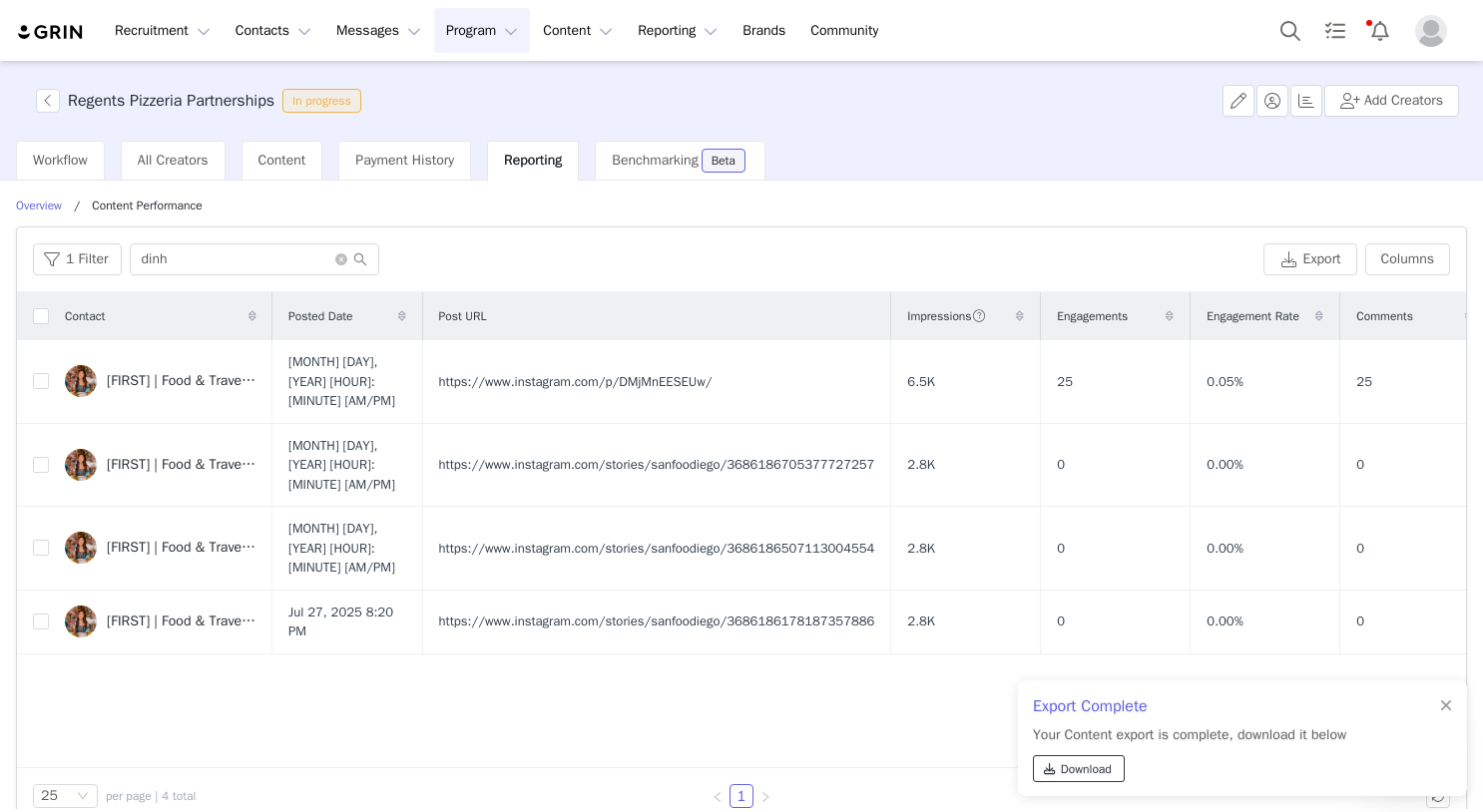 click on "Download" at bounding box center [1086, 769] 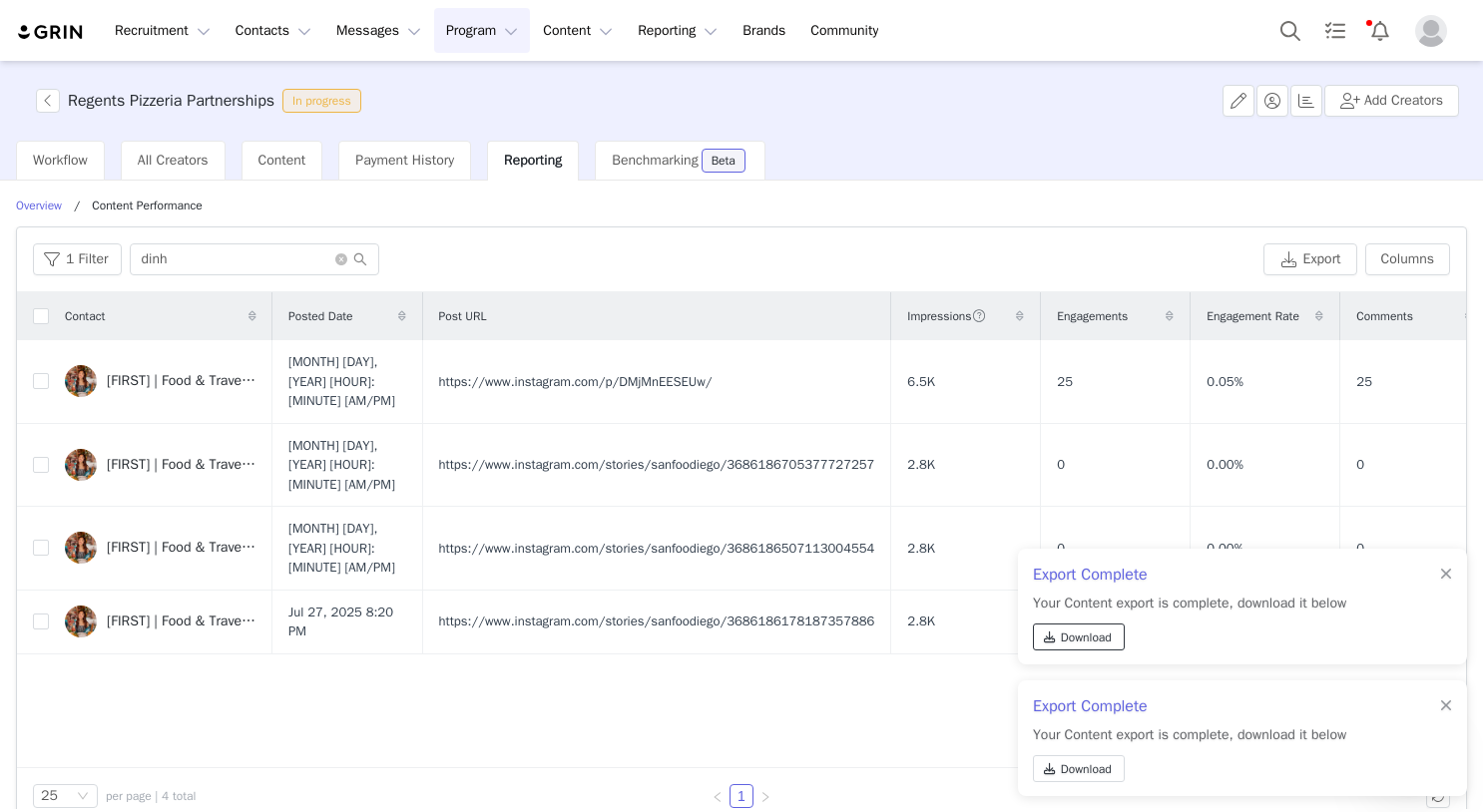 click on "Download" at bounding box center (1086, 637) 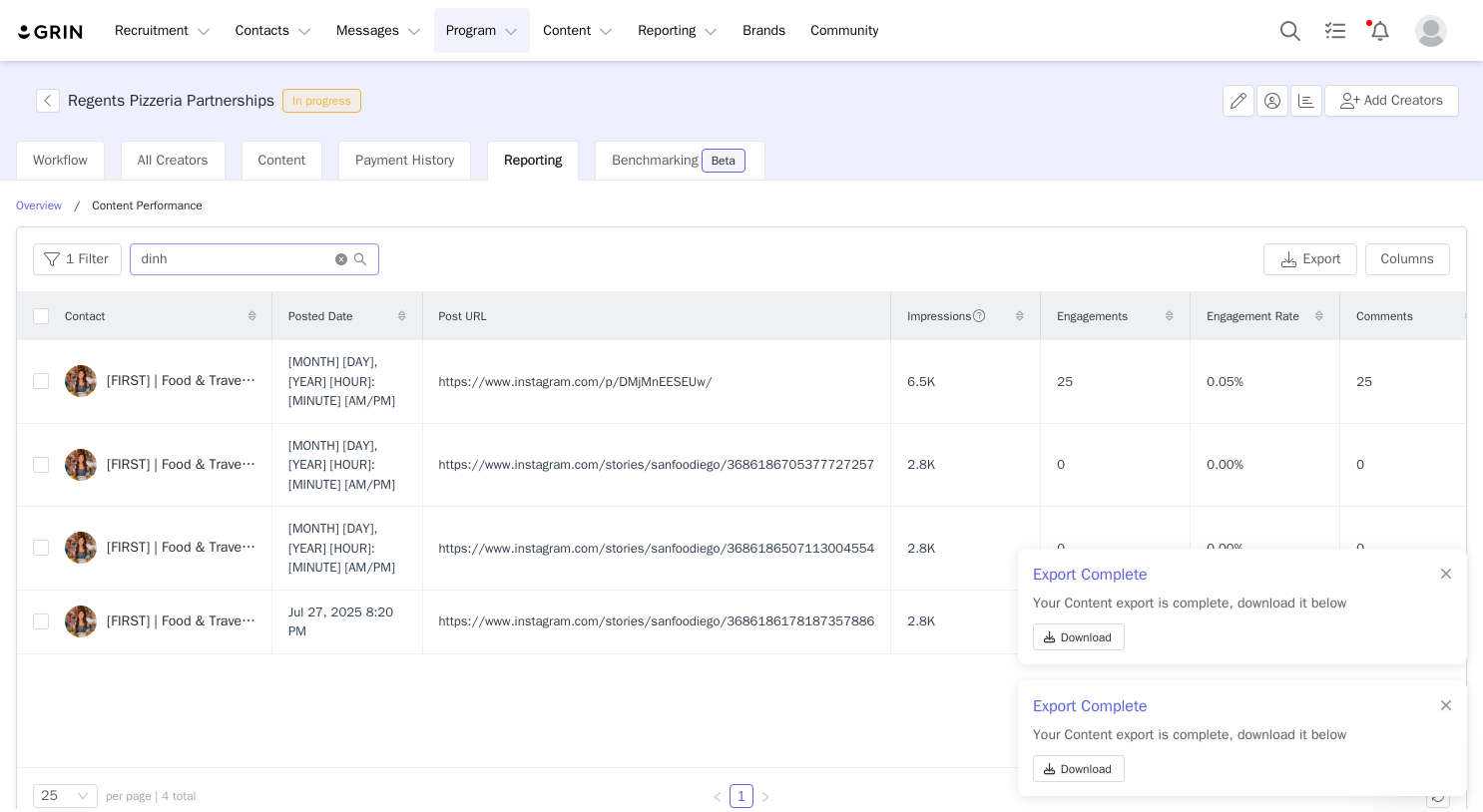 click 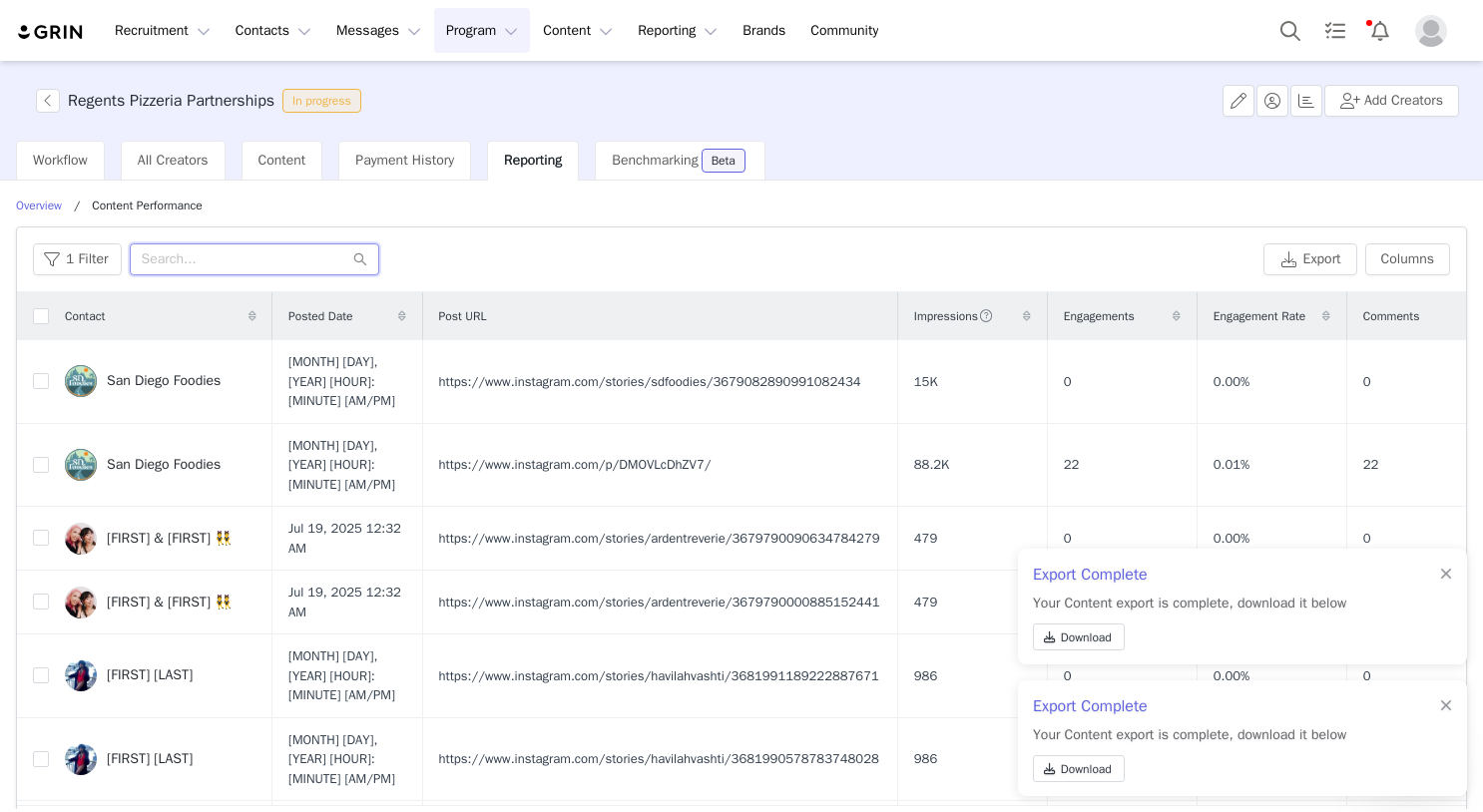 click at bounding box center [254, 259] 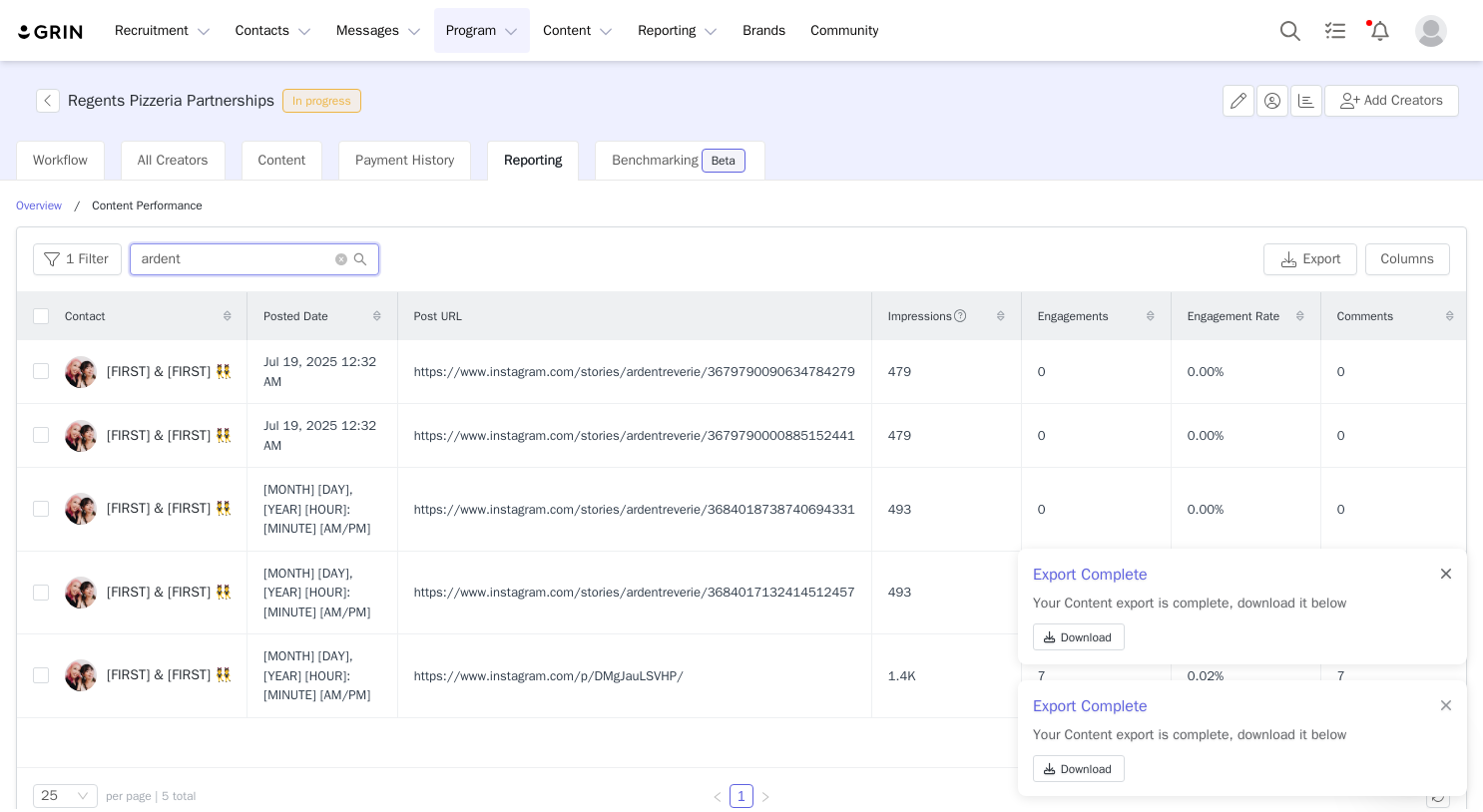 type on "ardent" 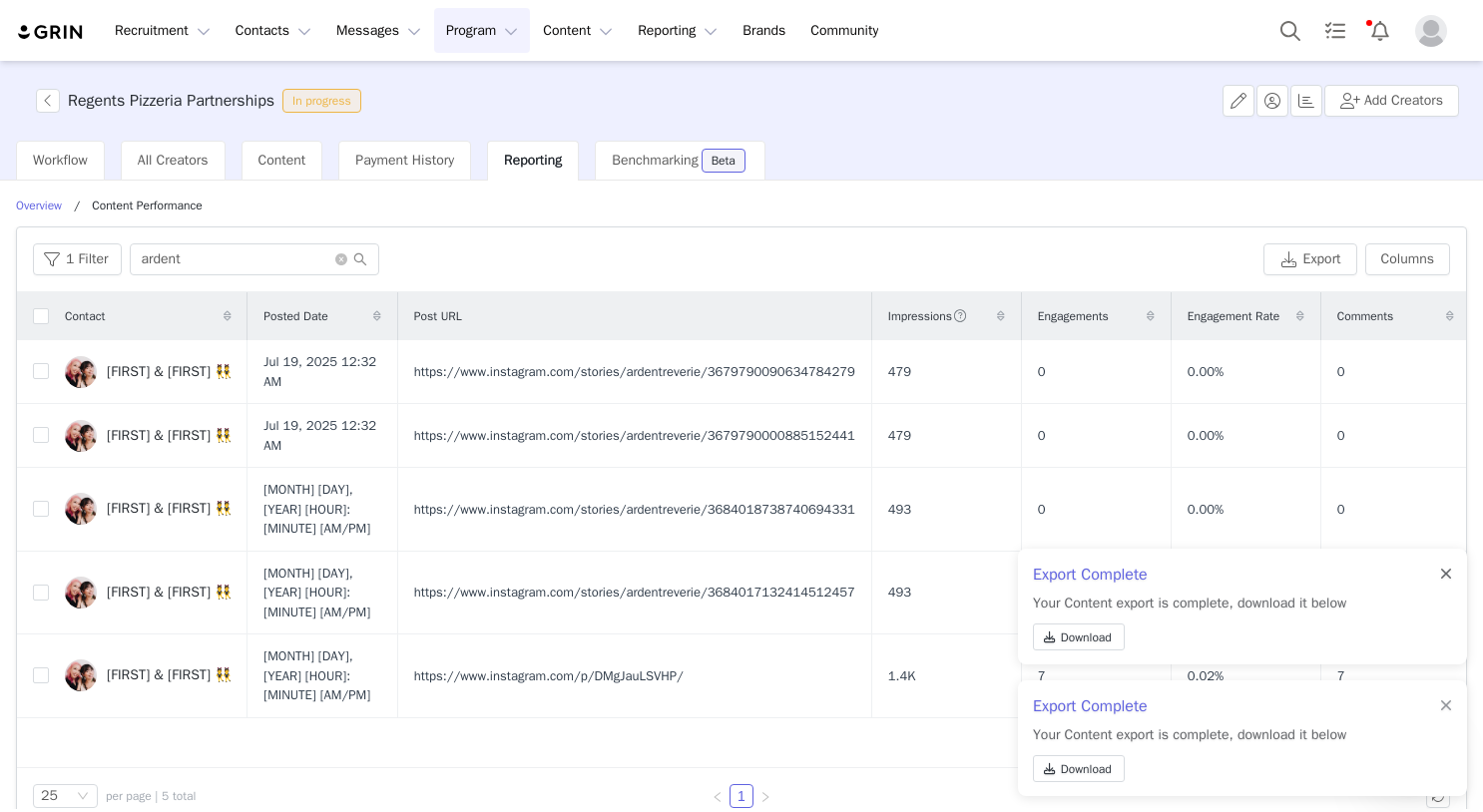 click at bounding box center [1446, 575] 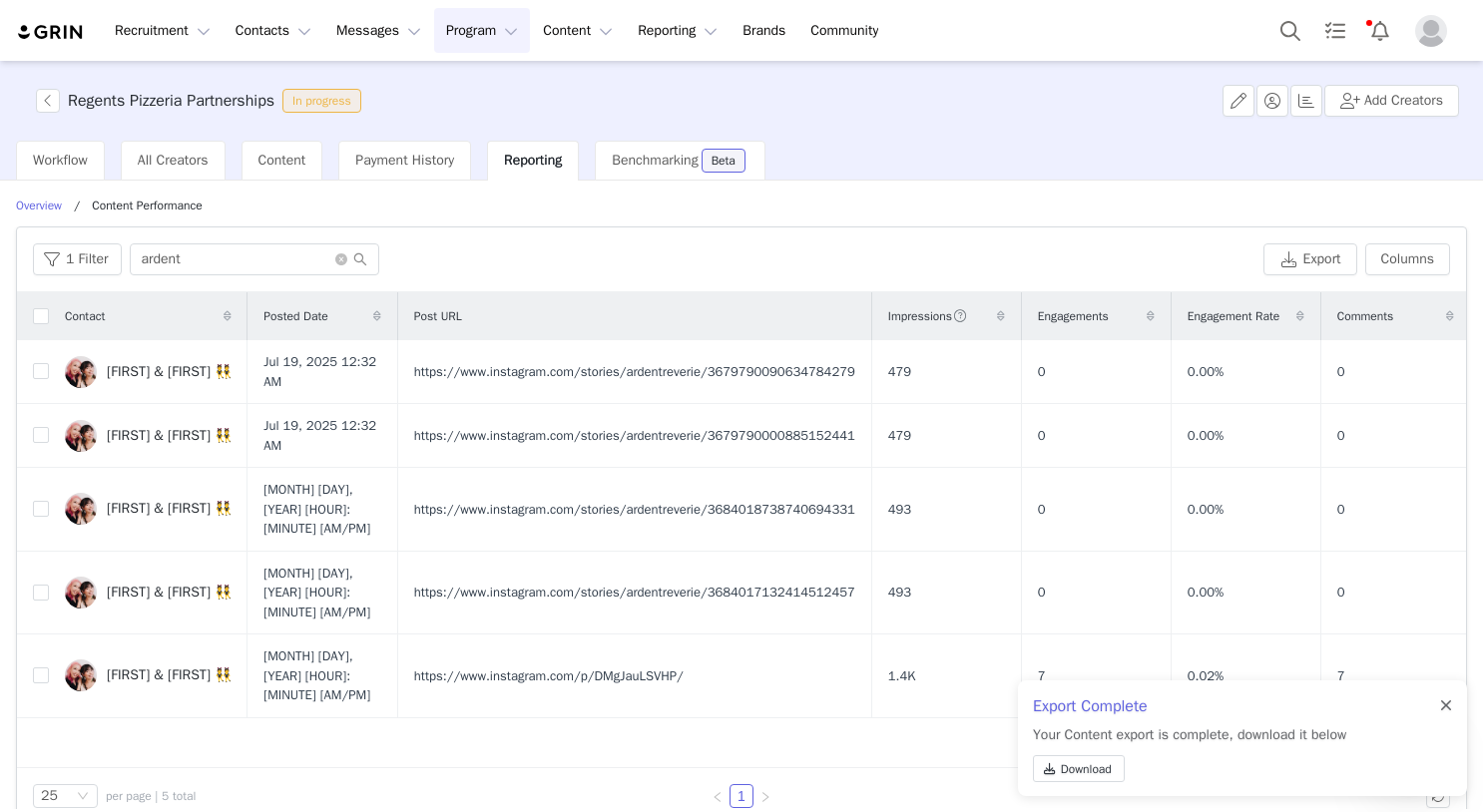 click at bounding box center (1446, 706) 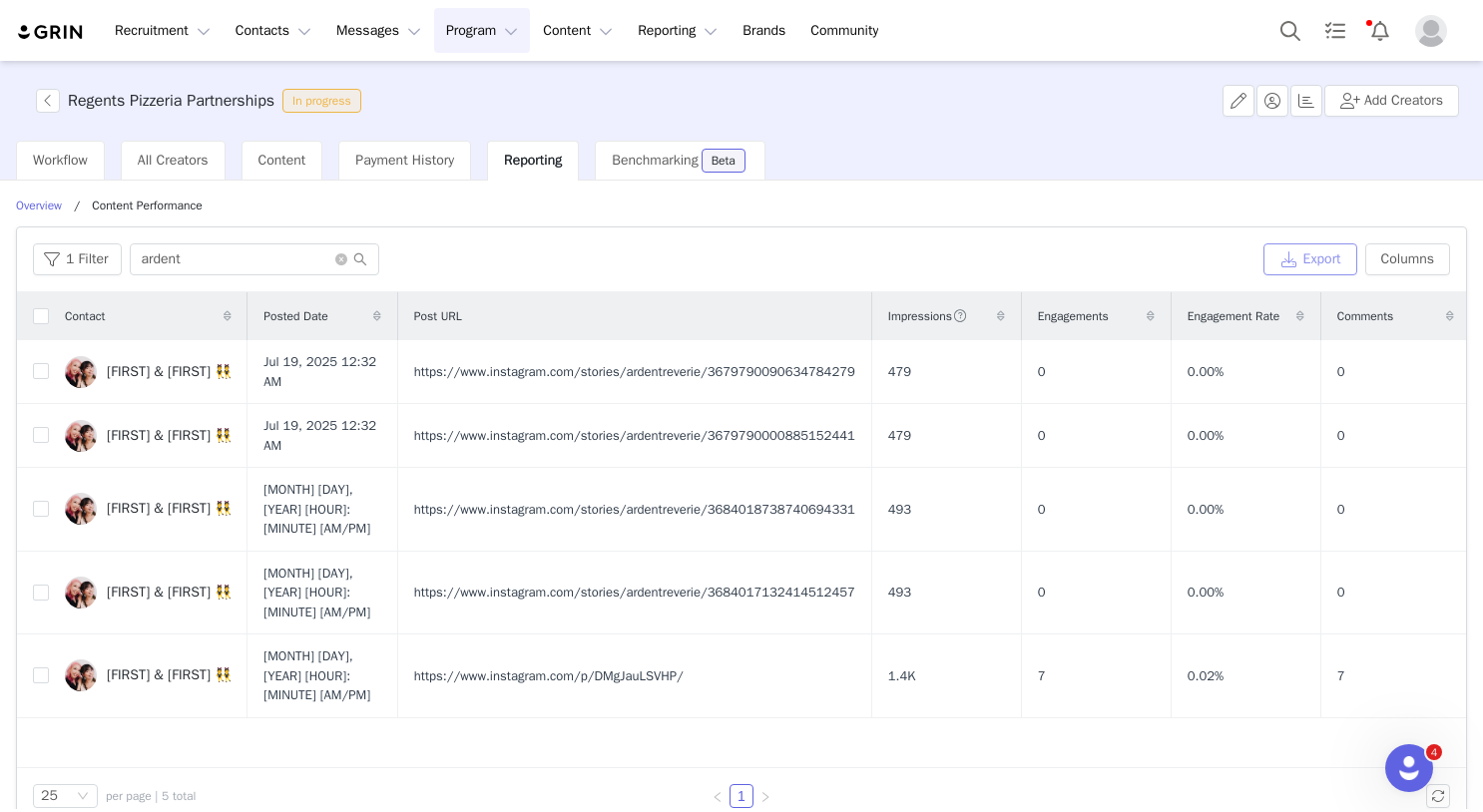 click on "Export" at bounding box center (1310, 259) 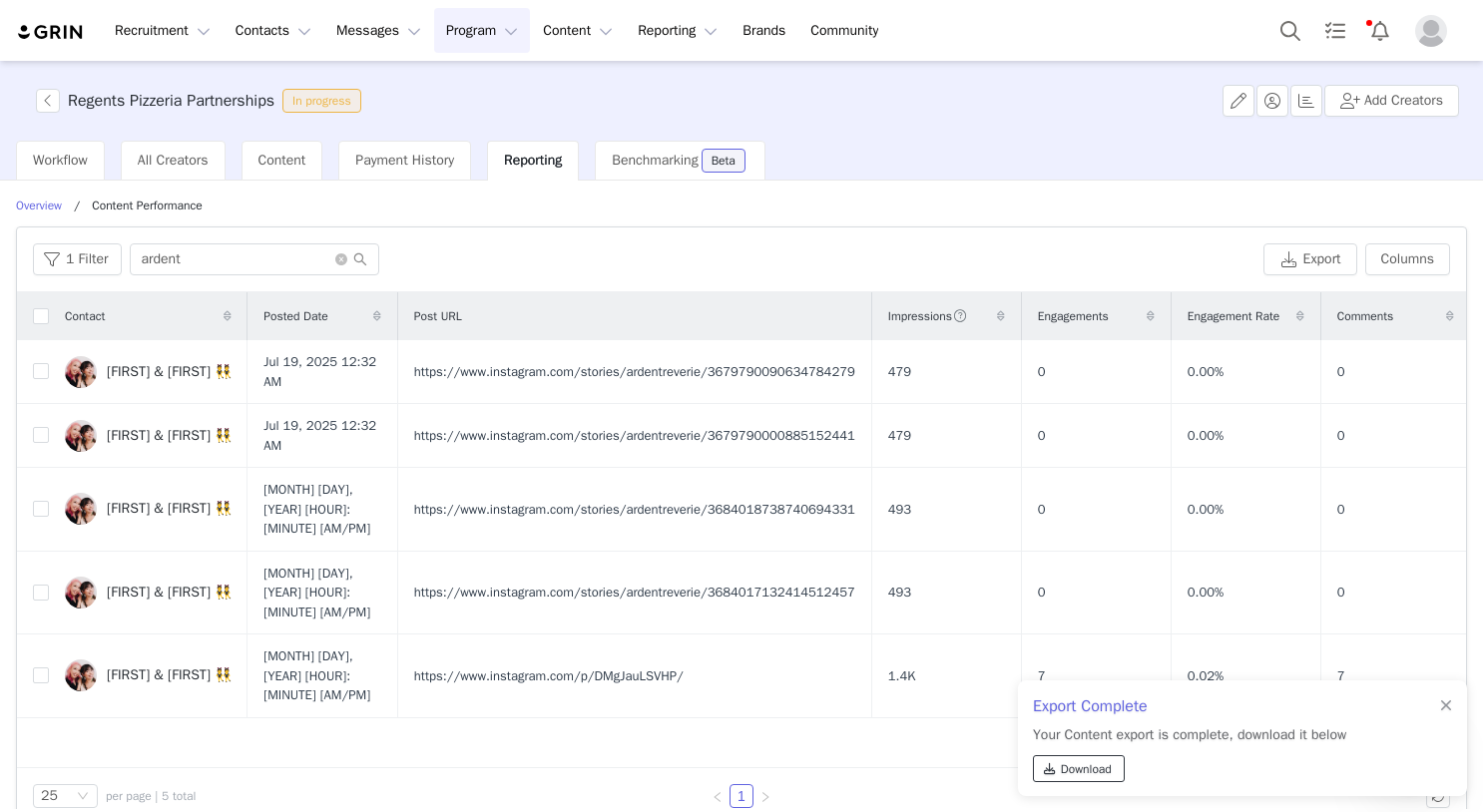 click on "Download" at bounding box center (1086, 769) 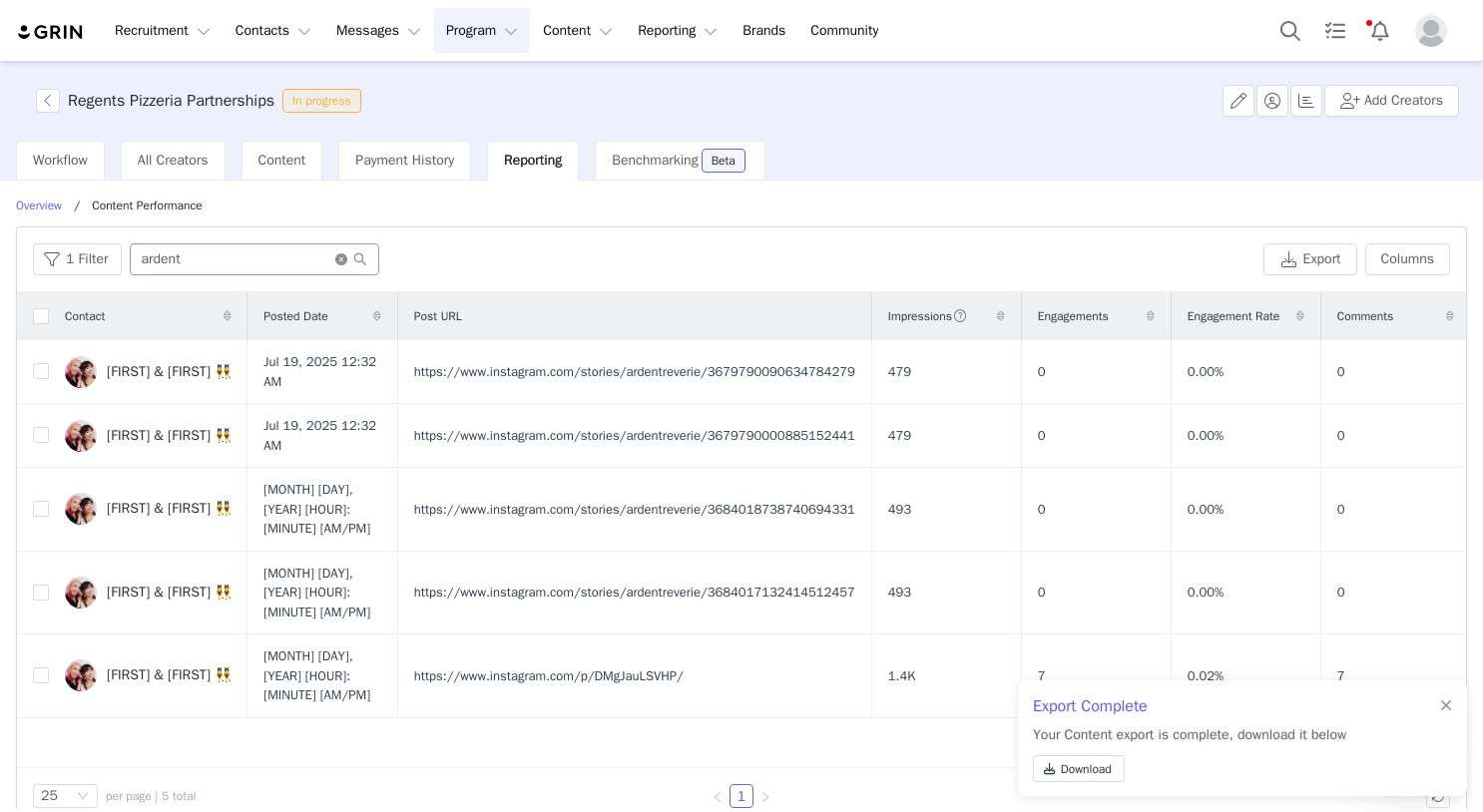 drag, startPoint x: 340, startPoint y: 259, endPoint x: 324, endPoint y: 262, distance: 16.27882 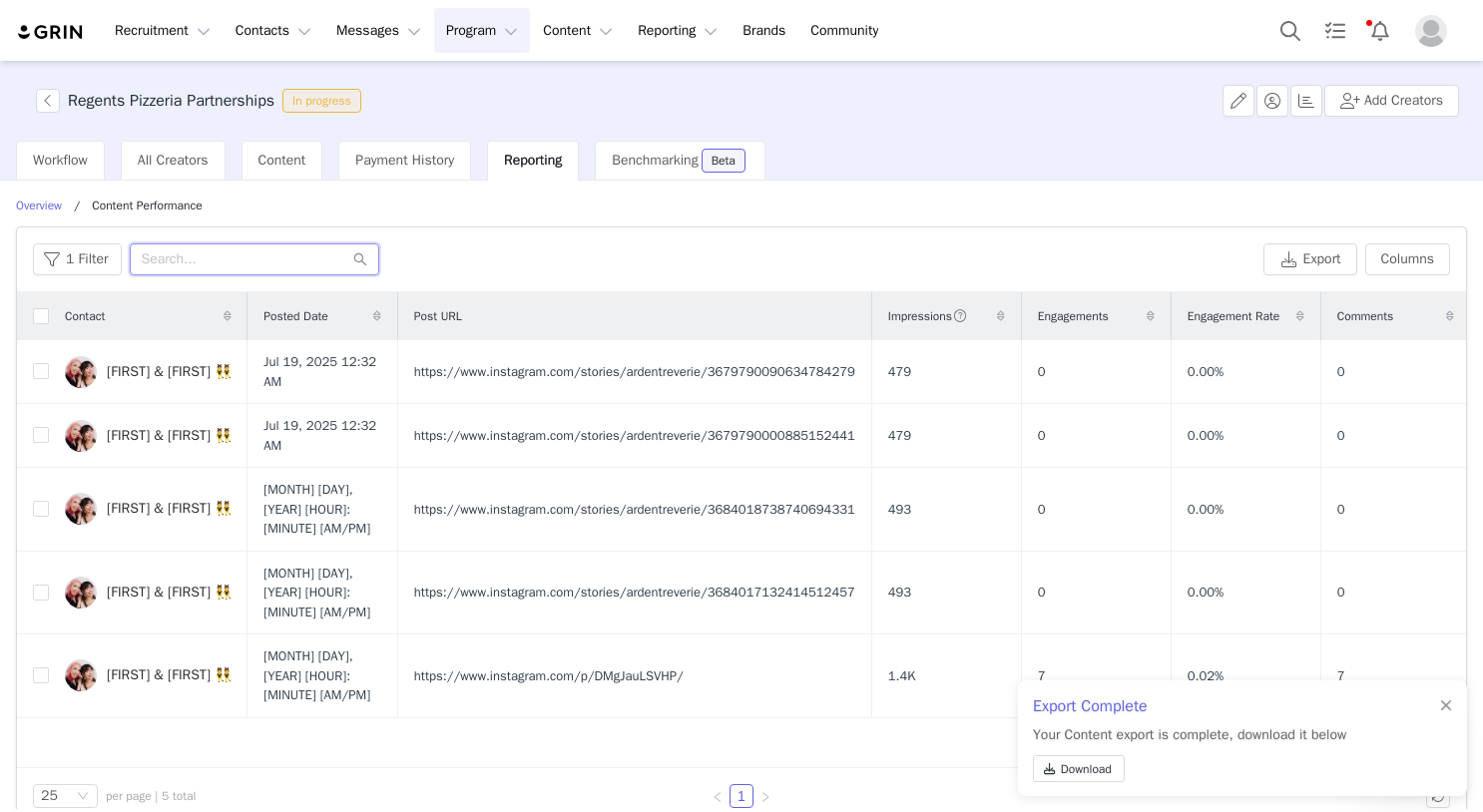 click at bounding box center [254, 259] 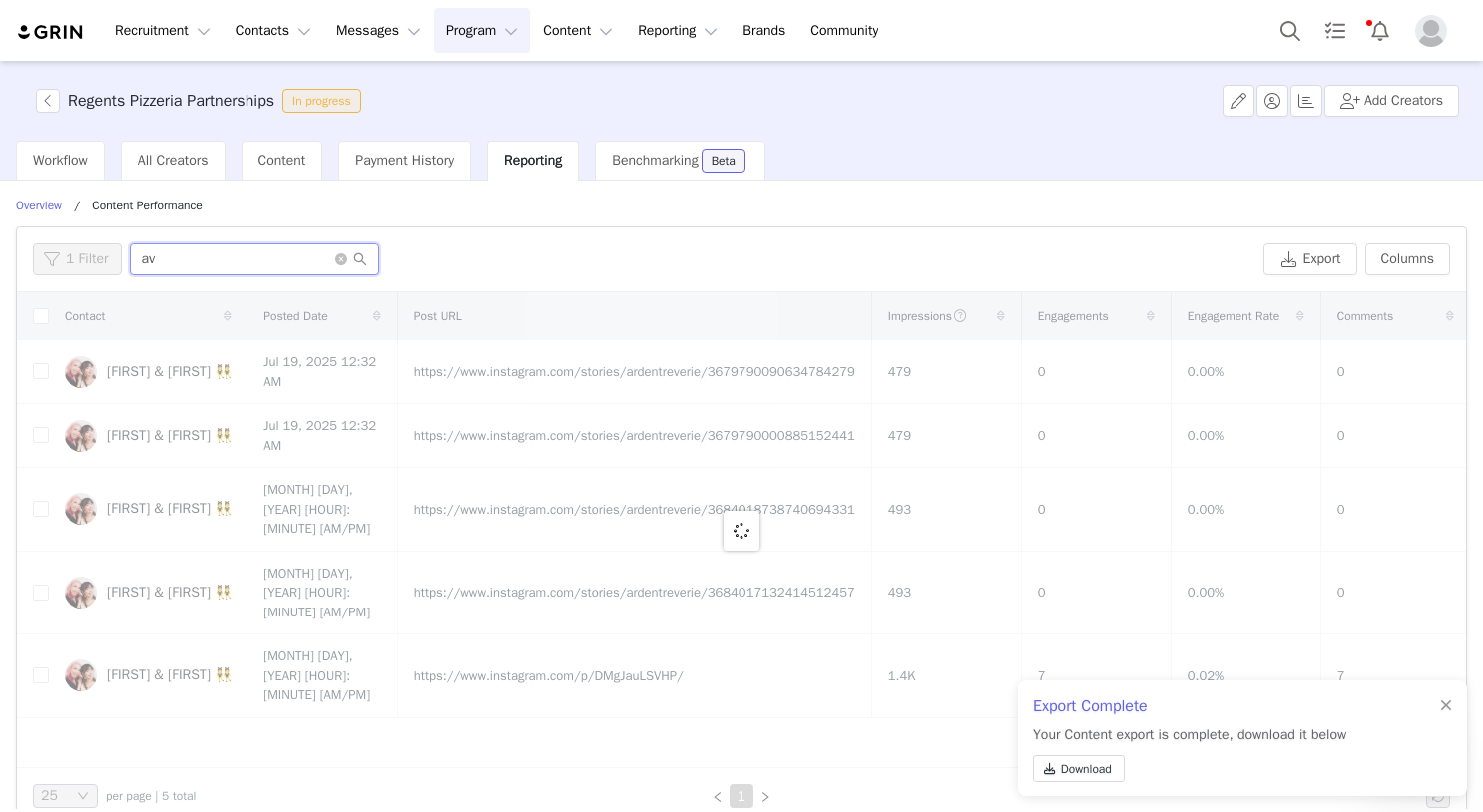 type on "a" 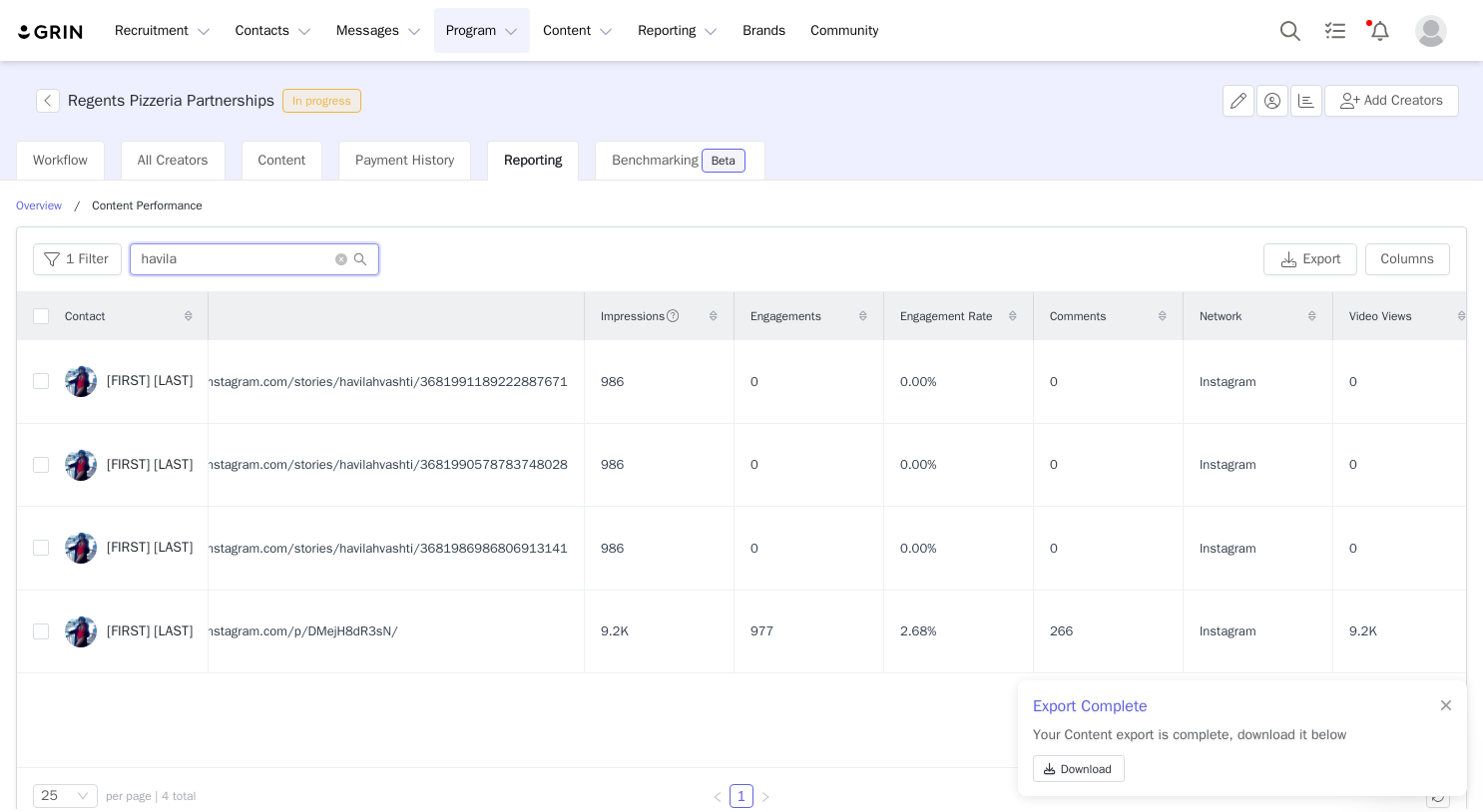 scroll, scrollTop: 0, scrollLeft: 356, axis: horizontal 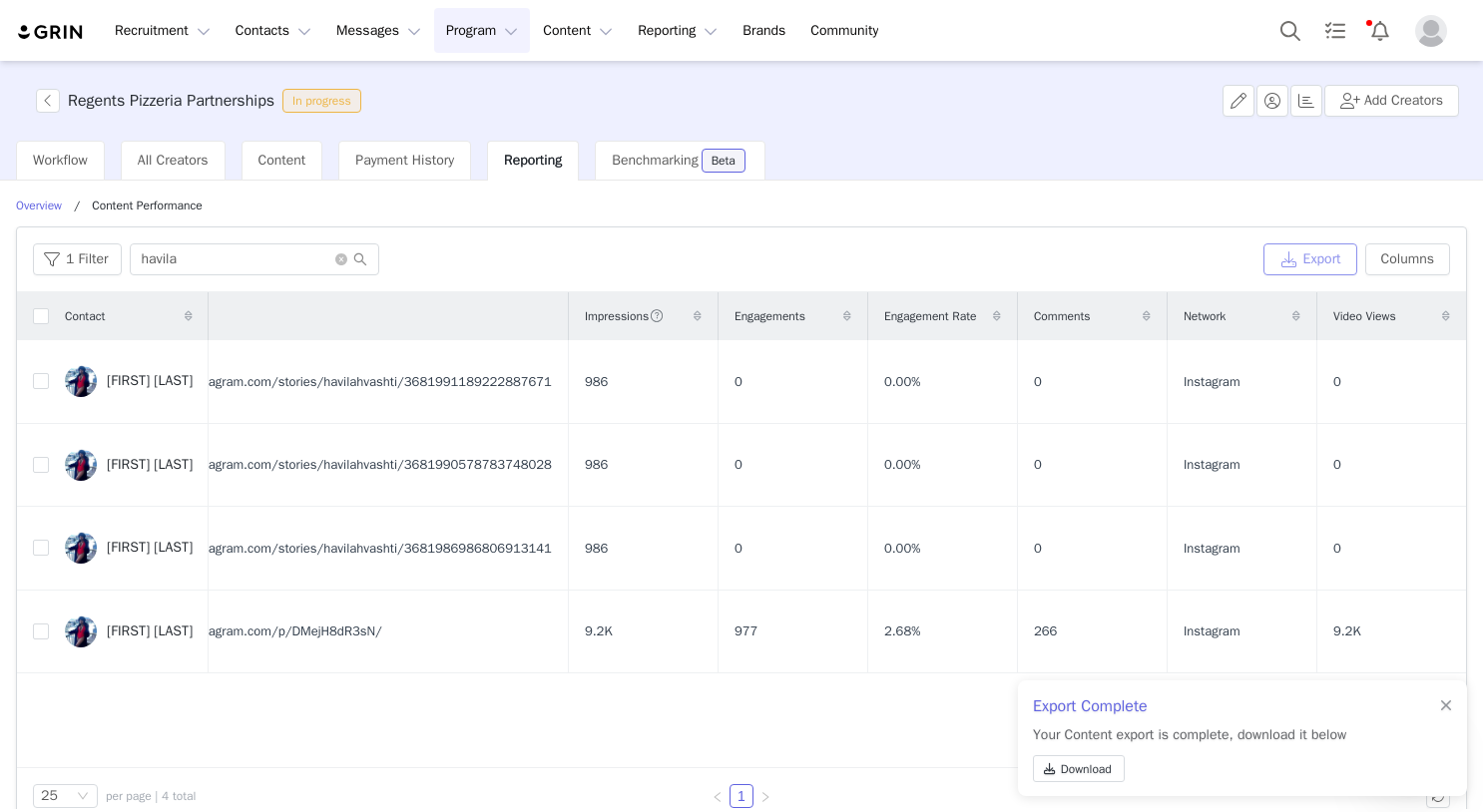 click on "Export" at bounding box center [1310, 259] 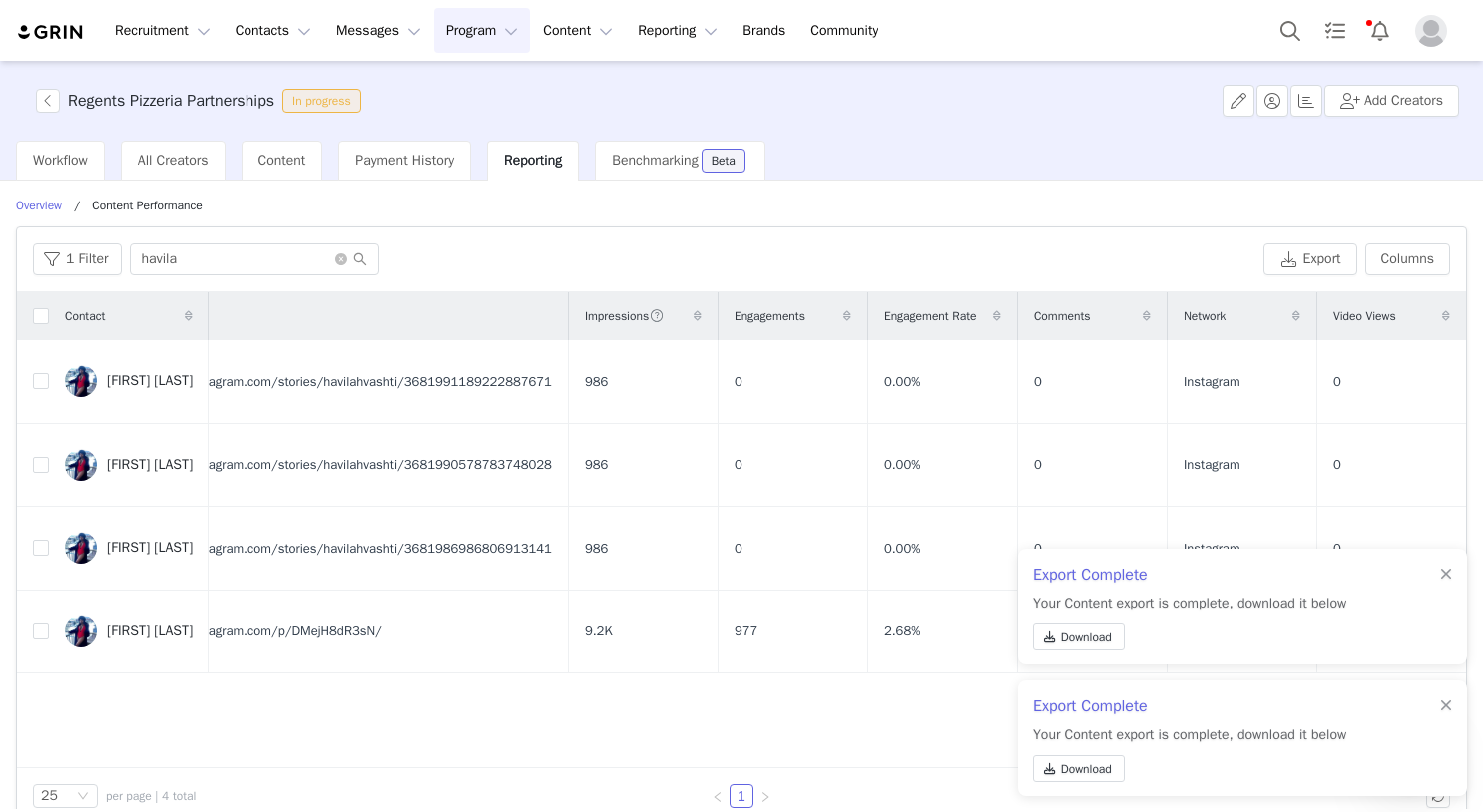click on "Contact Posted Date Post URL Impressions Engagements Engagement Rate Comments Network Video Views [FIRST] [LAST] [MONTH] [DAY], [YEAR] [HOUR]:[MINUTE] [AM/PM] [URL] [NUMBER] [NUMBER] [NUMBER]% [NUMBER] Instagram [NUMBER] [FIRST] [LAST] [MONTH] [DAY], [YEAR] [HOUR]:[MINUTE] [AM/PM] [URL] [NUMBER] [NUMBER] [NUMBER]% [NUMBER] Instagram [NUMBER] [FIRST] [LAST] [MONTH] [DAY], [YEAR] [HOUR]:[MINUTE] [AM/PM] [URL] [NUMBER] [NUMBER] [NUMBER]% [NUMBER] Instagram [NUMBER] [FIRST] [LAST] [MONTH] [DAY], [YEAR] [HOUR]:[MINUTE] [AM/PM] [URL] [NUMBER] [NUMBER] [NUMBER]% [NUMBER] Instagram [NUMBER]" at bounding box center [742, 530] 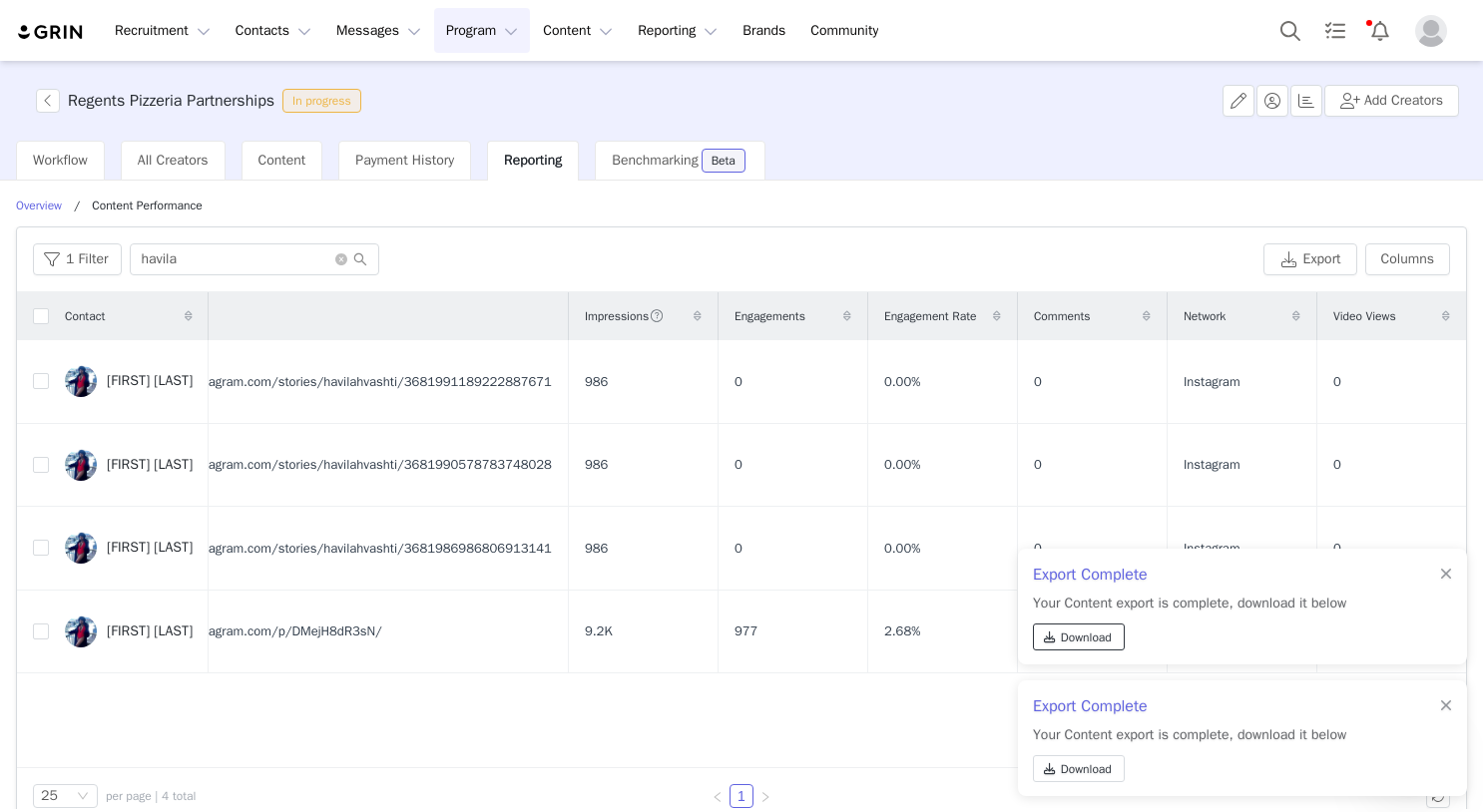click on "Download" at bounding box center (1086, 637) 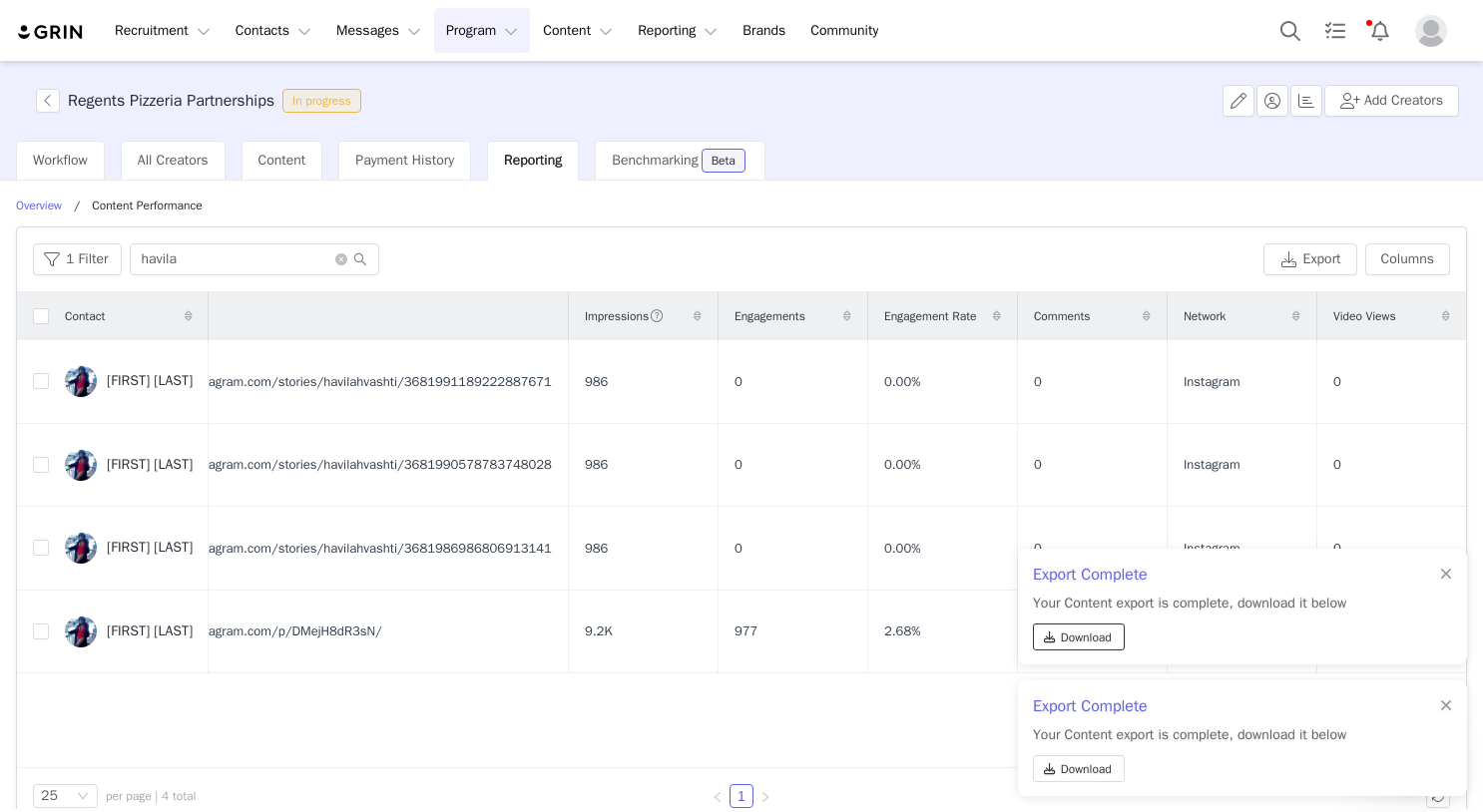 scroll, scrollTop: 0, scrollLeft: 356, axis: horizontal 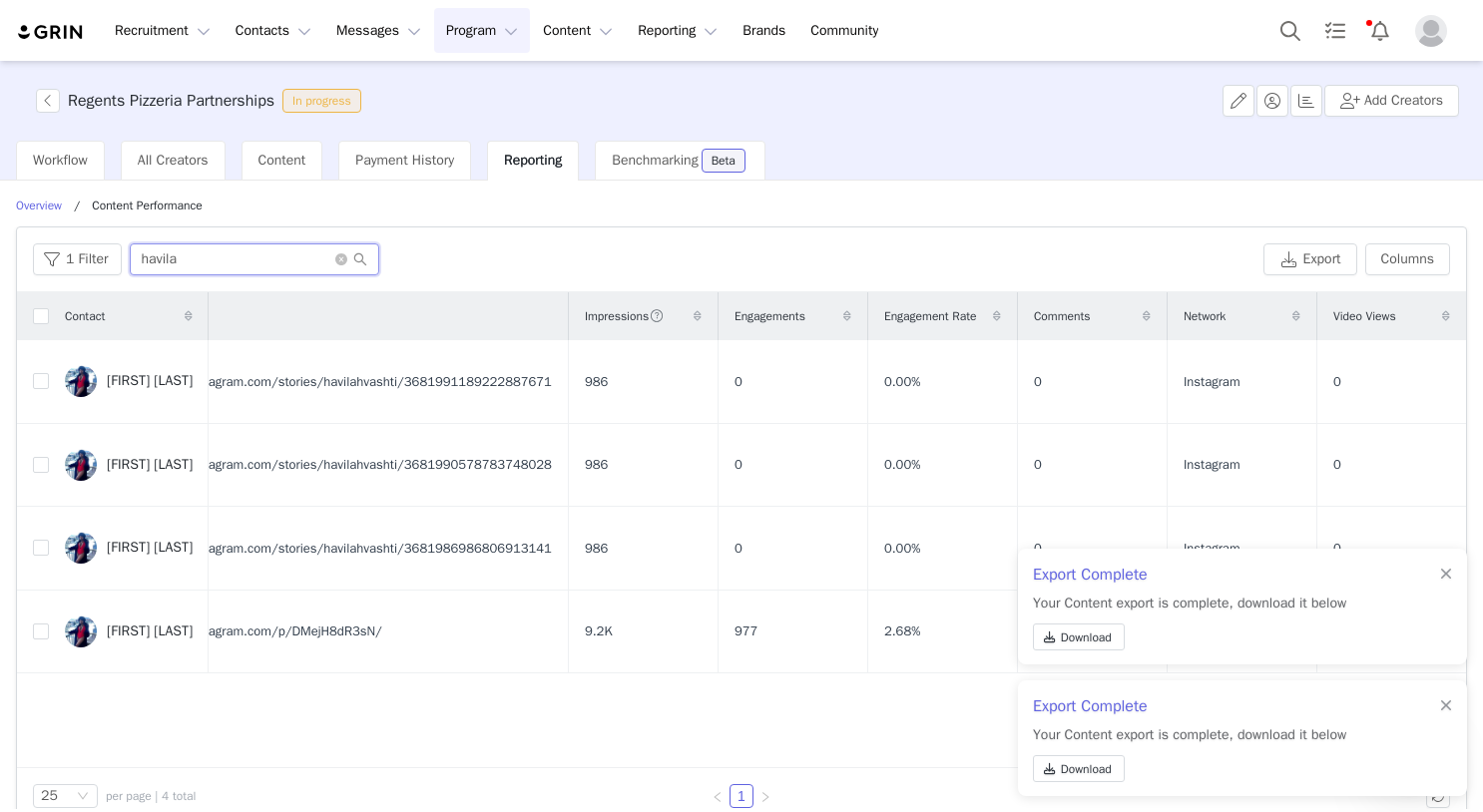 click on "havila" at bounding box center (254, 259) 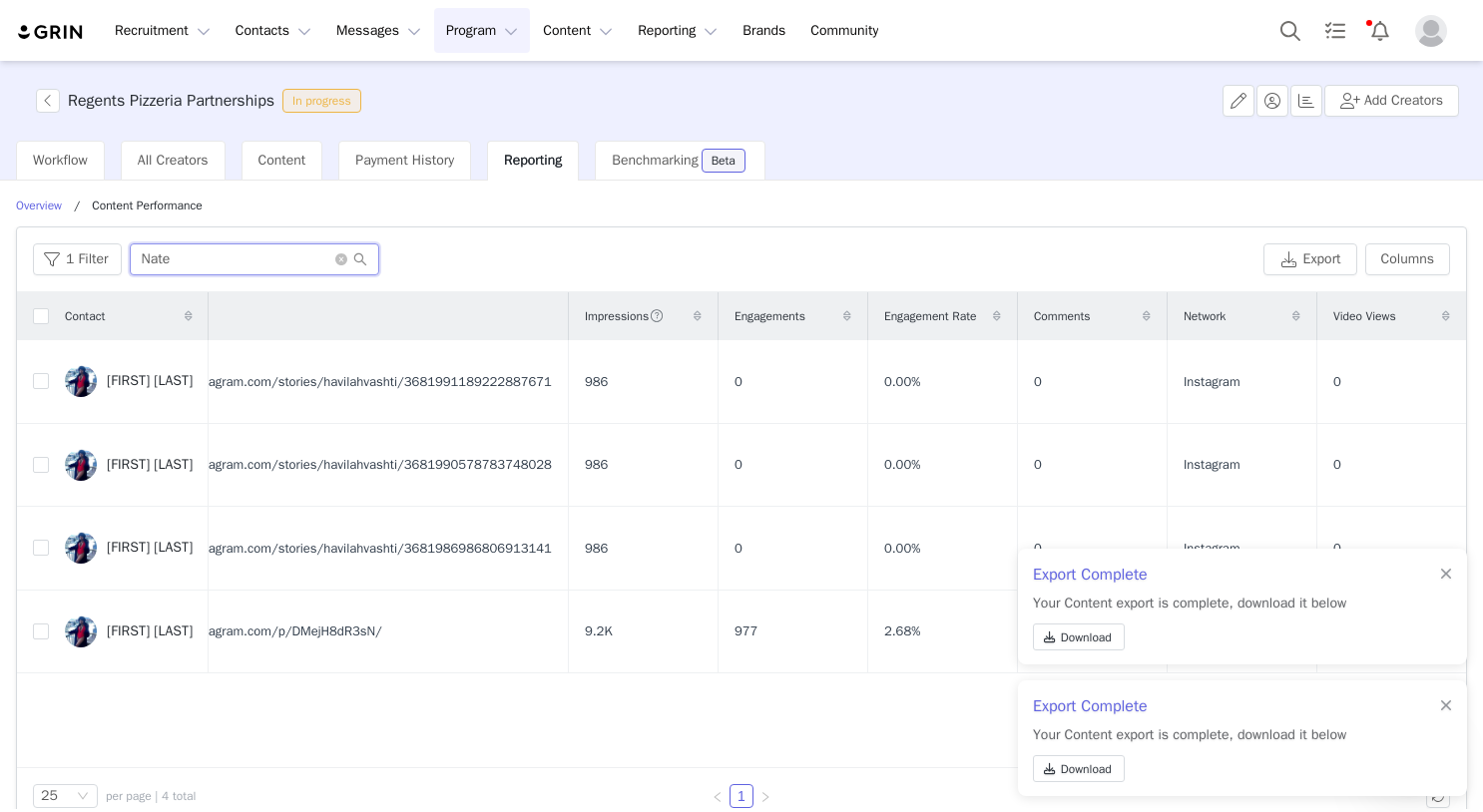 scroll, scrollTop: 0, scrollLeft: 0, axis: both 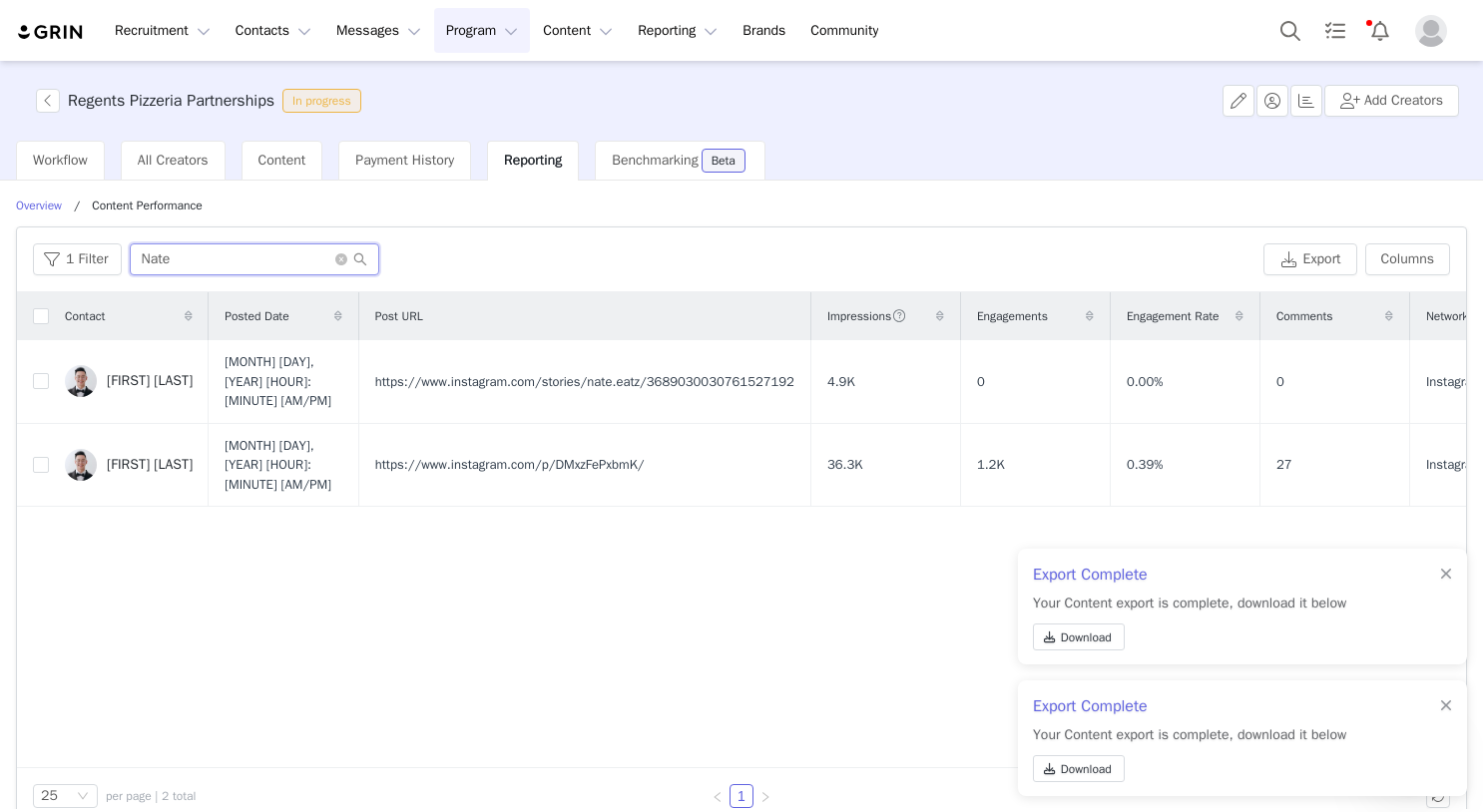 type on "Nate" 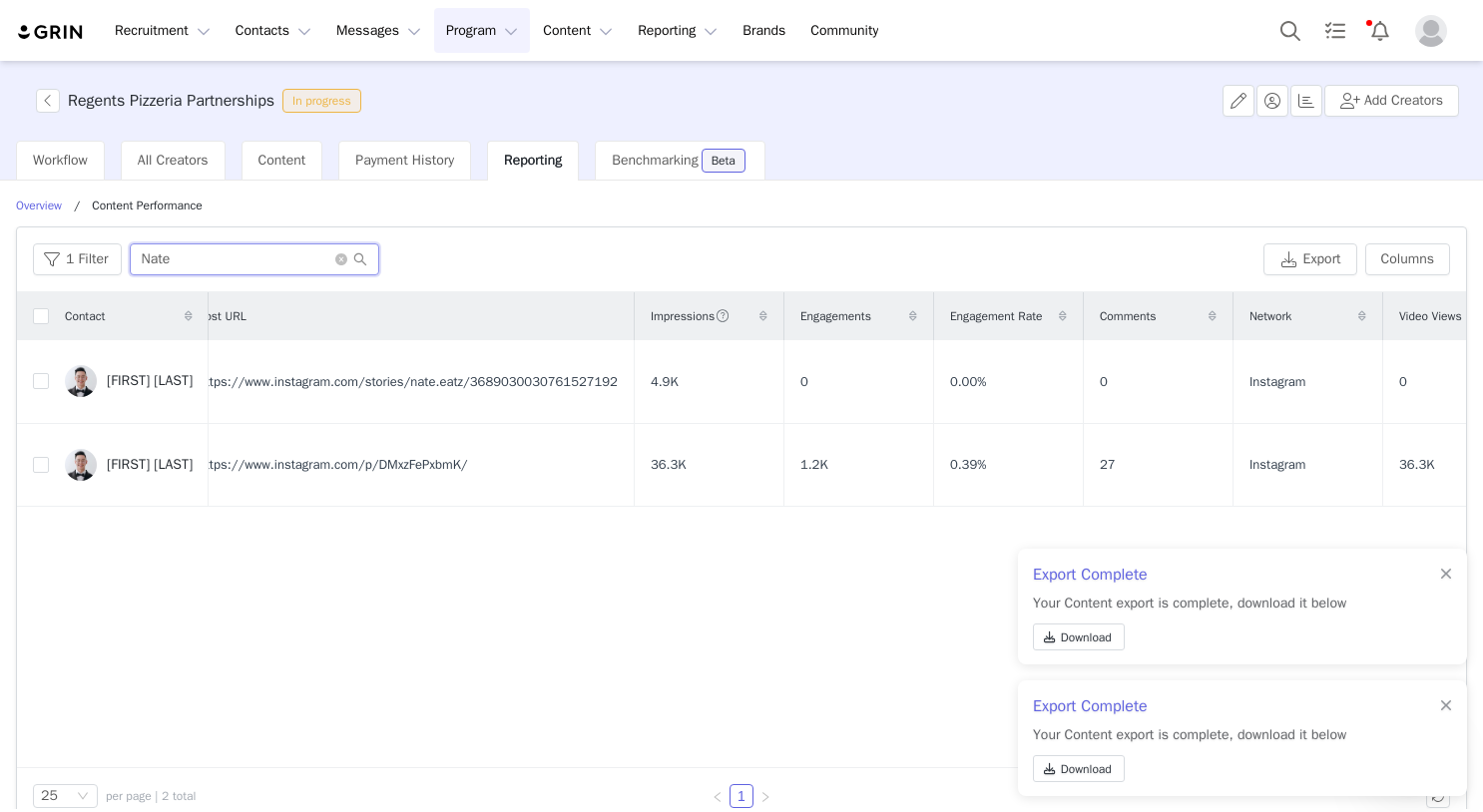 scroll, scrollTop: 0, scrollLeft: 272, axis: horizontal 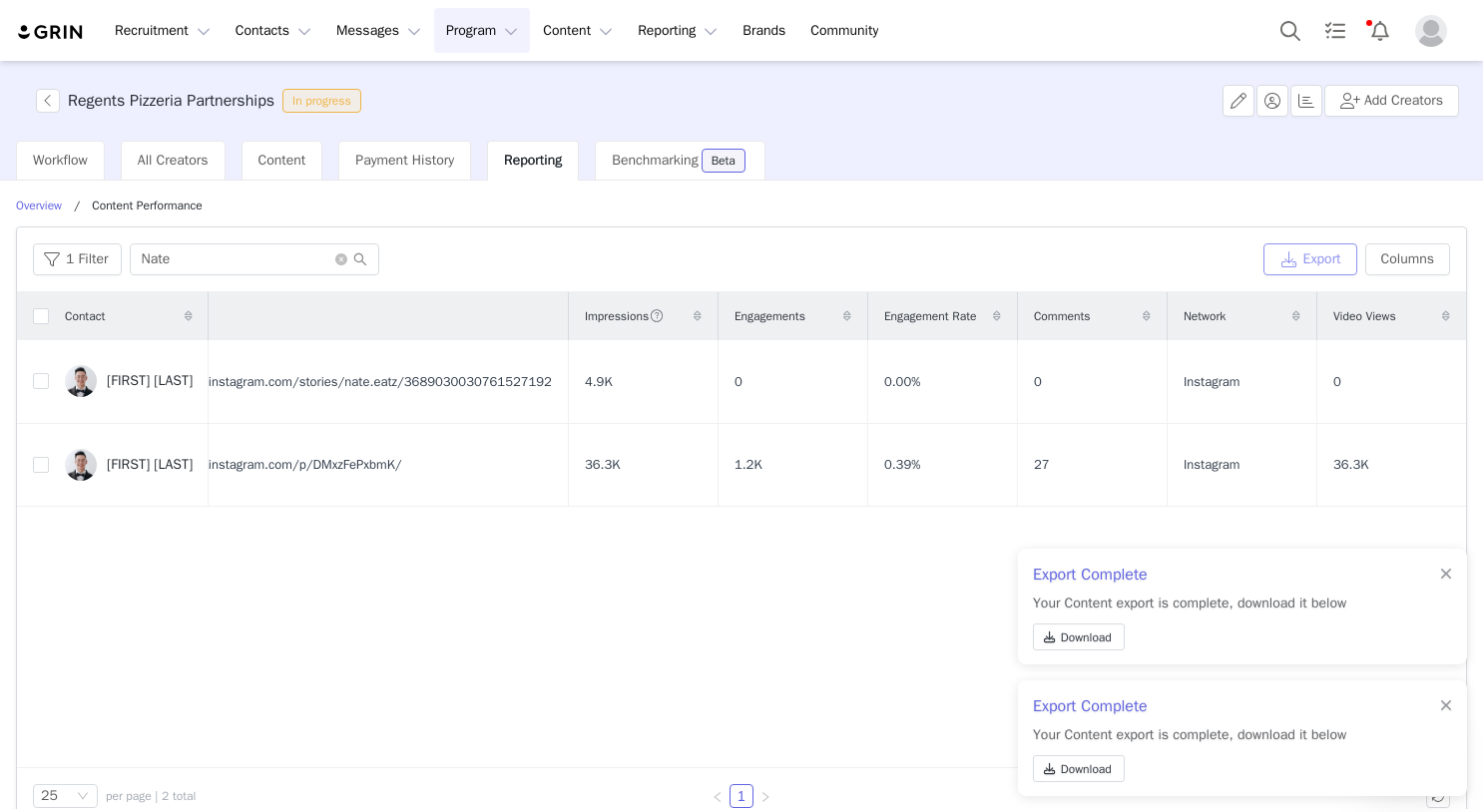 click on "Export" at bounding box center (1310, 259) 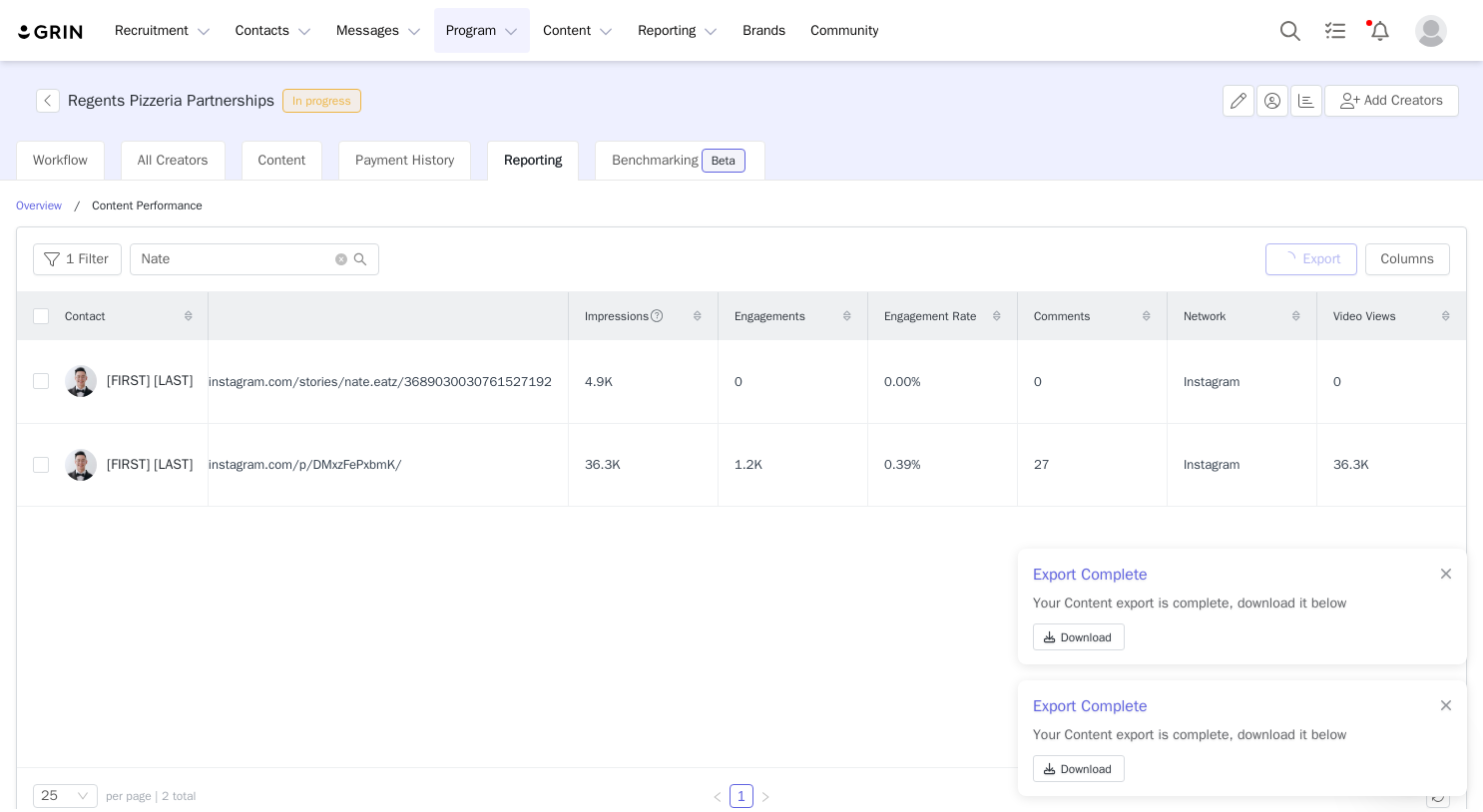scroll, scrollTop: 1, scrollLeft: 0, axis: vertical 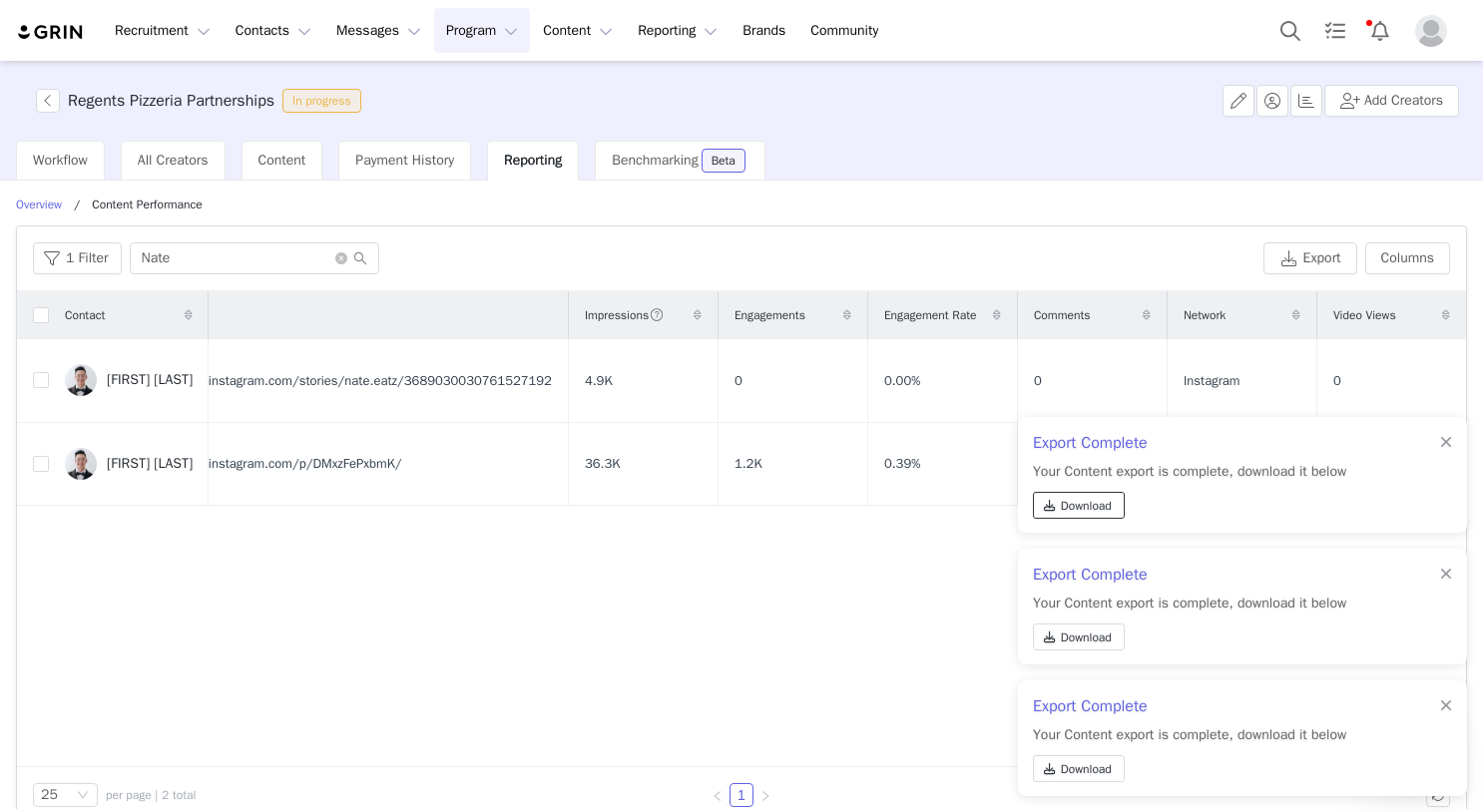 click on "Download" at bounding box center [1086, 506] 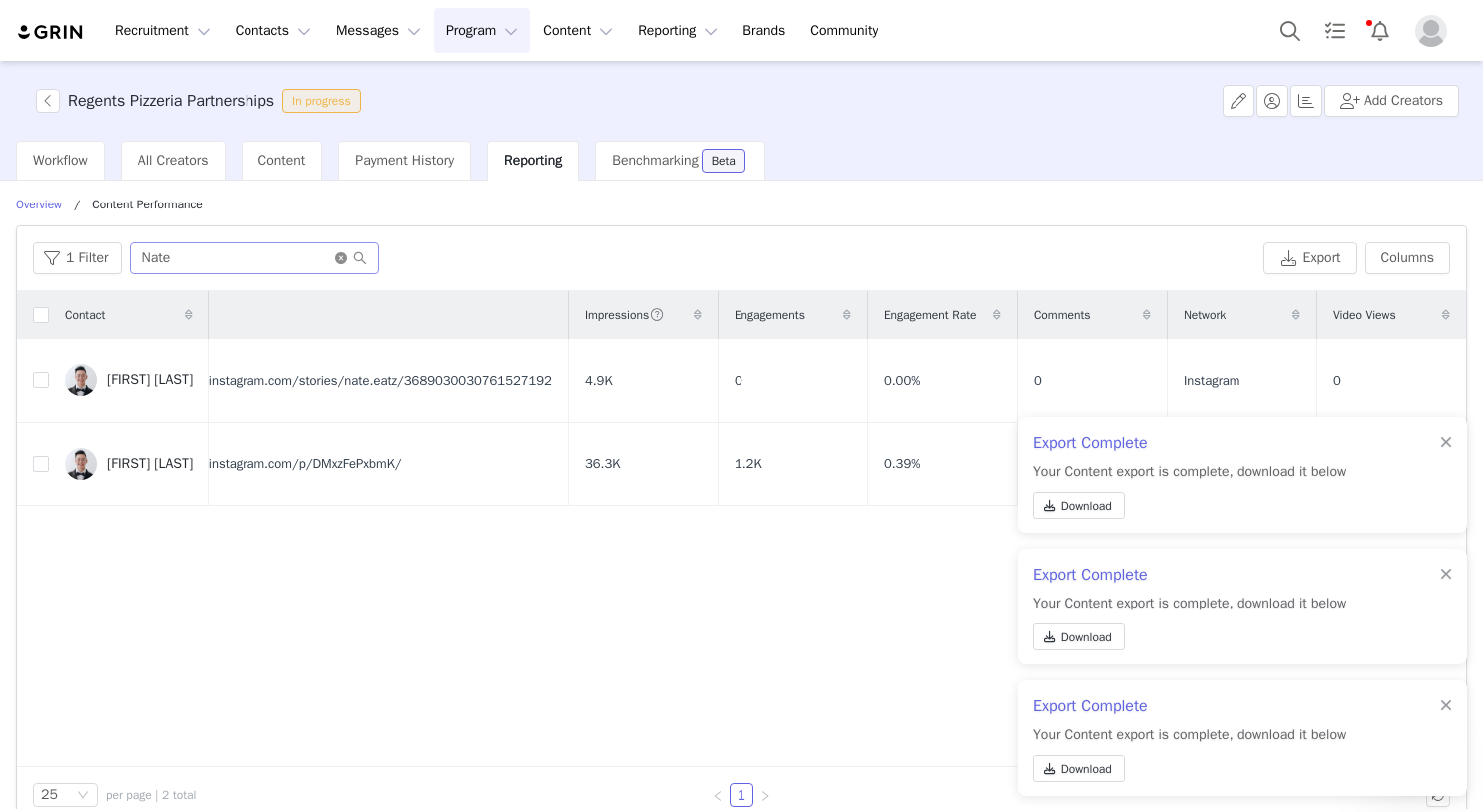 drag, startPoint x: 341, startPoint y: 254, endPoint x: 323, endPoint y: 255, distance: 18.027756 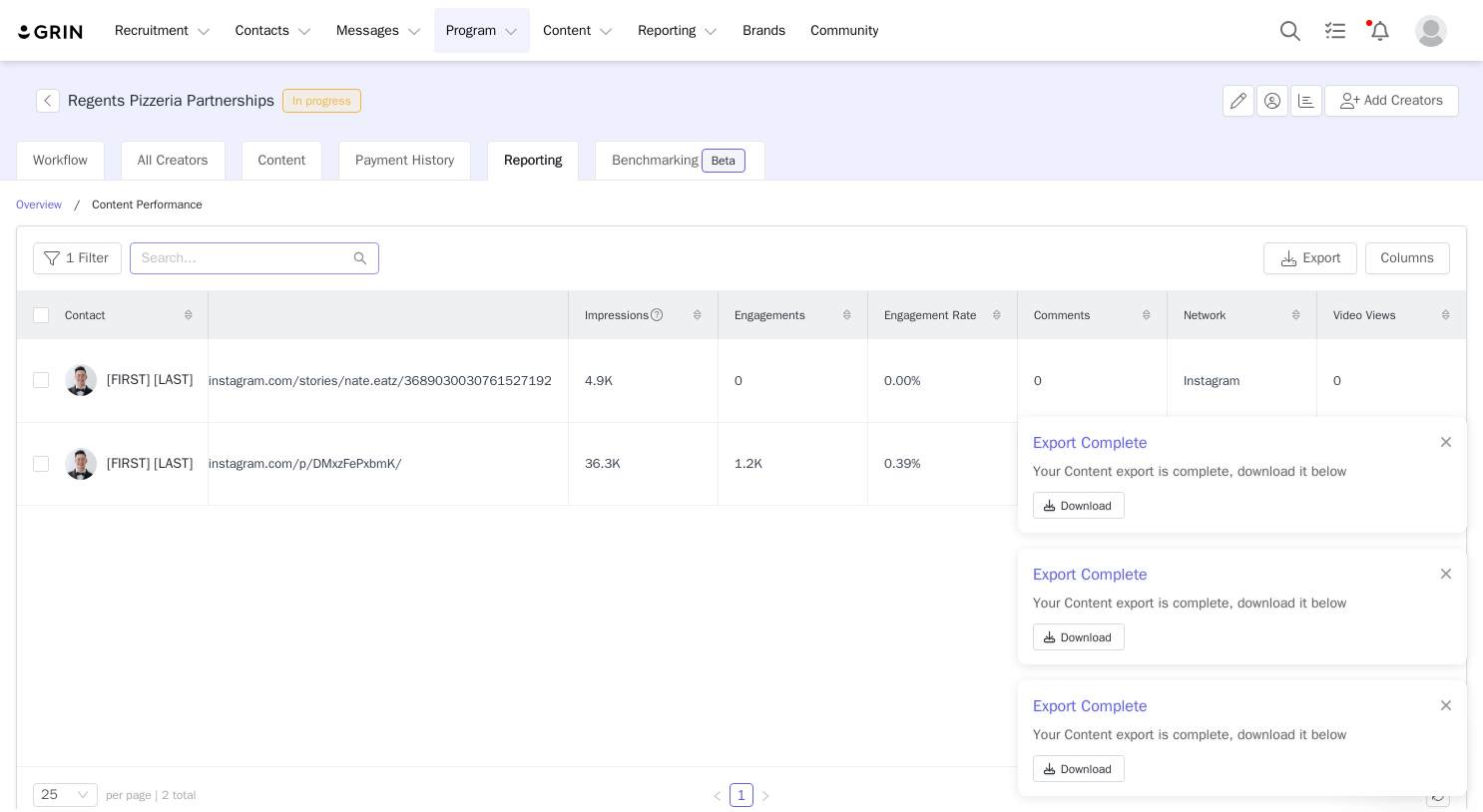 scroll, scrollTop: 0, scrollLeft: 0, axis: both 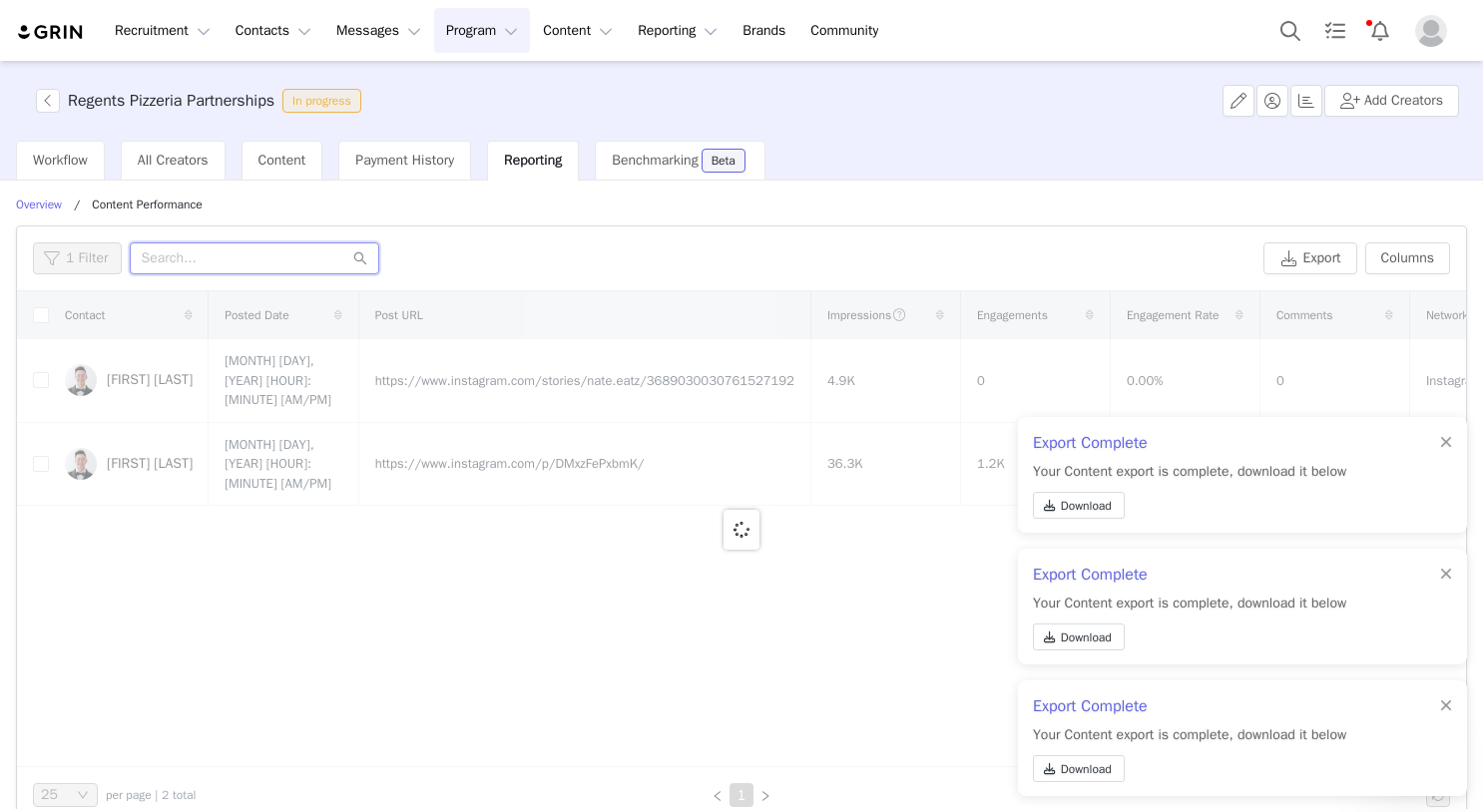 click at bounding box center [254, 258] 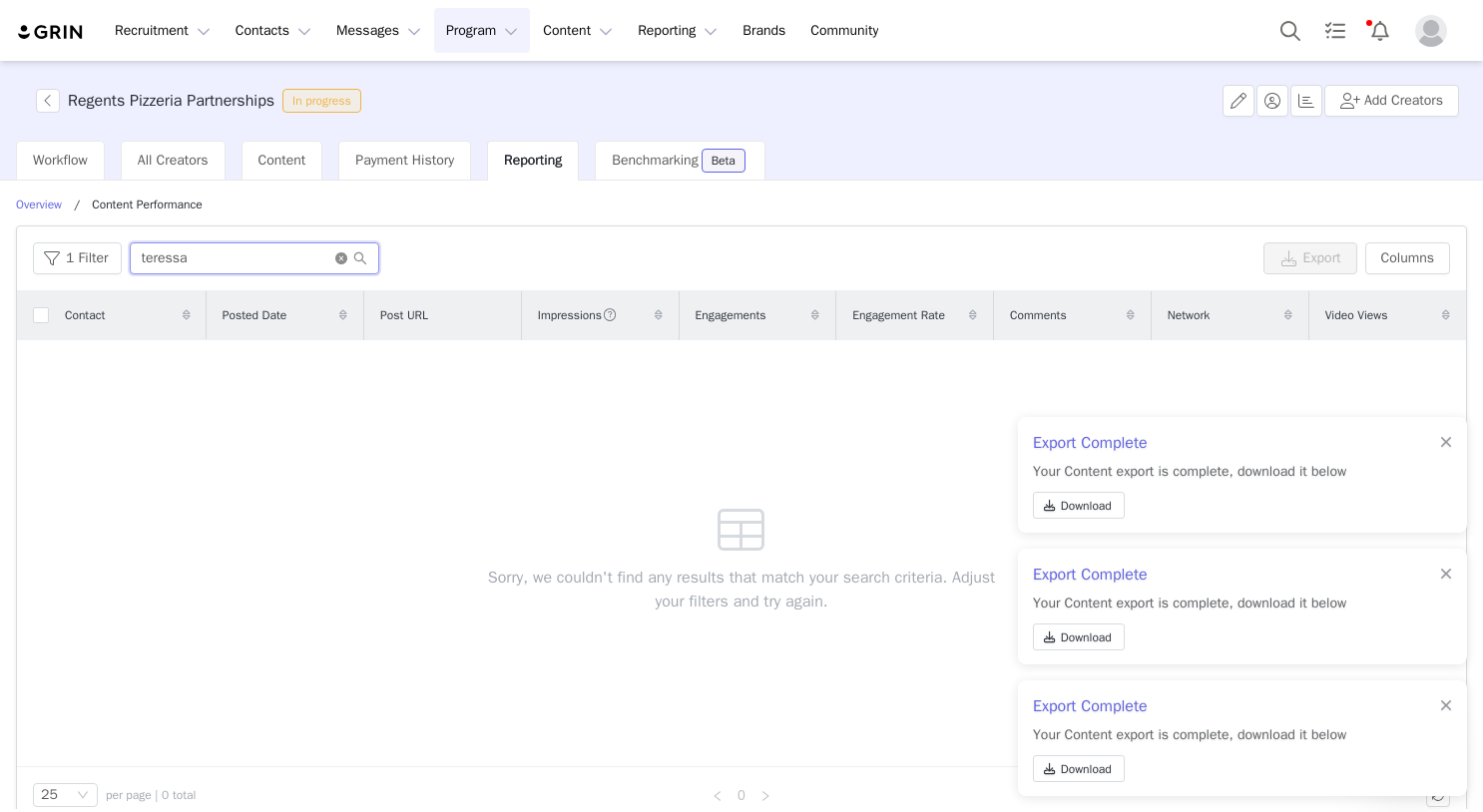 type on "teressa" 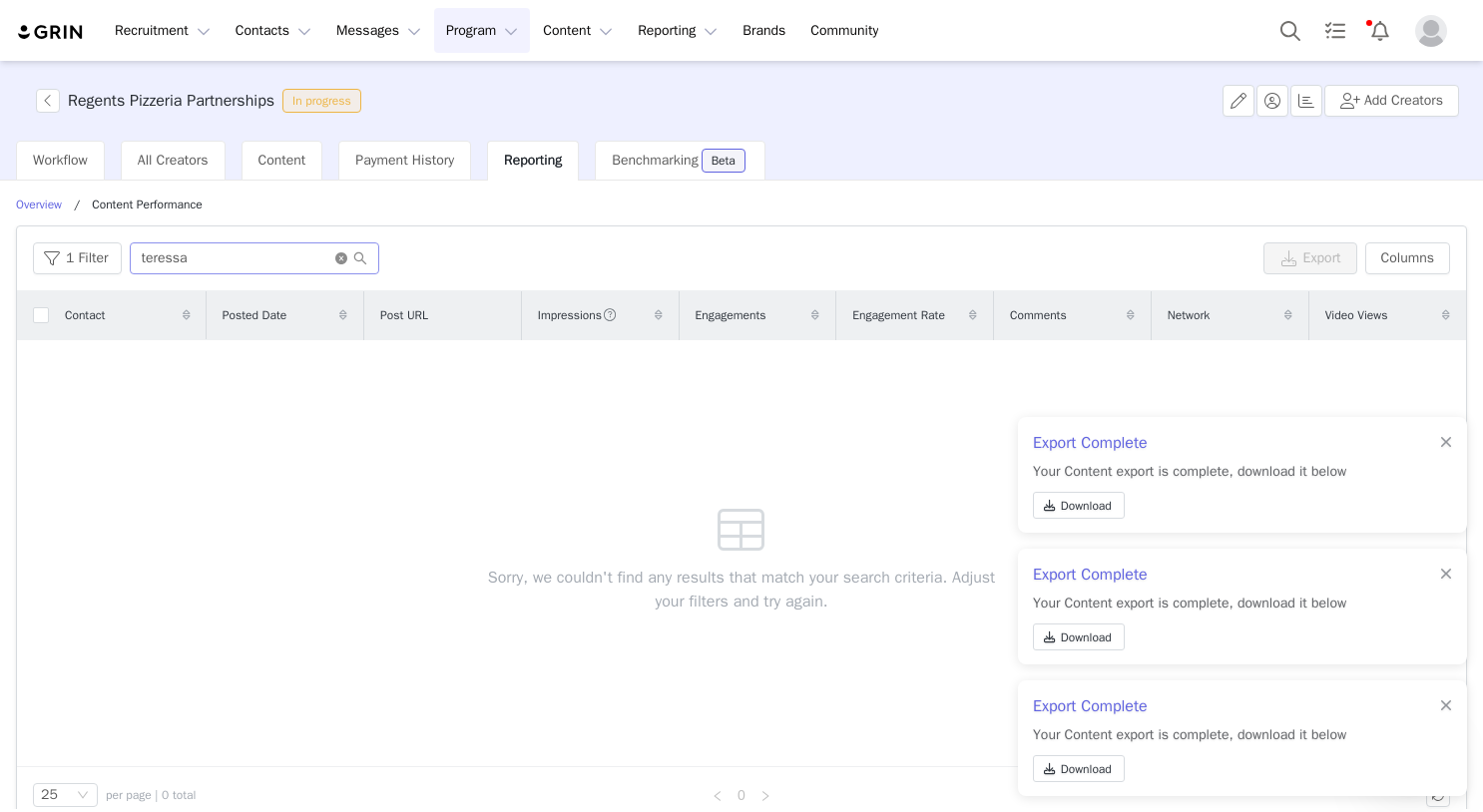 click 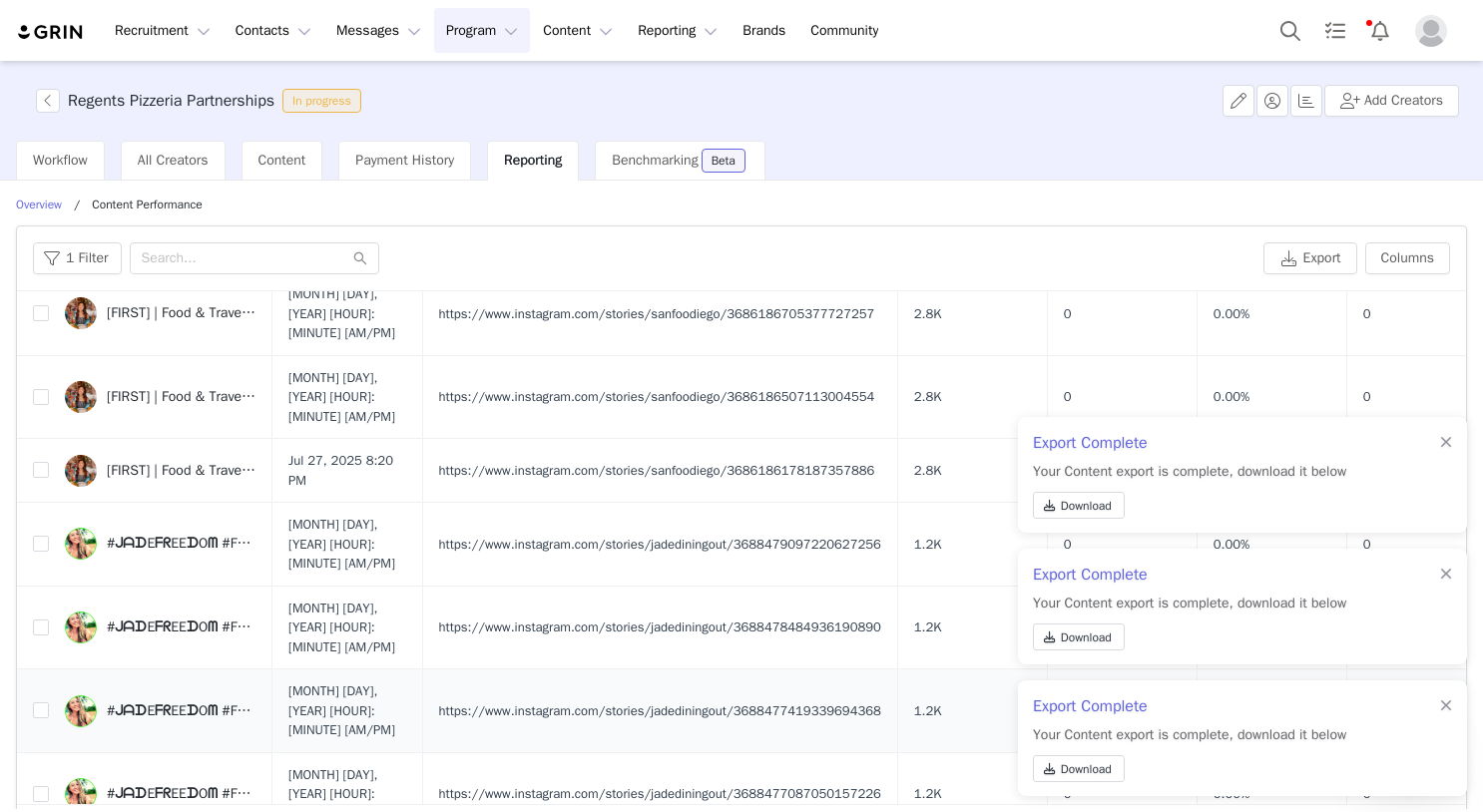 scroll, scrollTop: 1146, scrollLeft: 0, axis: vertical 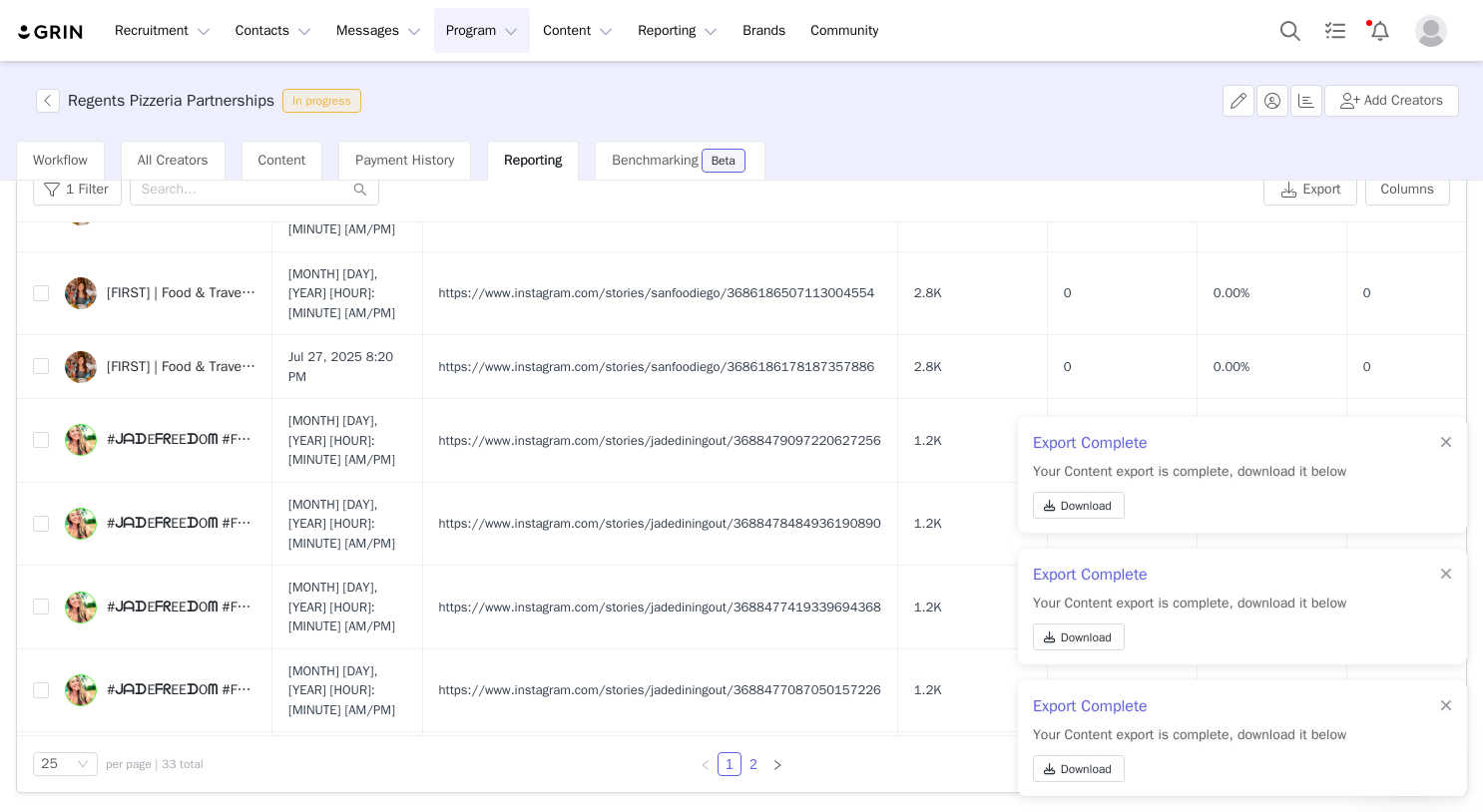 click on "2" at bounding box center (753, 764) 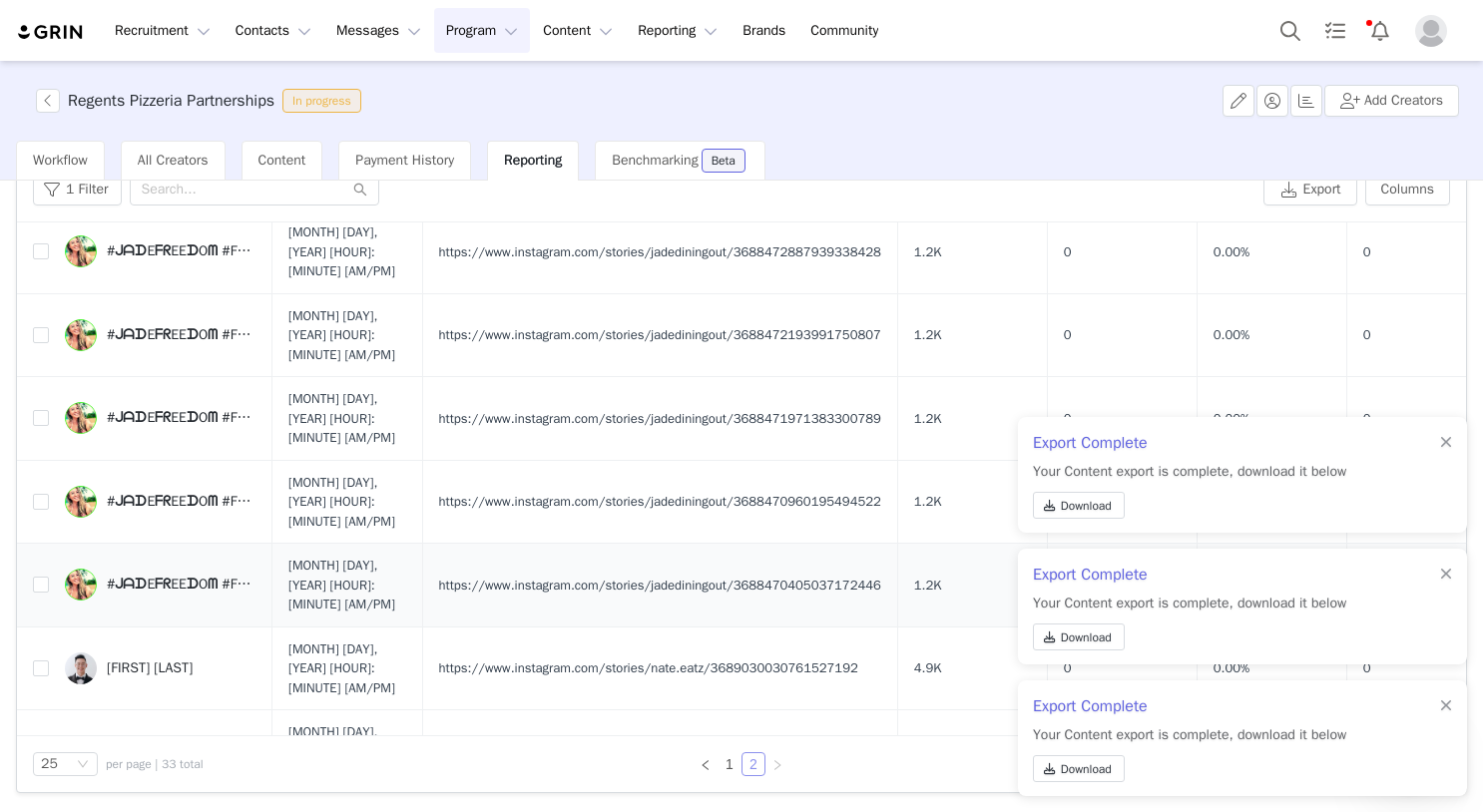scroll, scrollTop: 0, scrollLeft: 0, axis: both 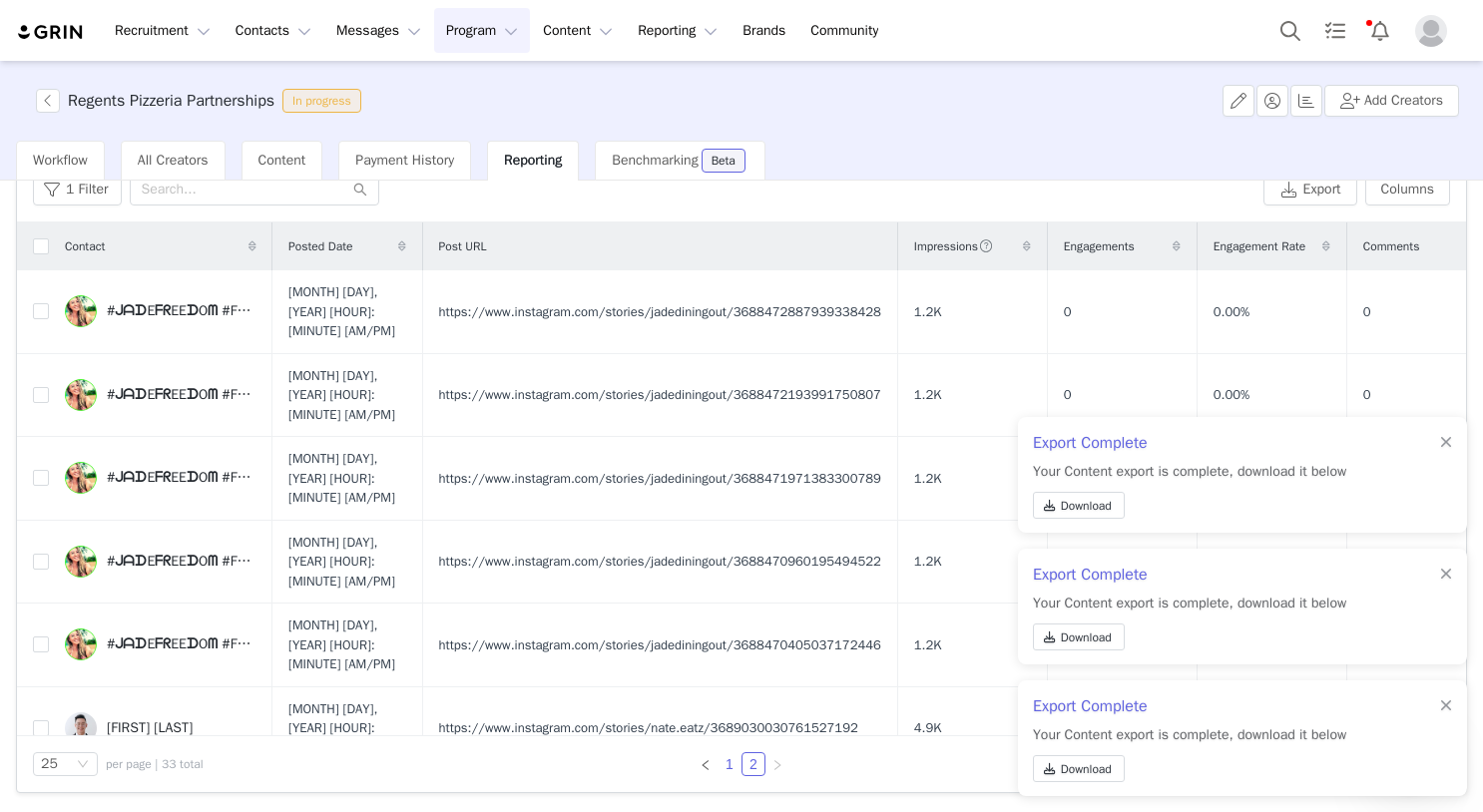 click on "1" at bounding box center (730, 764) 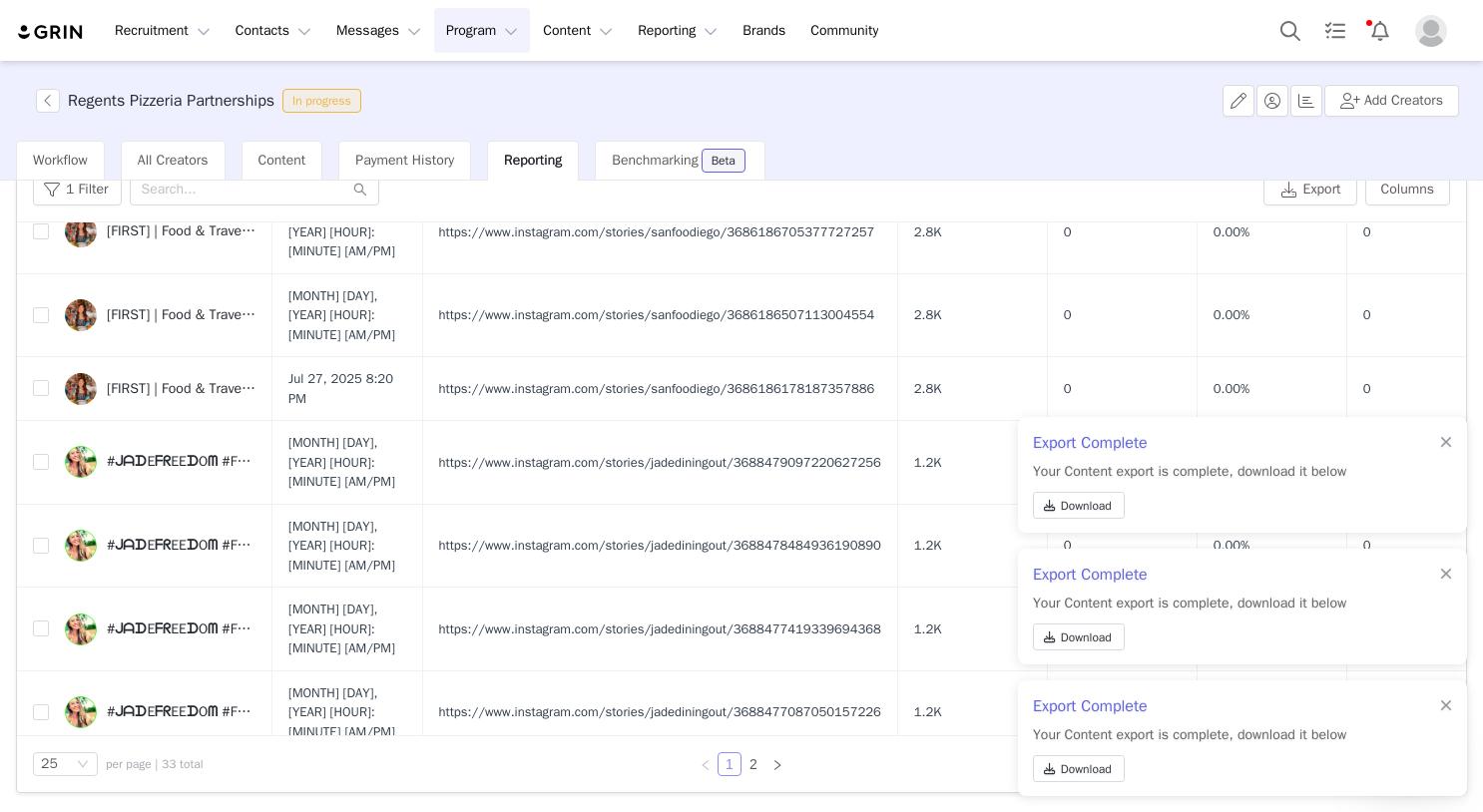 scroll, scrollTop: 1146, scrollLeft: 0, axis: vertical 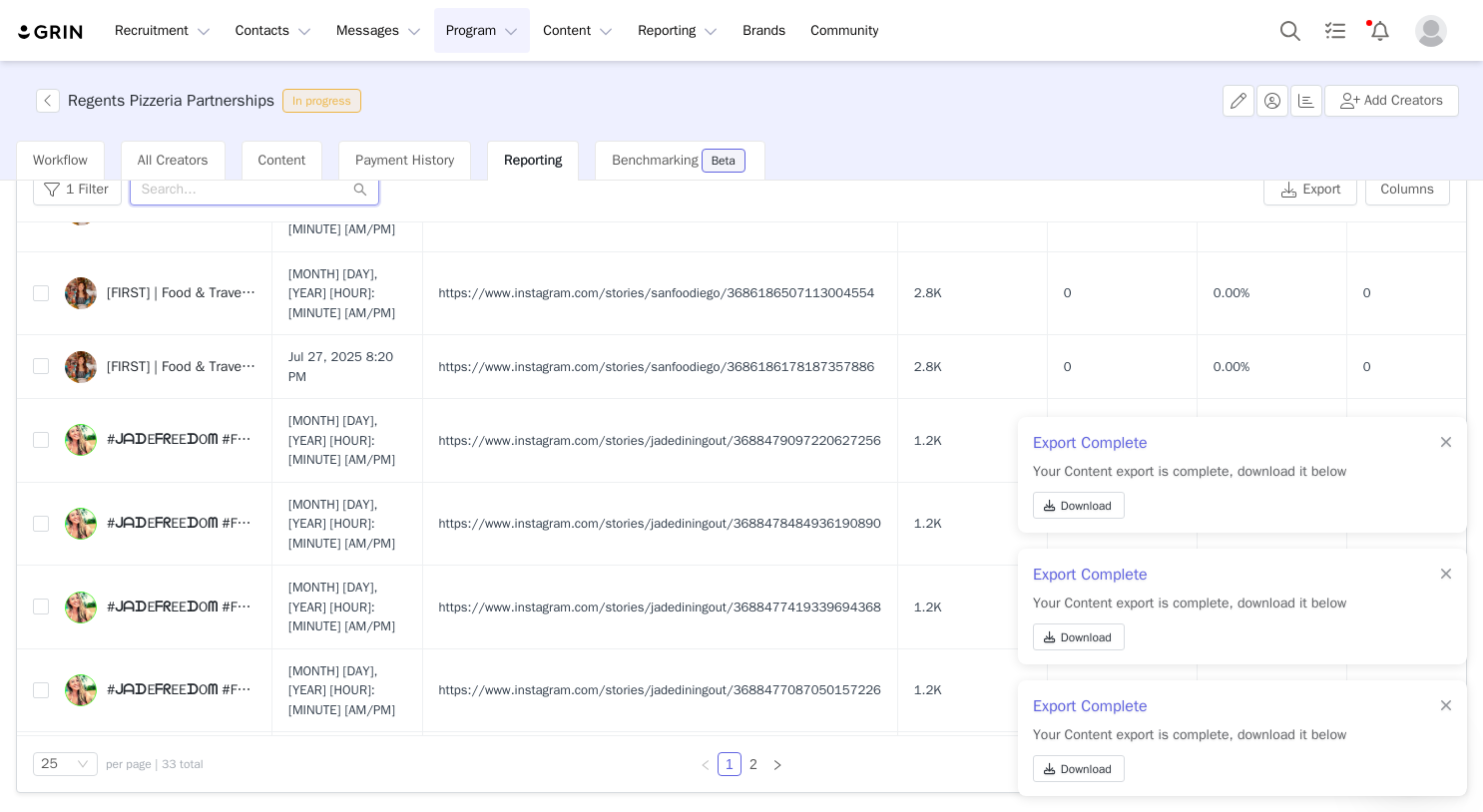 click at bounding box center [254, 190] 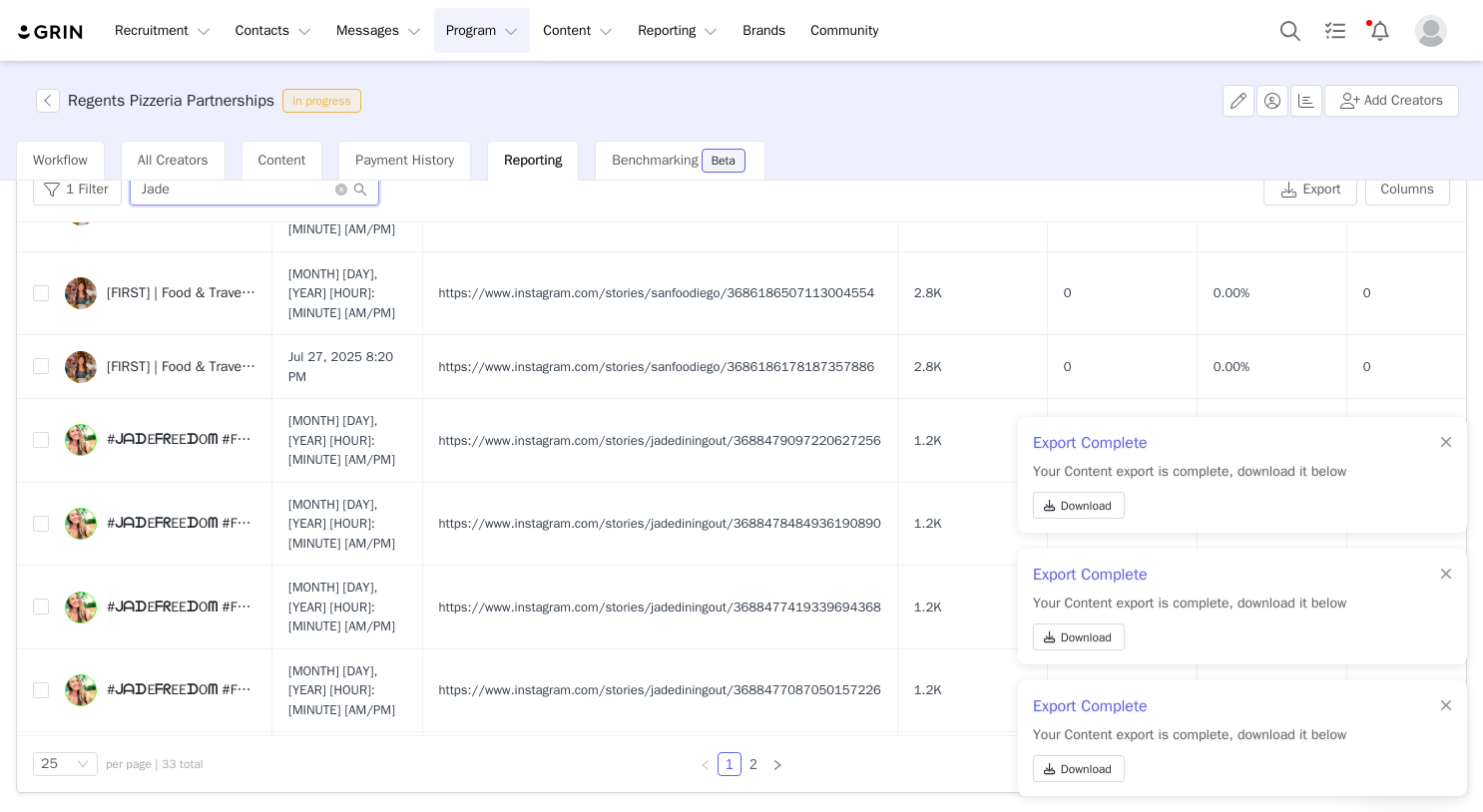 scroll, scrollTop: 0, scrollLeft: 0, axis: both 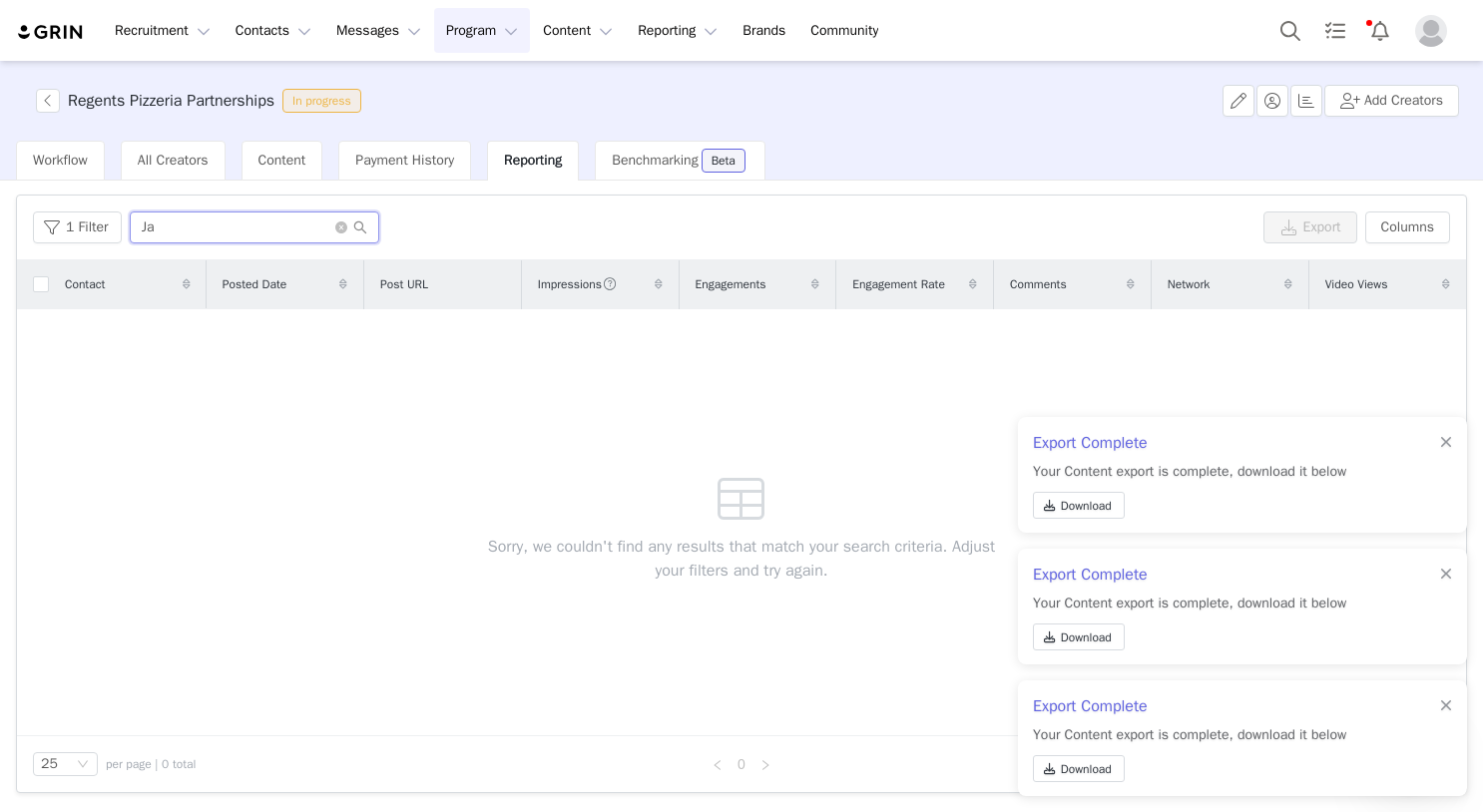 type on "J" 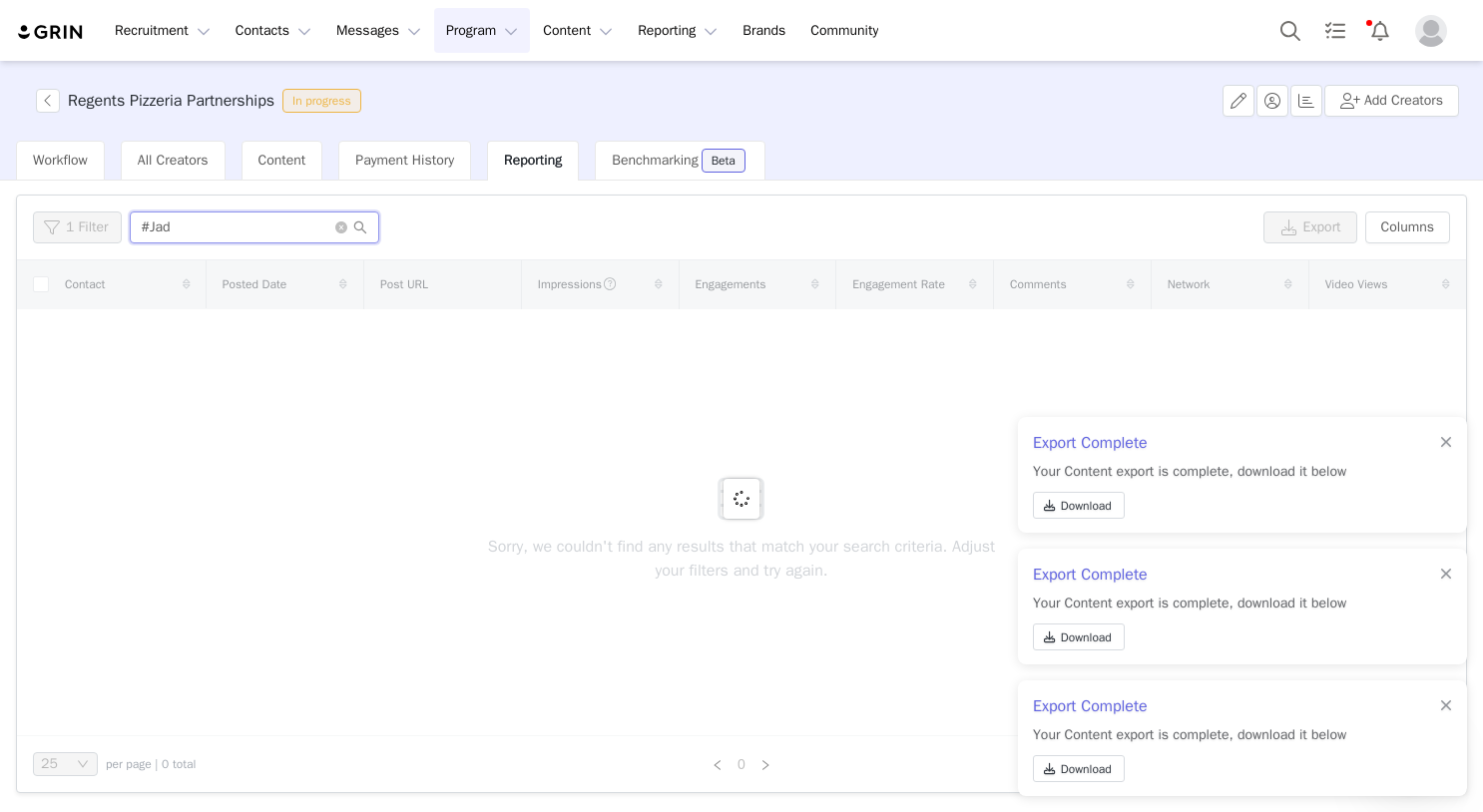 type on "#Jade" 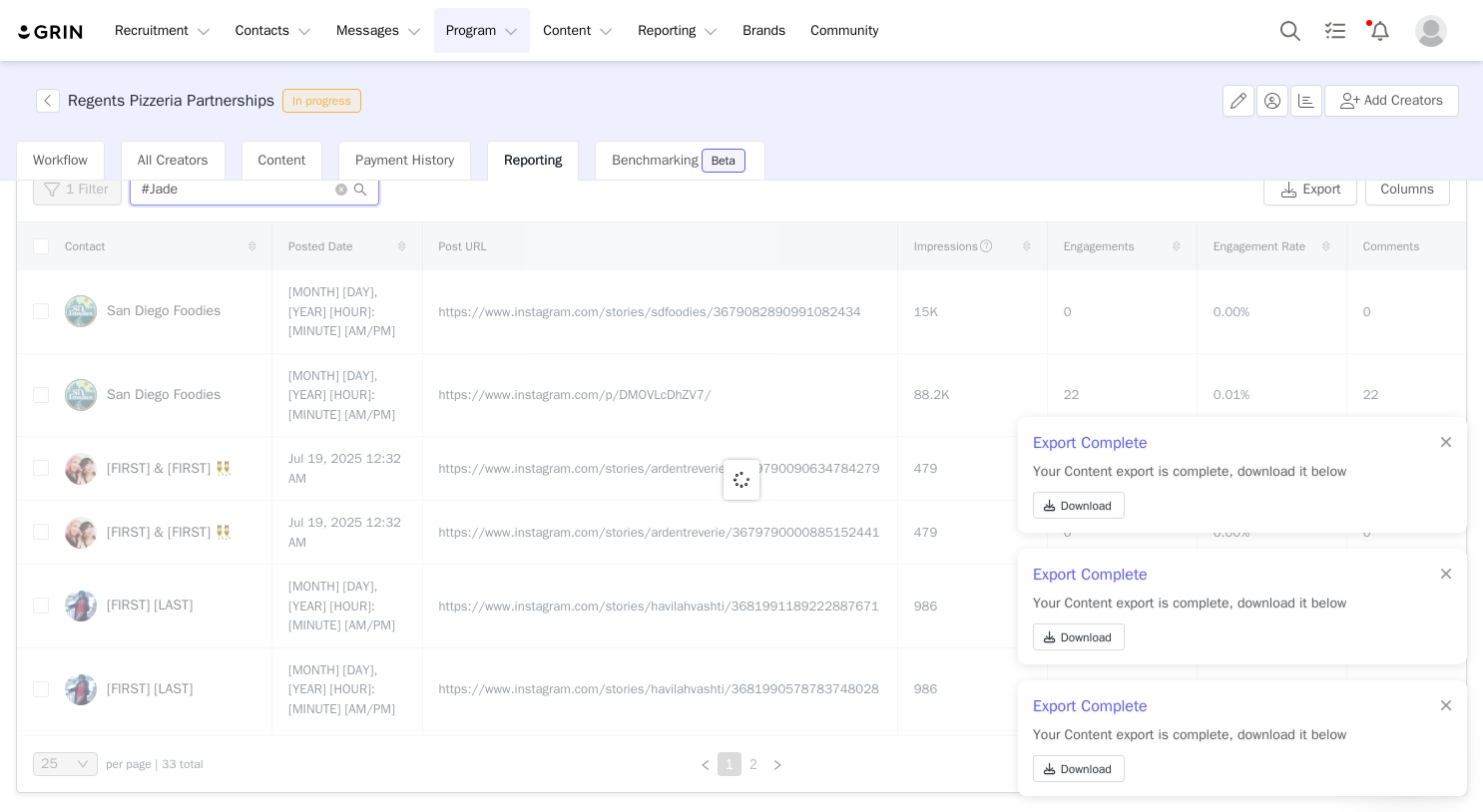 scroll, scrollTop: 32, scrollLeft: 0, axis: vertical 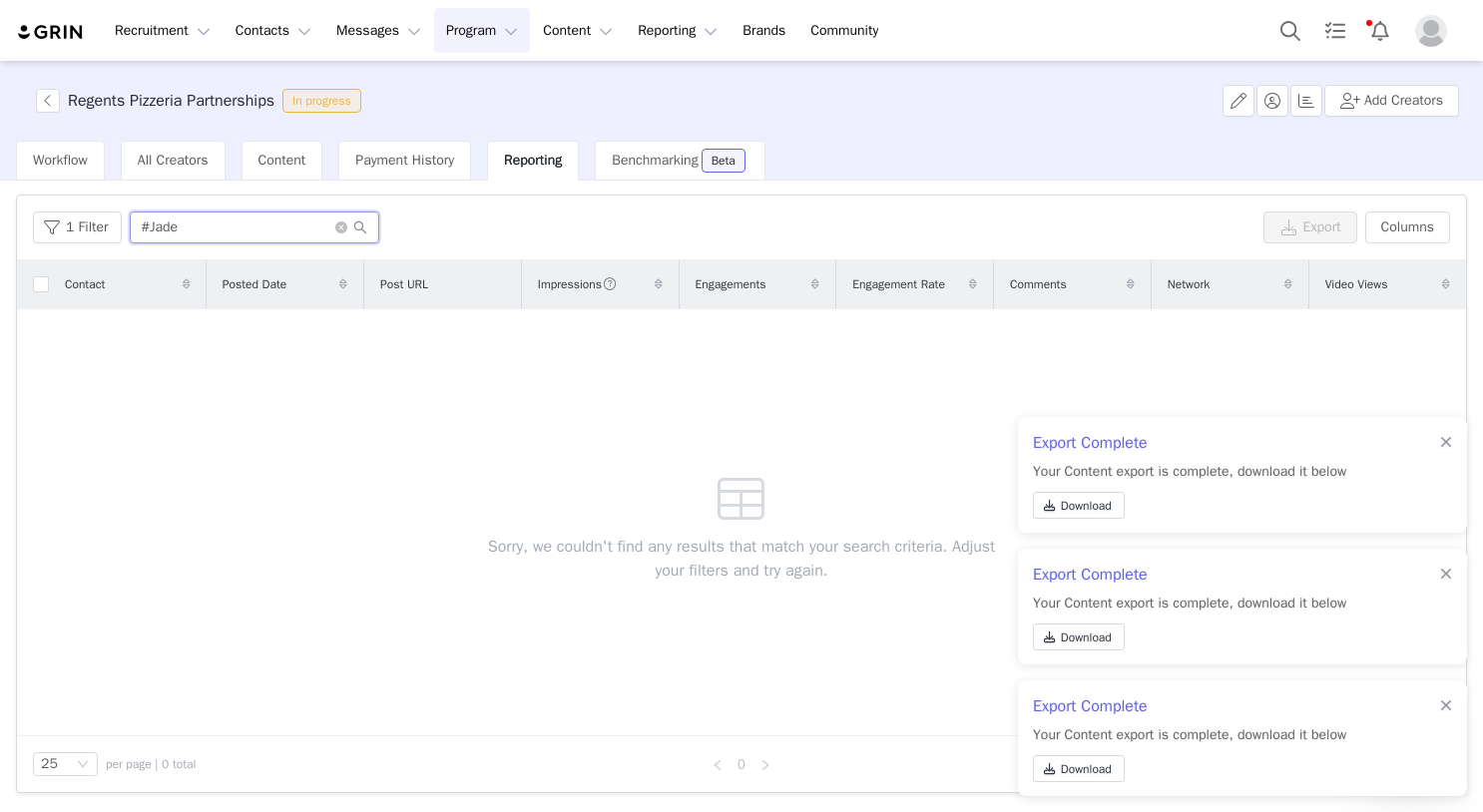 click on "#Jade" at bounding box center (254, 227) 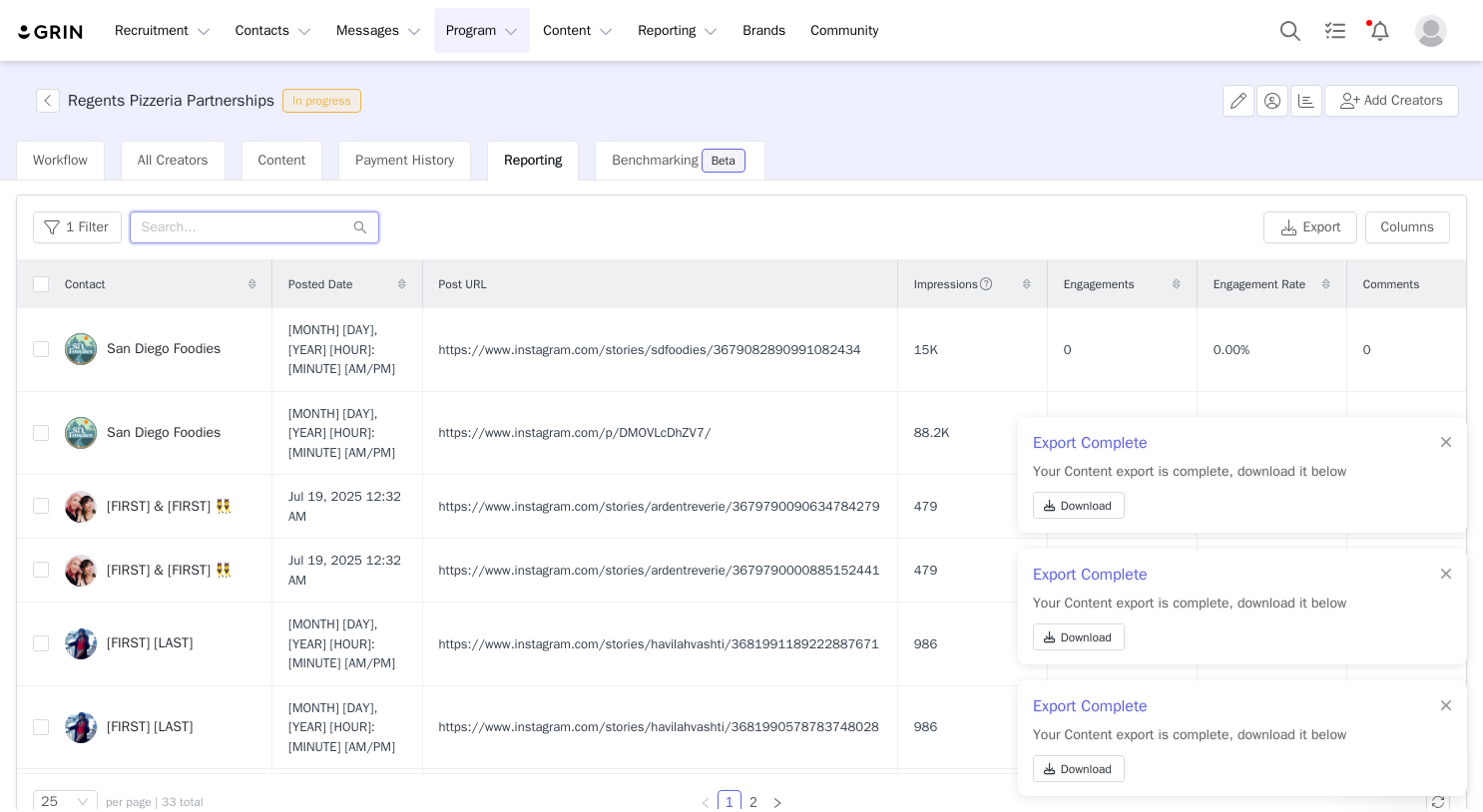 scroll, scrollTop: 70, scrollLeft: 0, axis: vertical 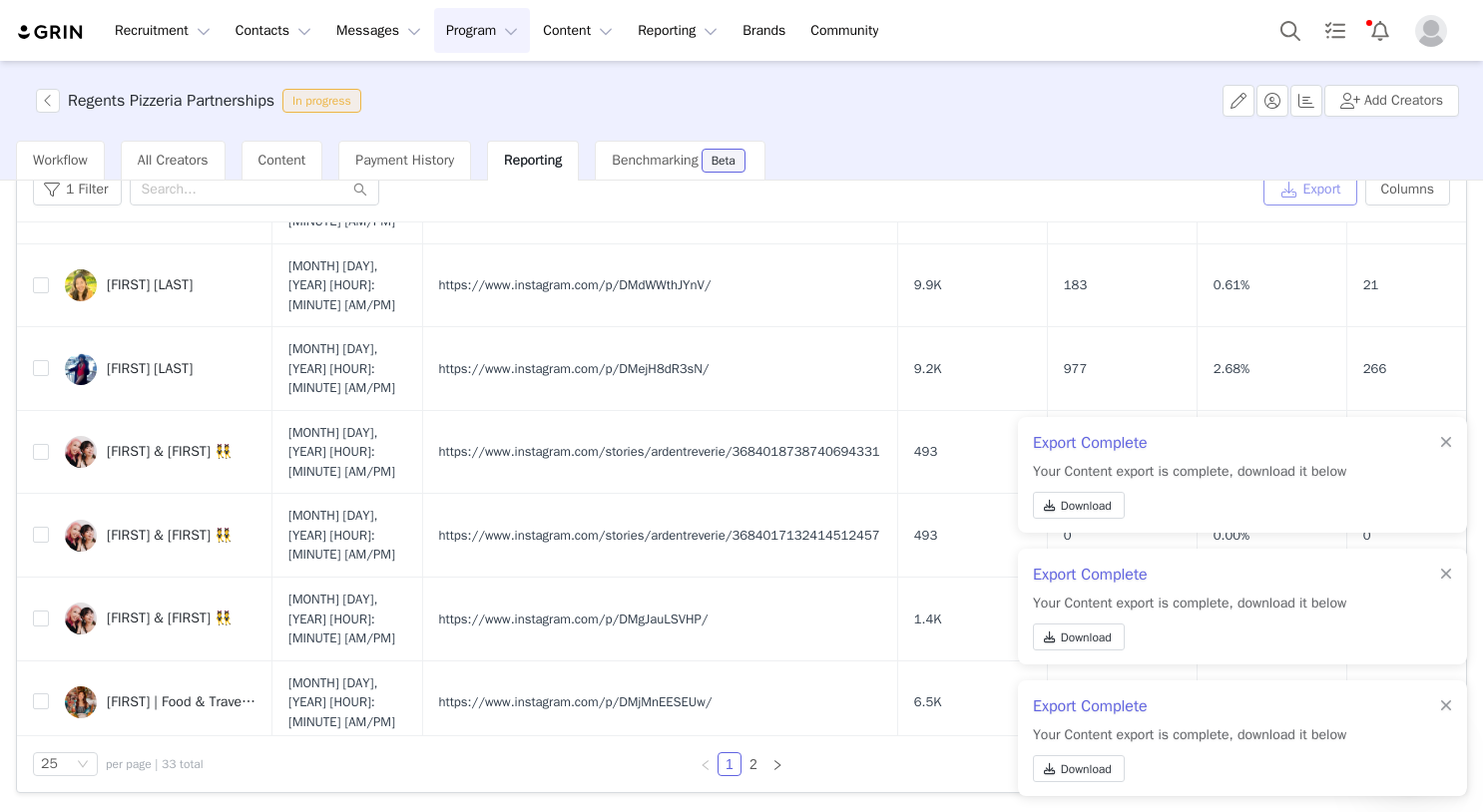 click on "Export" at bounding box center (1310, 190) 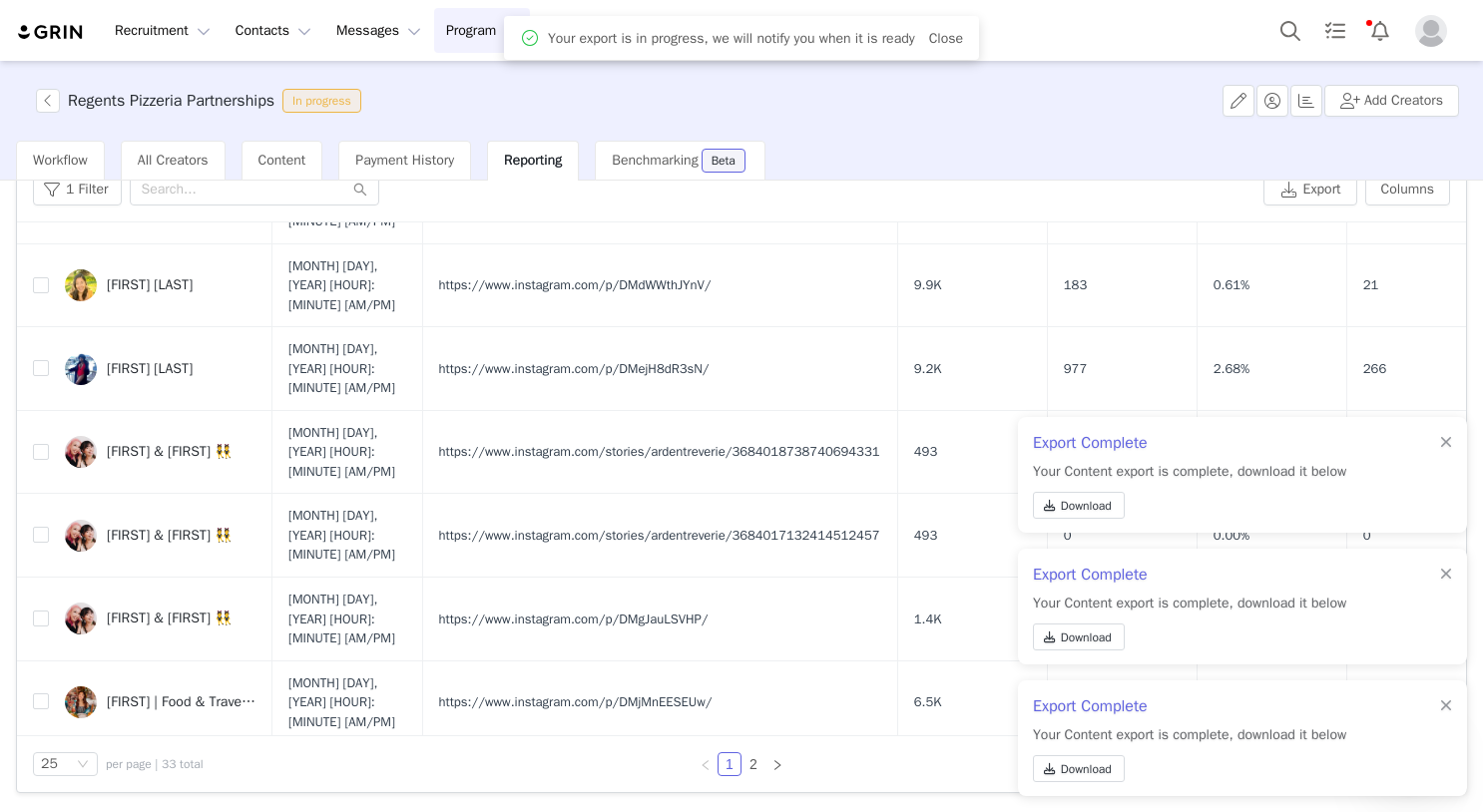 click at bounding box center [1446, 443] 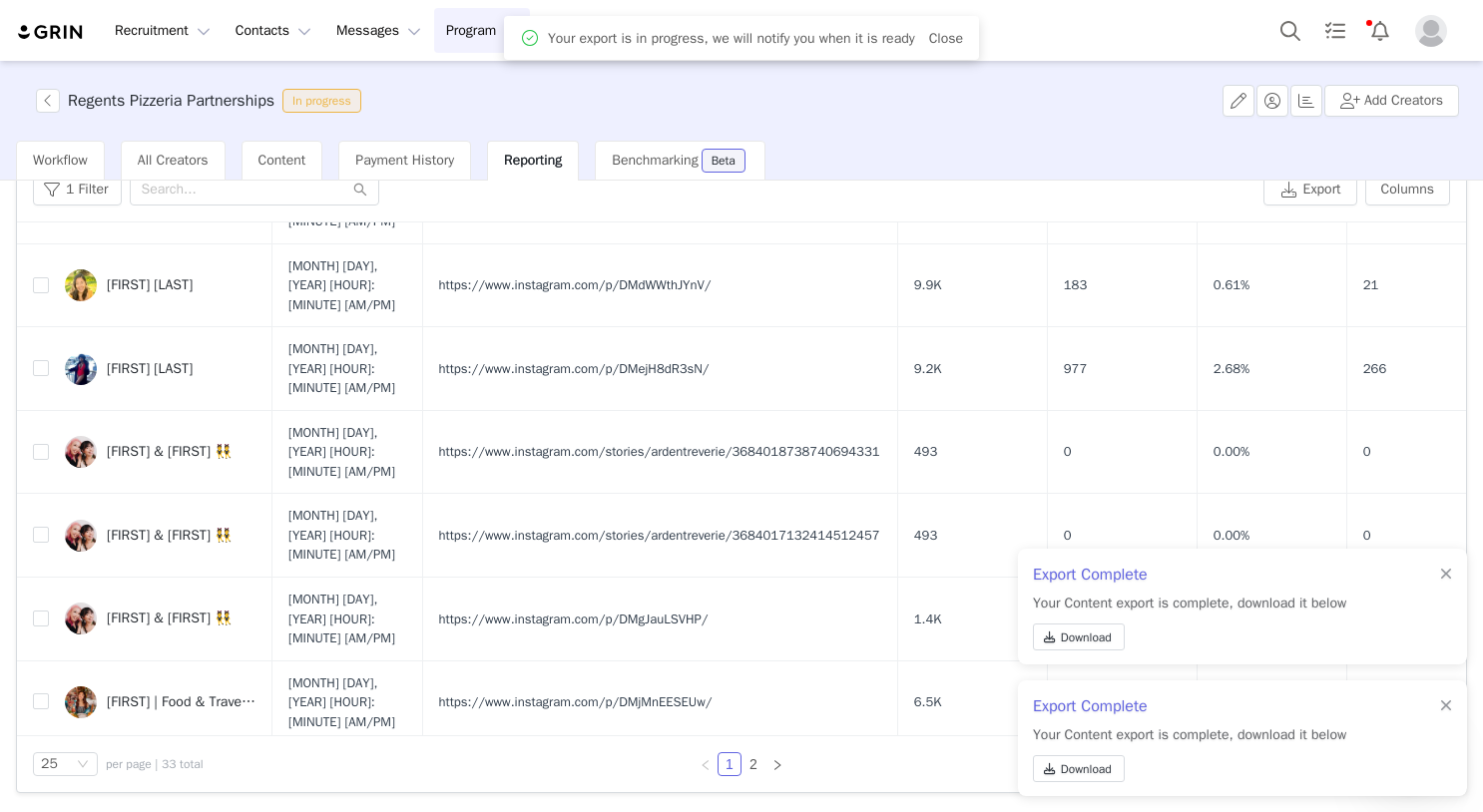 drag, startPoint x: 1452, startPoint y: 575, endPoint x: 1451, endPoint y: 589, distance: 14.035669 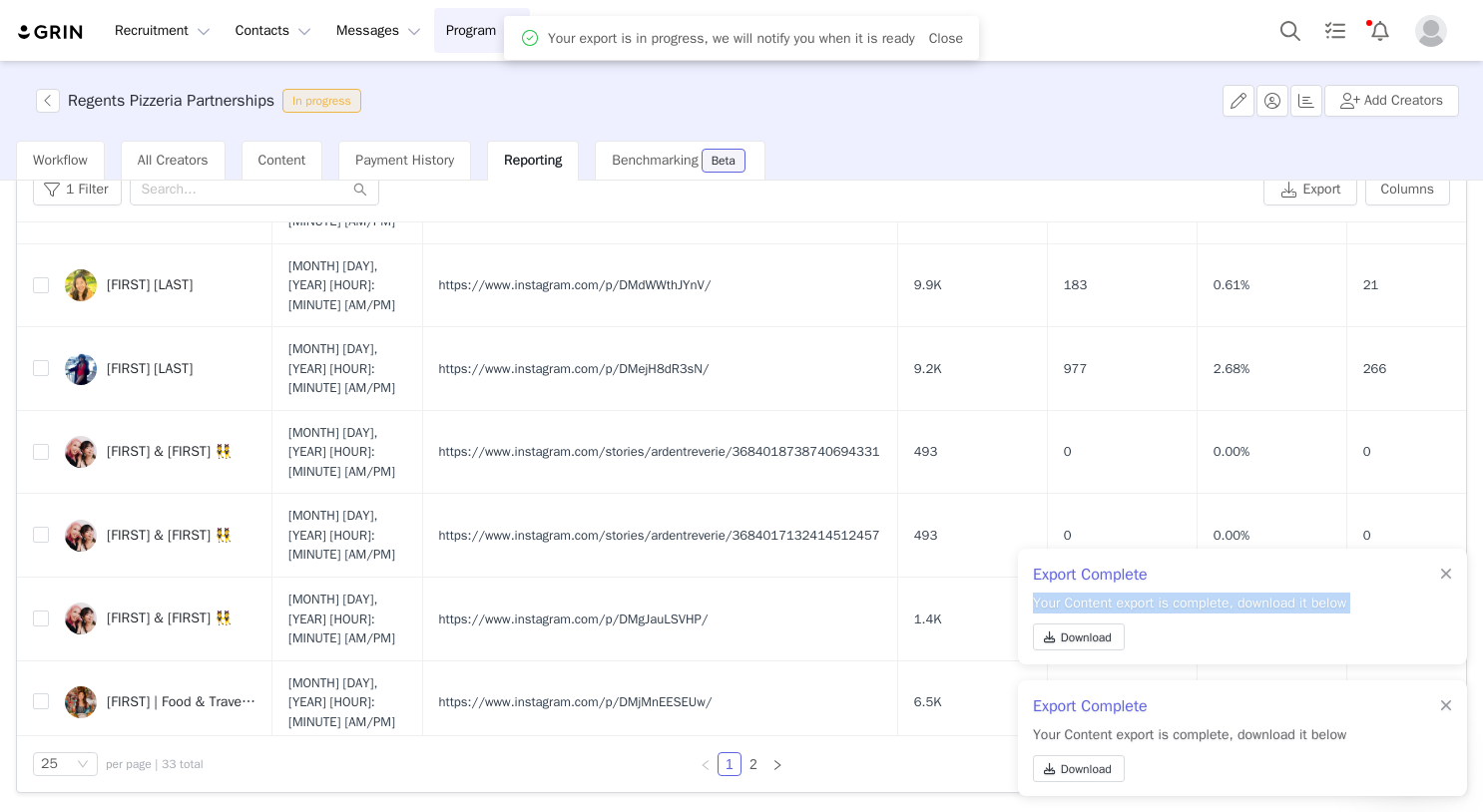 drag, startPoint x: 1449, startPoint y: 572, endPoint x: 1456, endPoint y: 684, distance: 112.218537 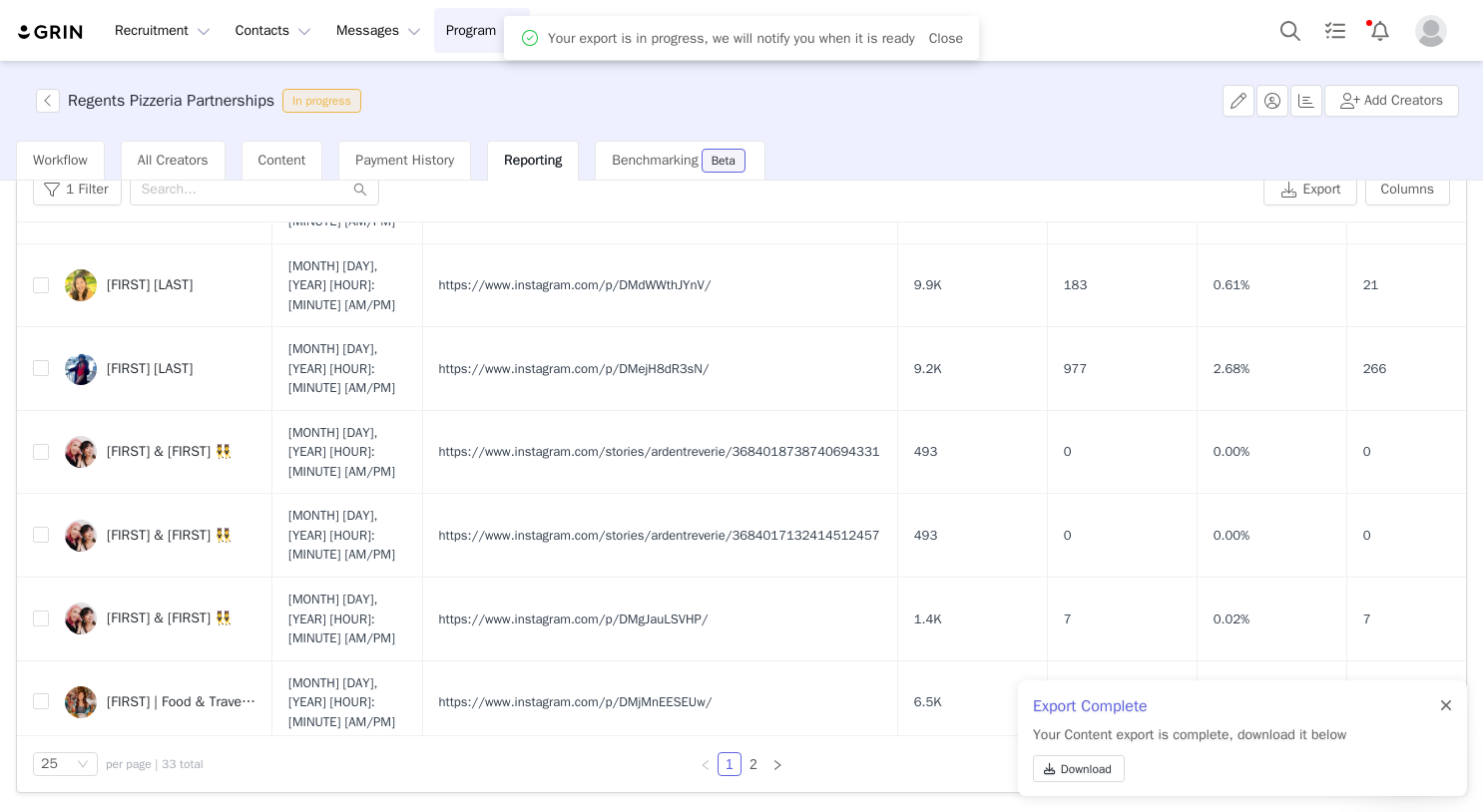click at bounding box center [1446, 706] 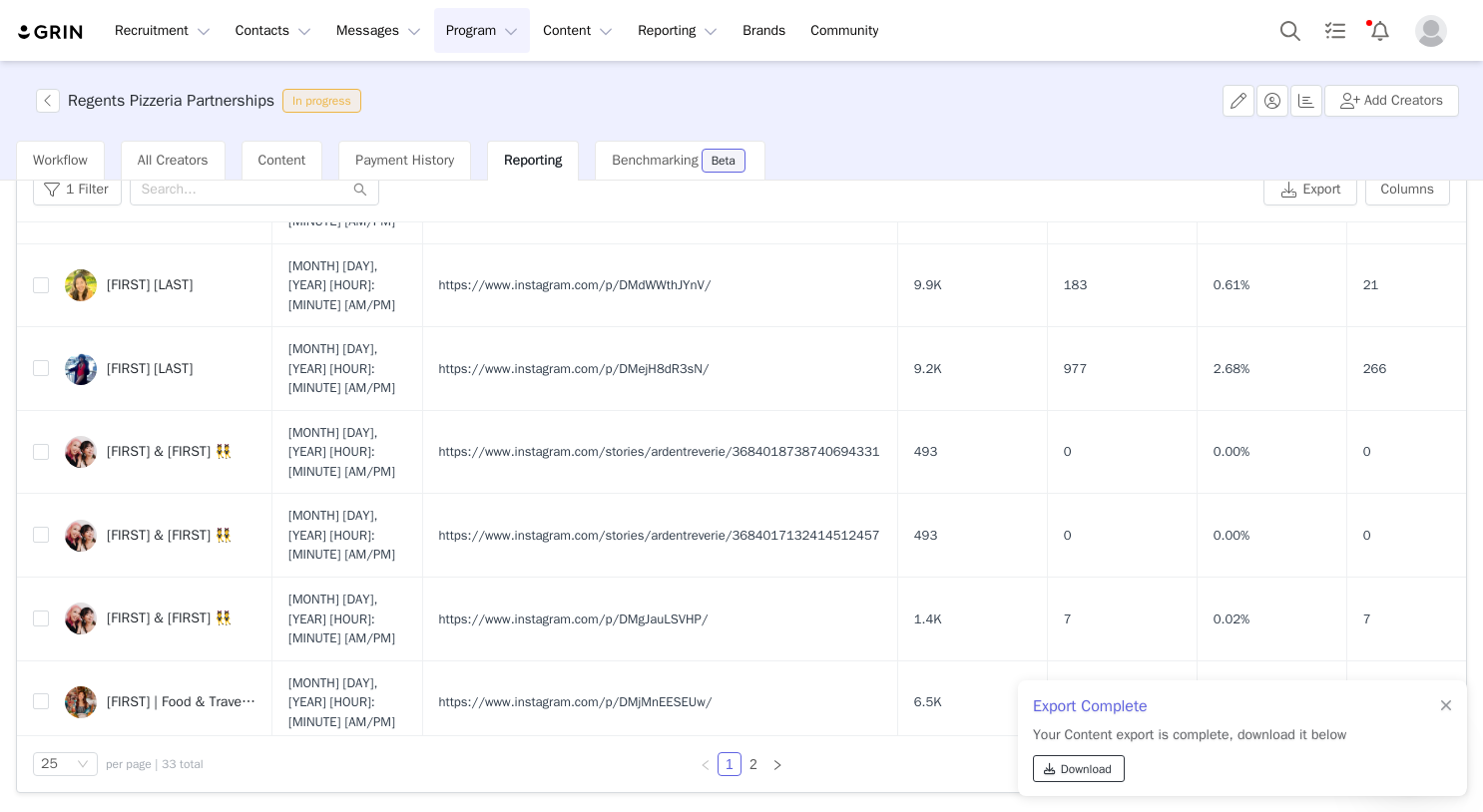 click on "Download" at bounding box center [1086, 769] 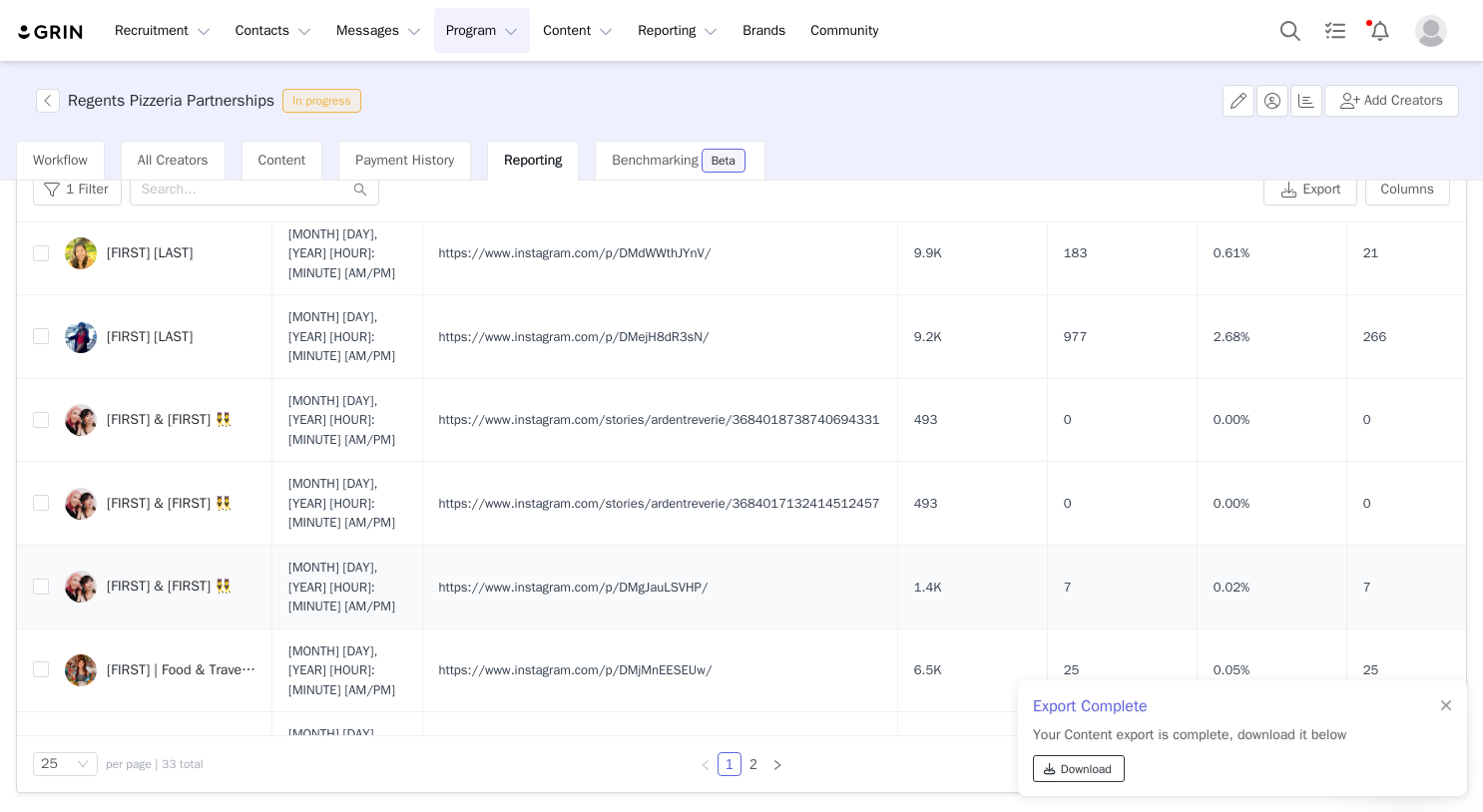 scroll, scrollTop: 0, scrollLeft: 0, axis: both 